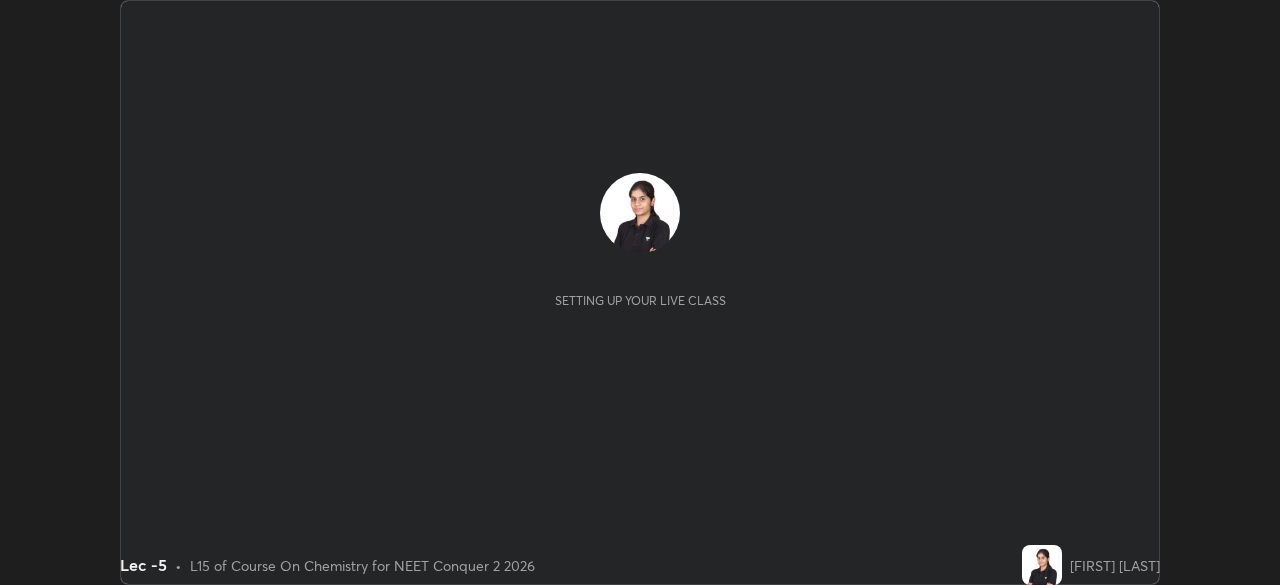 scroll, scrollTop: 0, scrollLeft: 0, axis: both 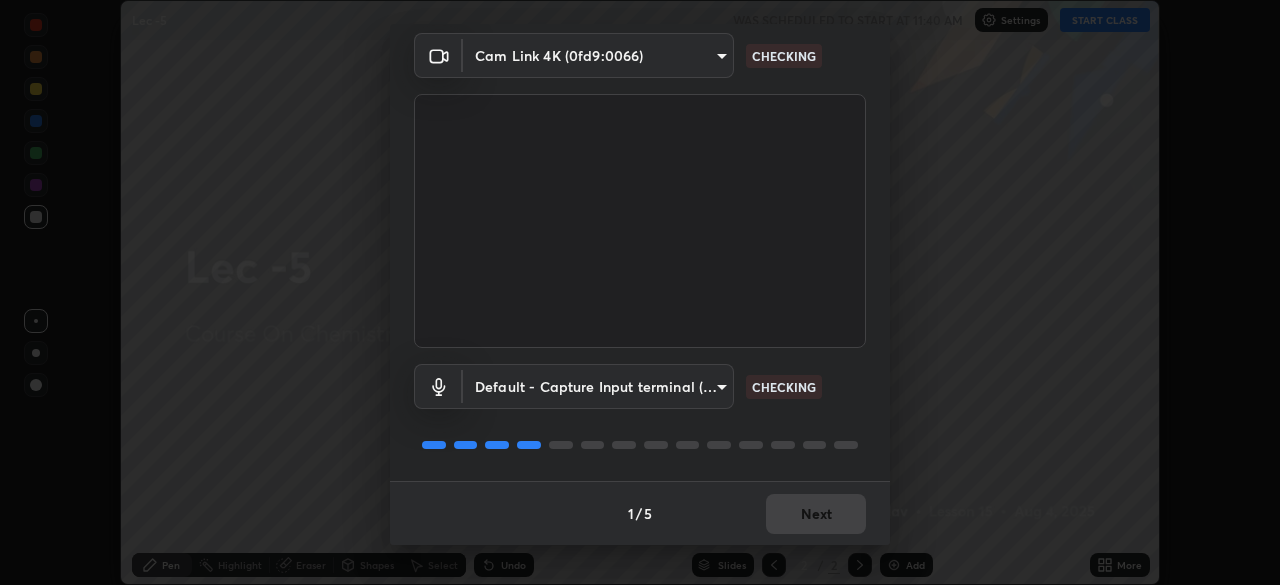 click on "Erase all Lec -5 WAS SCHEDULED TO START AT  11:40 AM Settings START CLASS Setting up your live class Lec -5 • L15 of Course On Chemistry for NEET Conquer 2 2026 [FIRST] [LAST] Pen Highlight Eraser Shapes Select Undo Slides 2 / 2 Add More Enable hand raising Enable raise hand to speak to learners. Once enabled, chat will be turned off temporarily. Enable x   No doubts shared Encourage your learners to ask a doubt for better clarity Report an issue Reason for reporting Buffering Chat not working Audio - Video sync issue Educator video quality low ​ Attach an image Report Media settings Cam Link 4K (0fd9:0066) bba66c41345857dcc9a6d4c580dc01eb5c8f13e357e582705132971b55534d29 CHECKING Default - Capture Input terminal (Digital Array MIC) (2207:0019) default CHECKING 1 / 5 Next" at bounding box center [640, 292] 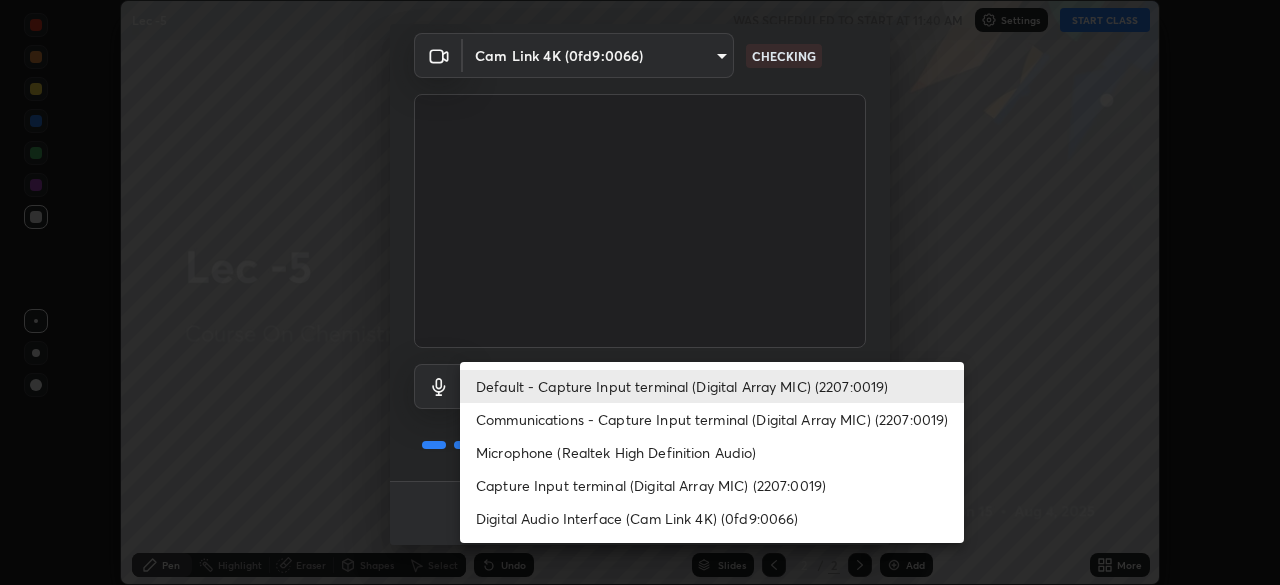 click on "Communications - Capture Input terminal (Digital Array MIC) (2207:0019)" at bounding box center (712, 419) 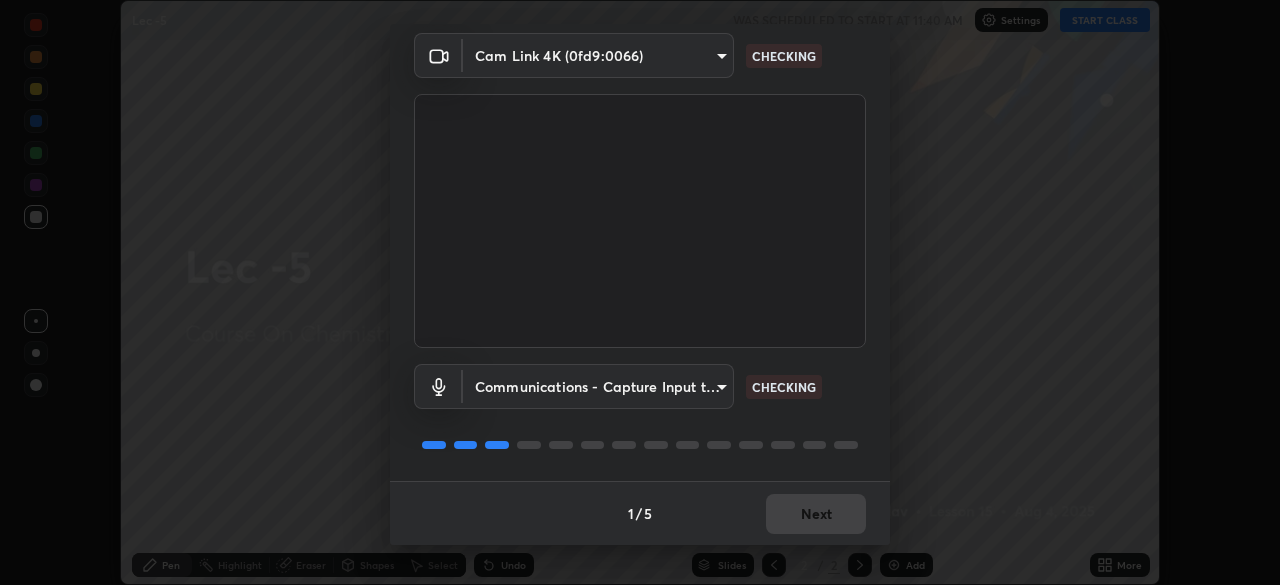 click on "Erase all Lec -5 WAS SCHEDULED TO START AT  11:40 AM Settings START CLASS Setting up your live class Lec -5 • L15 of Course On Chemistry for NEET Conquer 2 2026 [FIRST] [LAST] Pen Highlight Eraser Shapes Select Undo Slides 2 / 2 Add More Enable hand raising Enable raise hand to speak to learners. Once enabled, chat will be turned off temporarily. Enable x   No doubts shared Encourage your learners to ask a doubt for better clarity Report an issue Reason for reporting Buffering Chat not working Audio - Video sync issue Educator video quality low ​ Attach an image Report Media settings Cam Link 4K (0fd9:0066) bba66c41345857dcc9a6d4c580dc01eb5c8f13e357e582705132971b55534d29 CHECKING Communications - Capture Input terminal (Digital Array MIC) (2207:0019) communications CHECKING 1 / 5 Next" at bounding box center (640, 292) 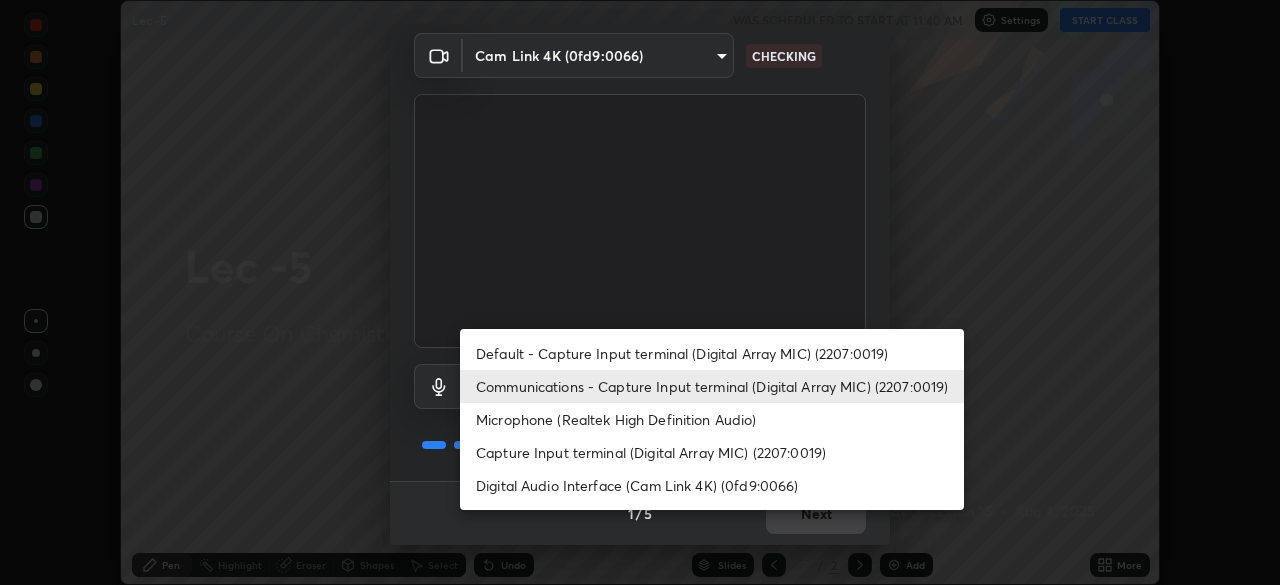 click on "Default - Capture Input terminal (Digital Array MIC) (2207:0019)" at bounding box center [712, 353] 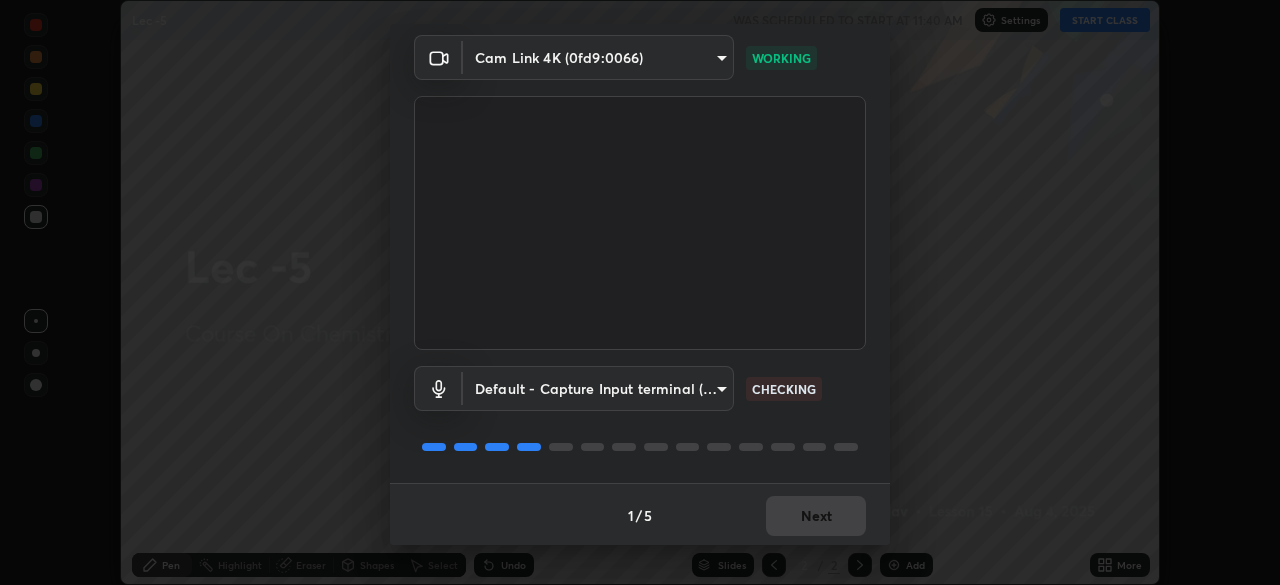 scroll, scrollTop: 71, scrollLeft: 0, axis: vertical 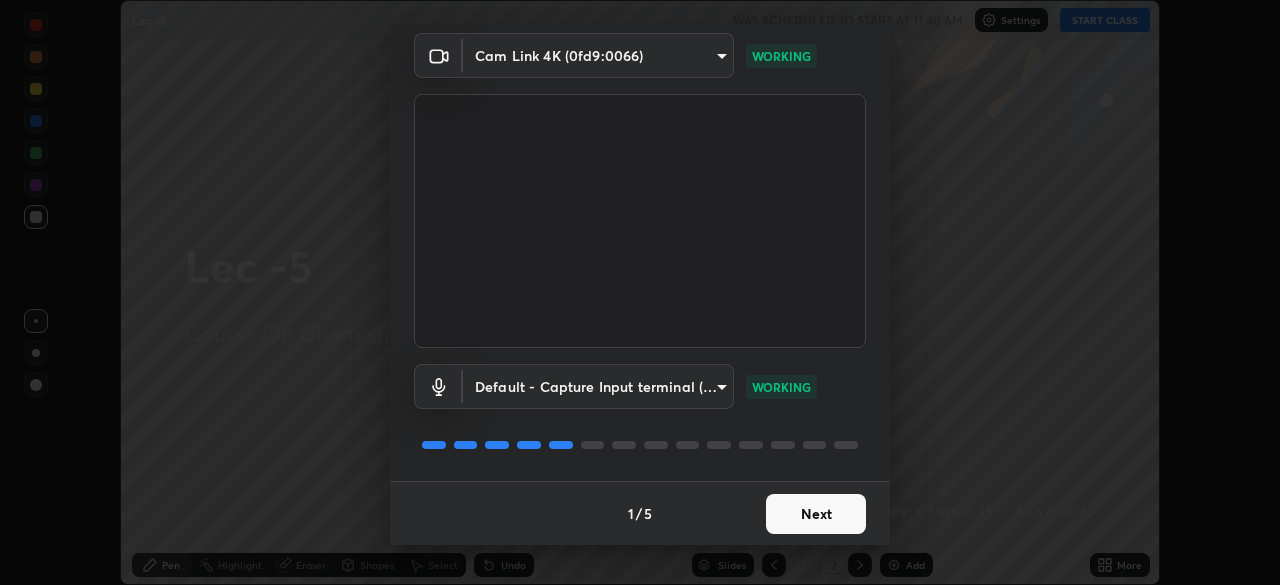 click on "Next" at bounding box center [816, 514] 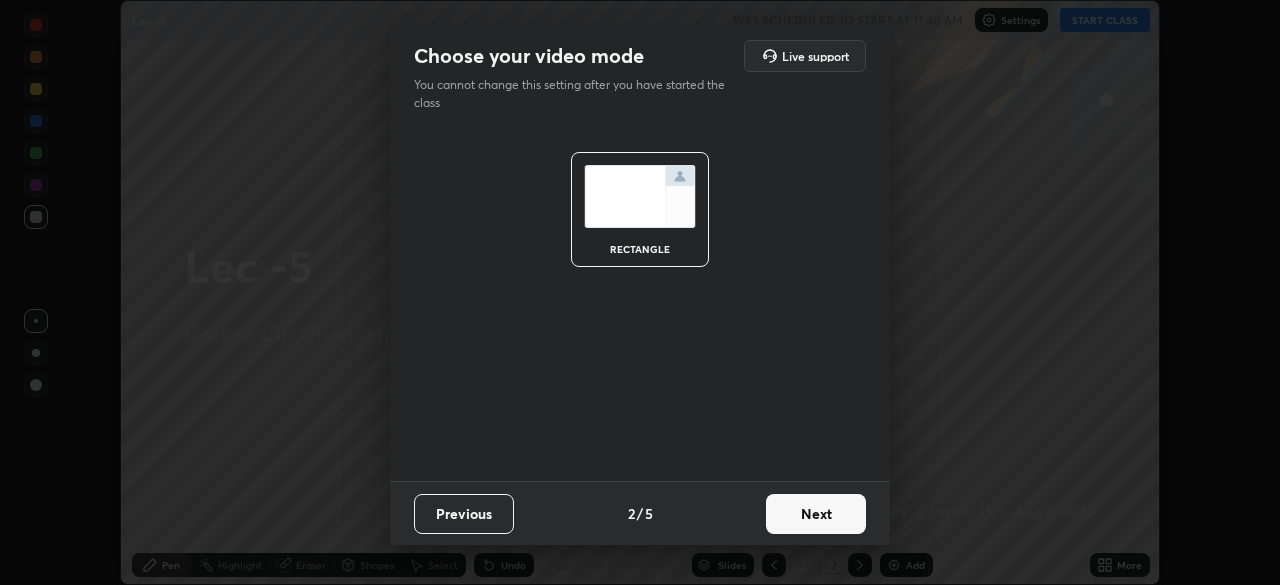 scroll, scrollTop: 0, scrollLeft: 0, axis: both 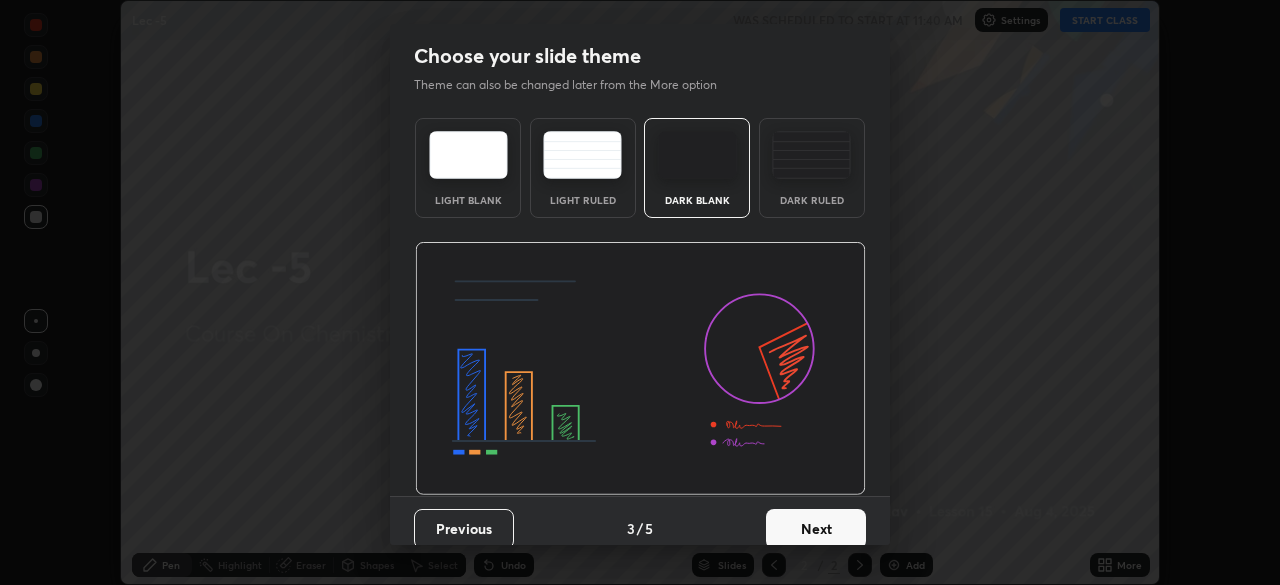 click on "Next" at bounding box center [816, 529] 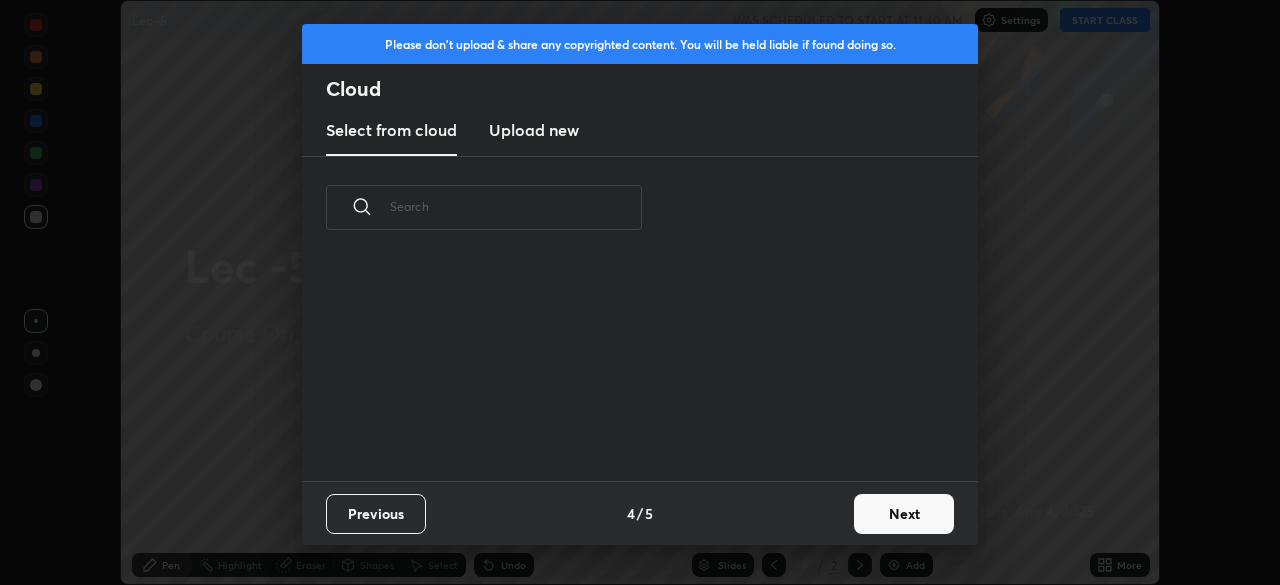 click on "Next" at bounding box center (904, 514) 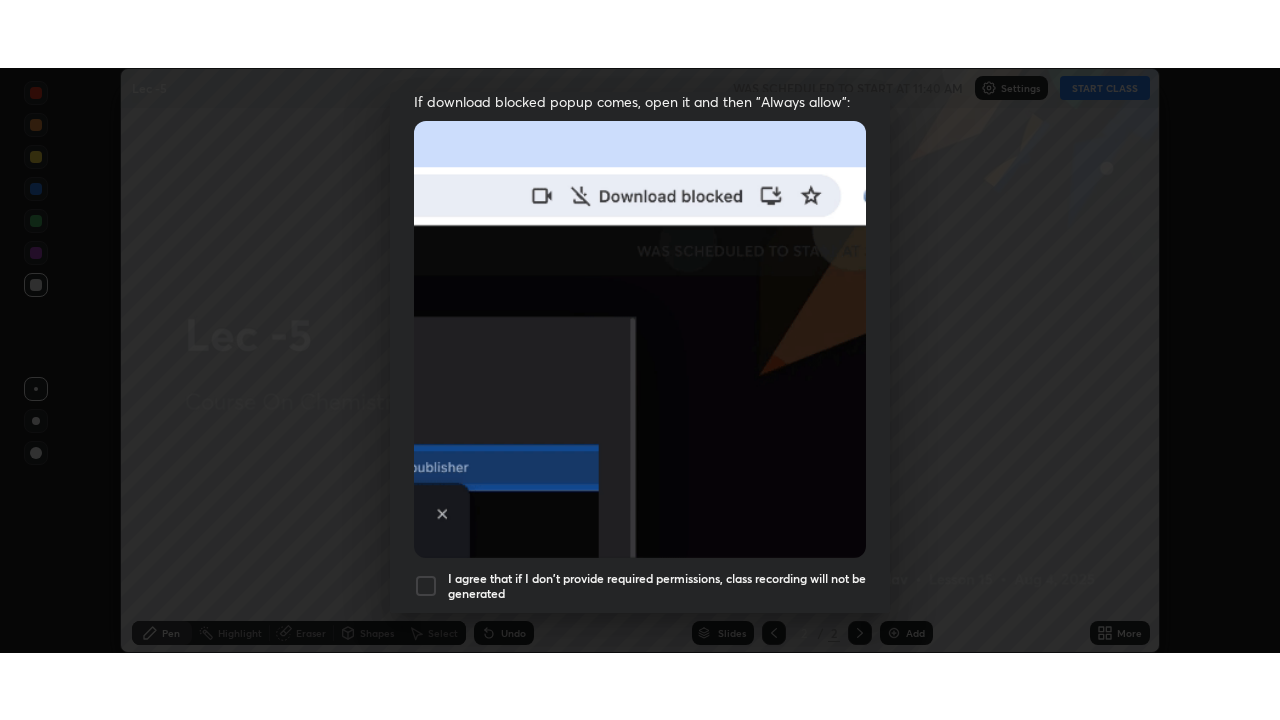 scroll, scrollTop: 479, scrollLeft: 0, axis: vertical 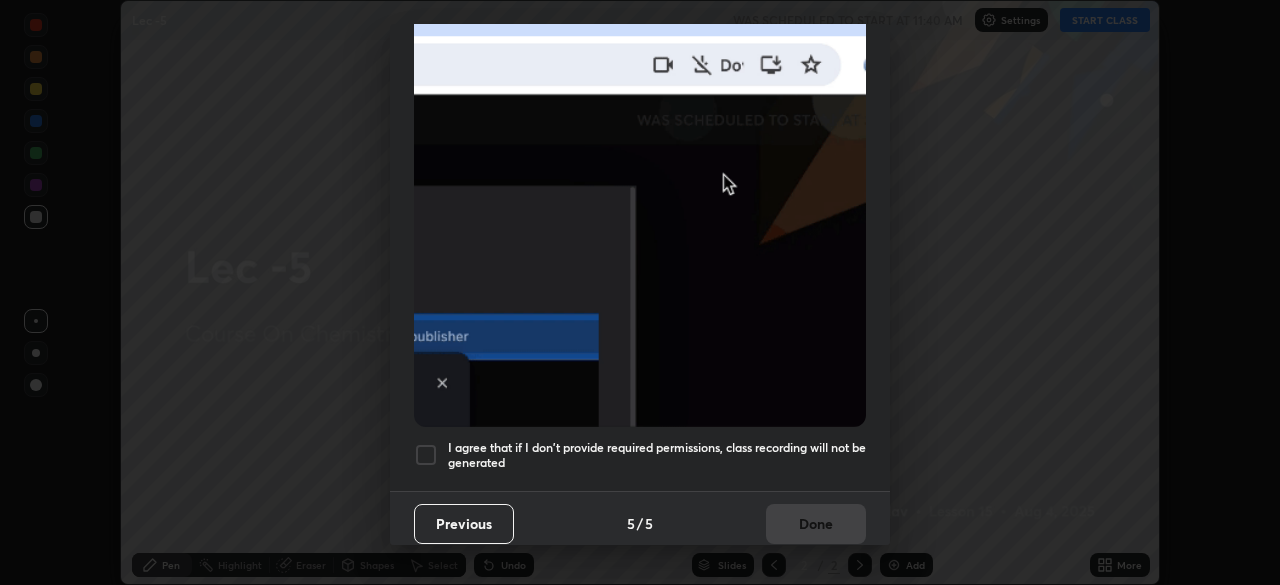 click at bounding box center (426, 455) 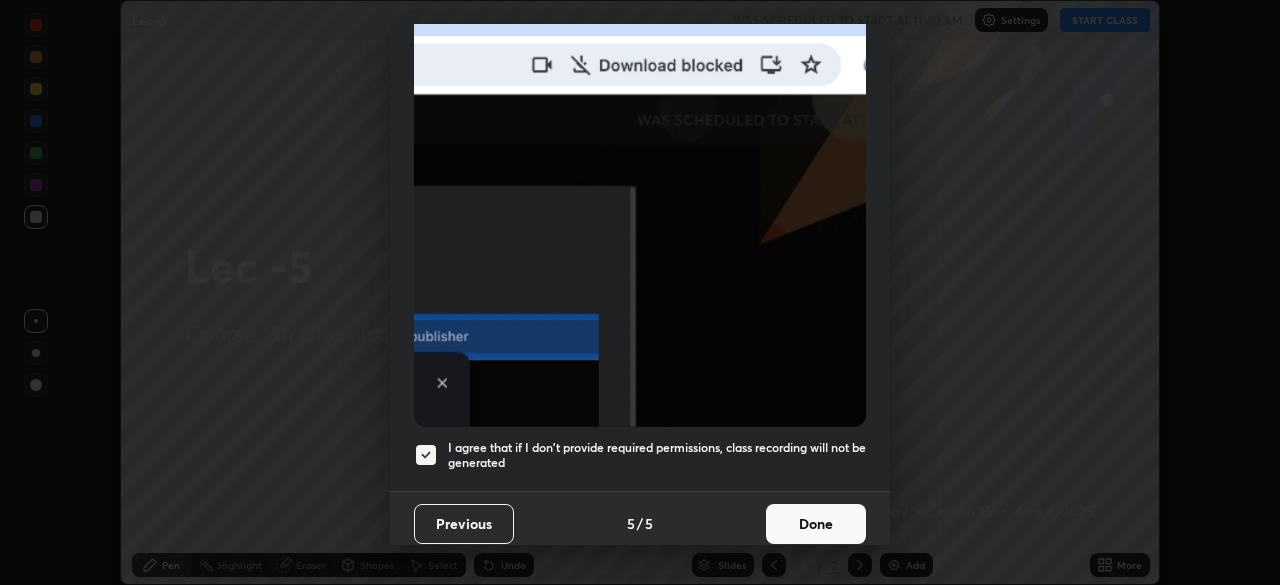 click on "Done" at bounding box center [816, 524] 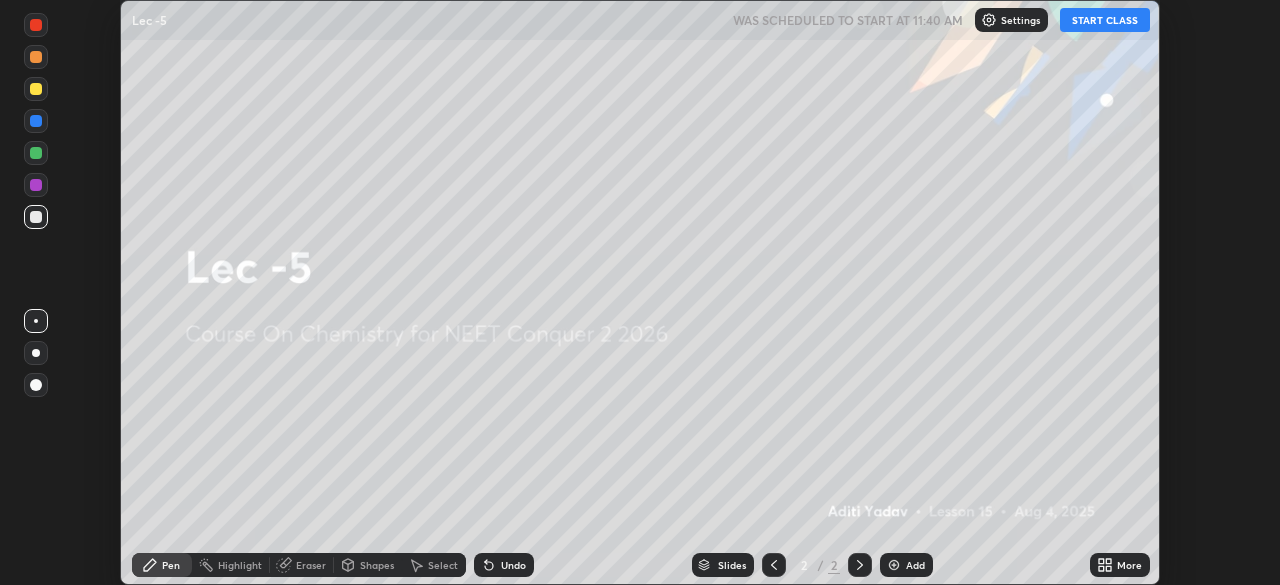 click on "START CLASS" at bounding box center (1105, 20) 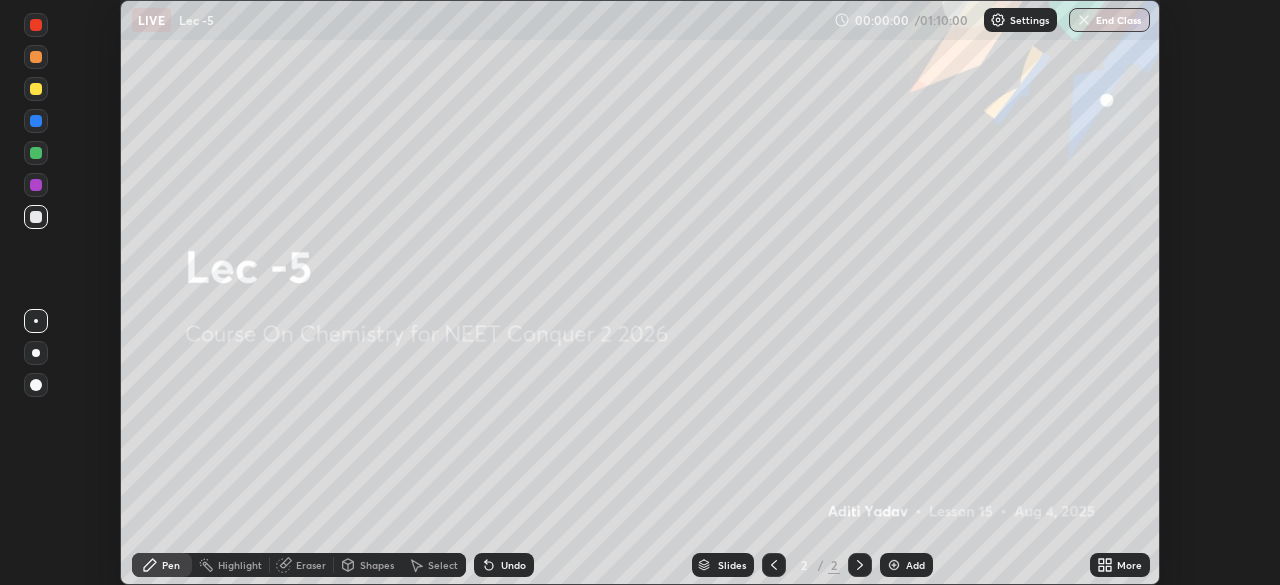 click 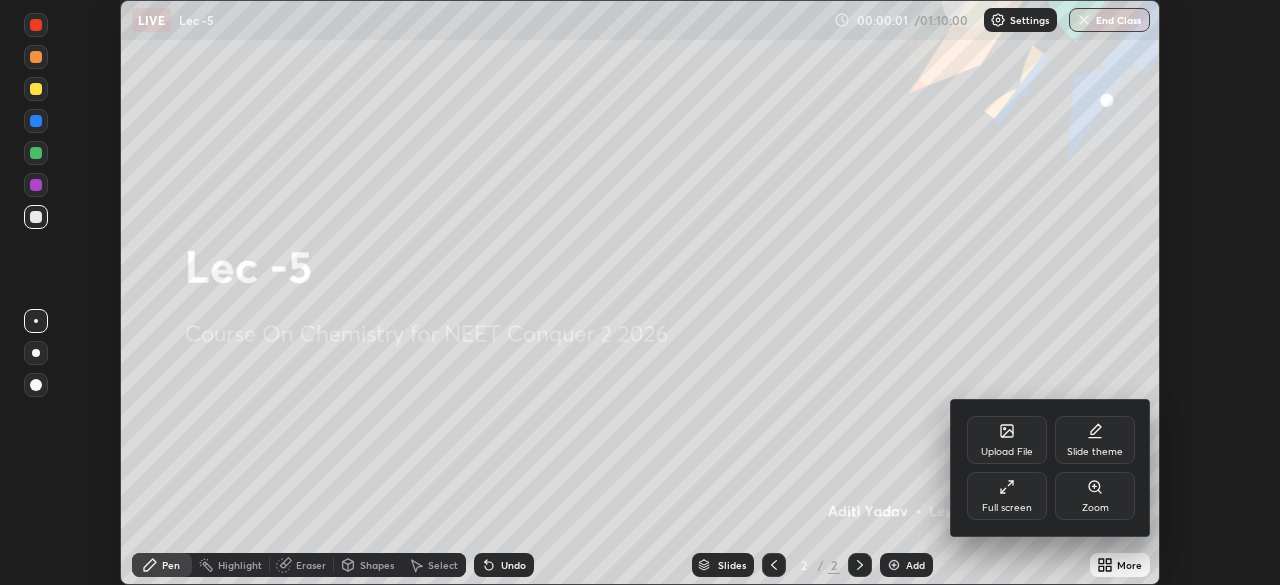 click on "Full screen" at bounding box center [1007, 496] 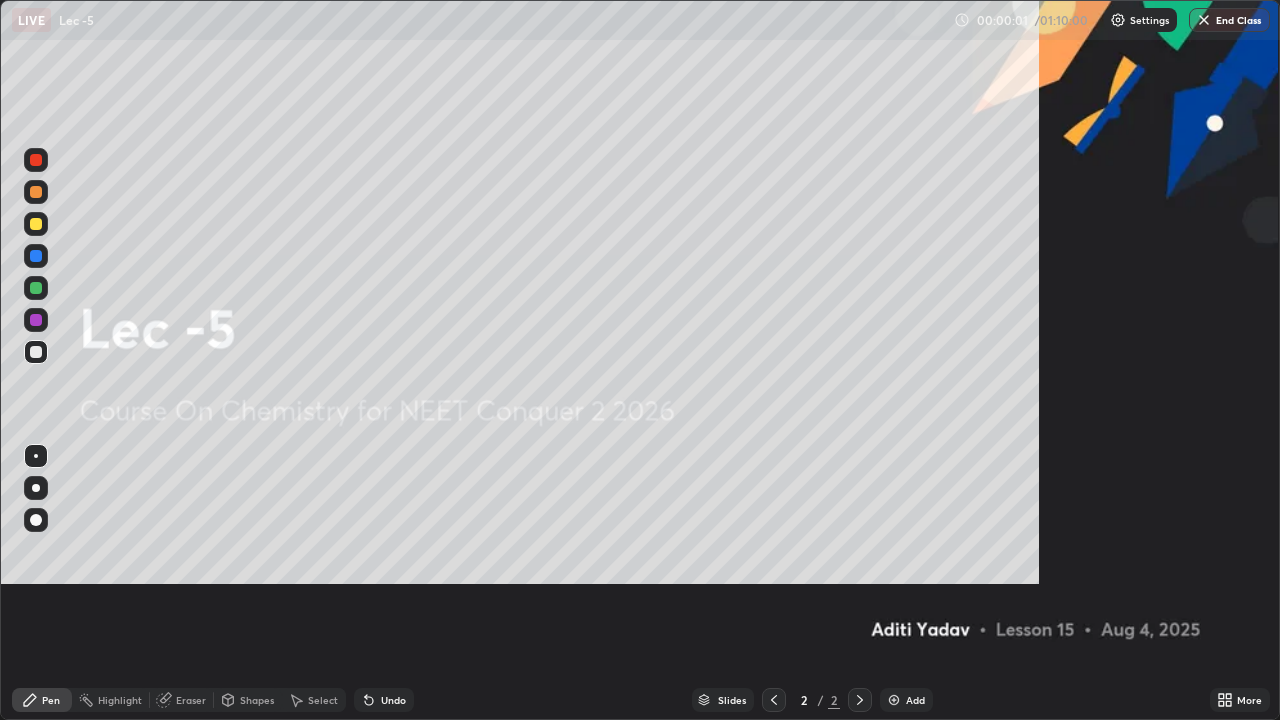 scroll, scrollTop: 99280, scrollLeft: 98720, axis: both 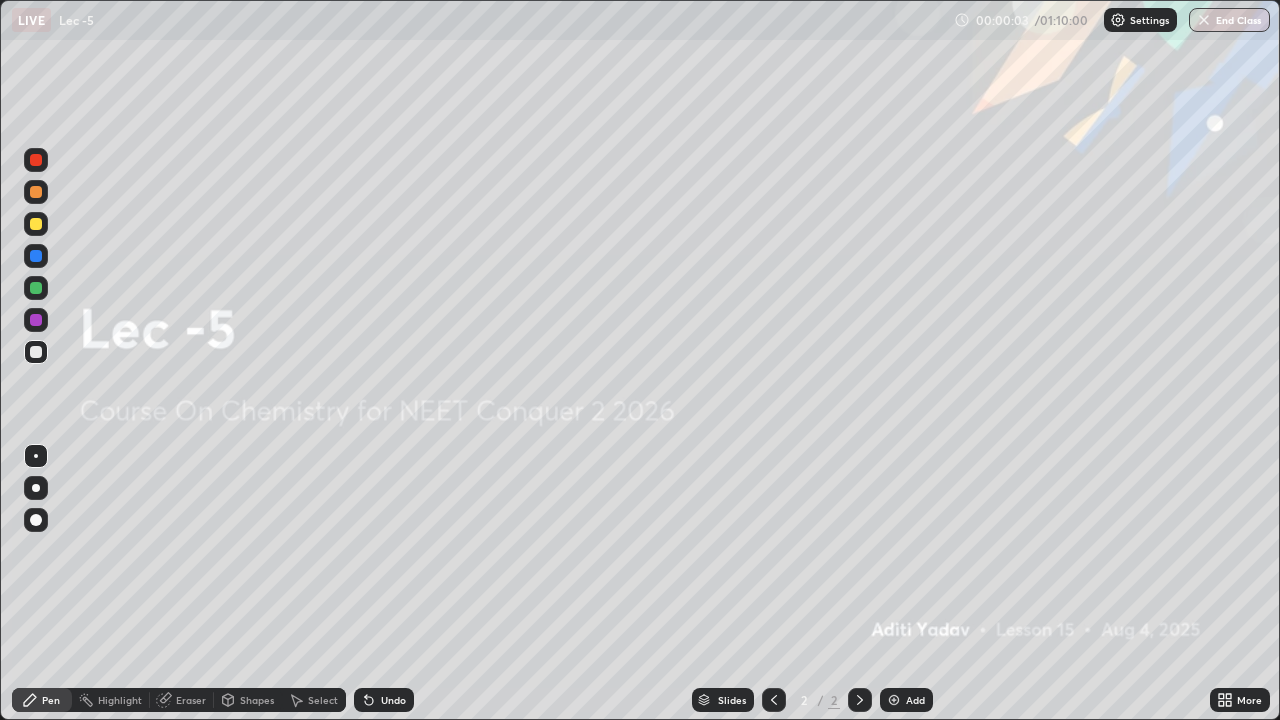 click at bounding box center [894, 700] 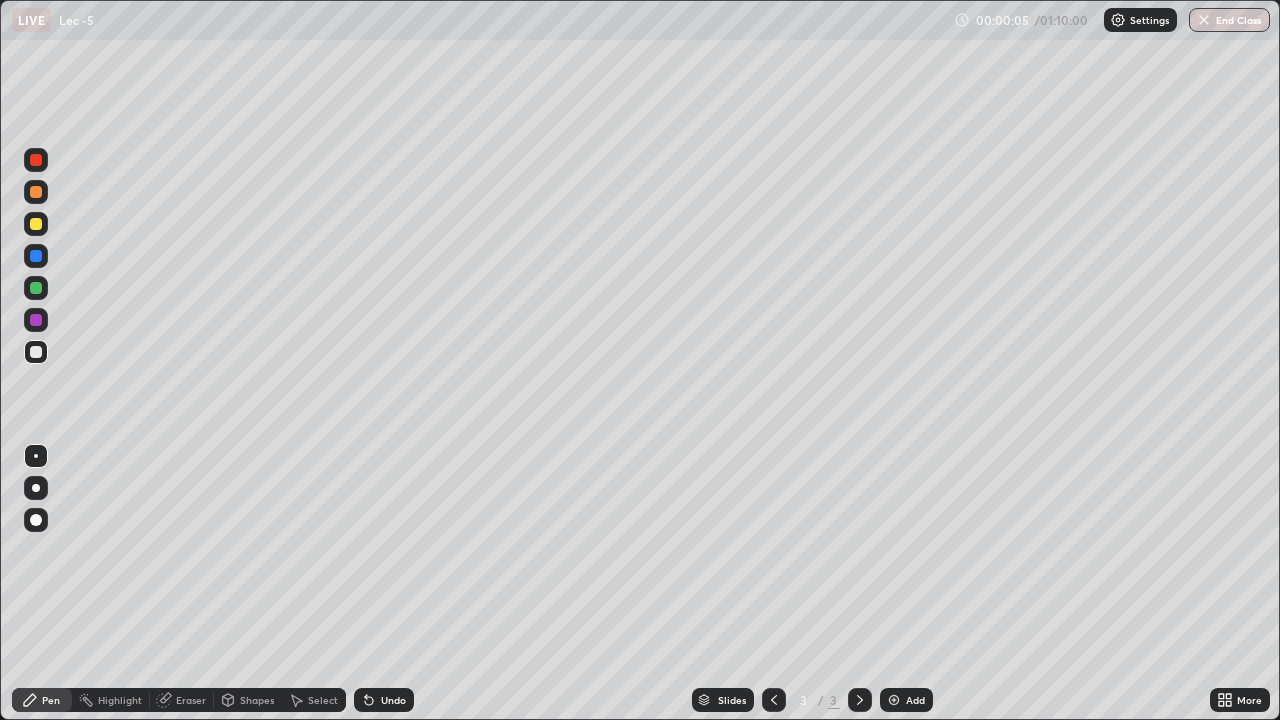 click at bounding box center (36, 224) 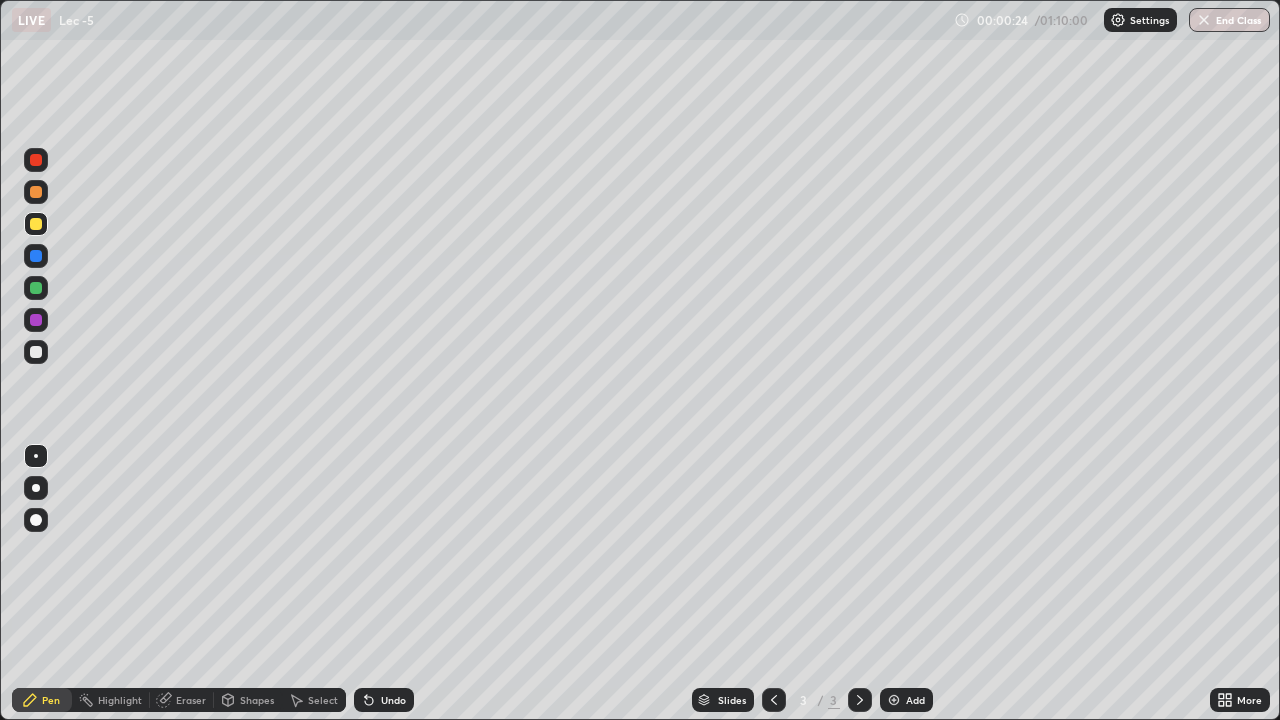 click at bounding box center [36, 352] 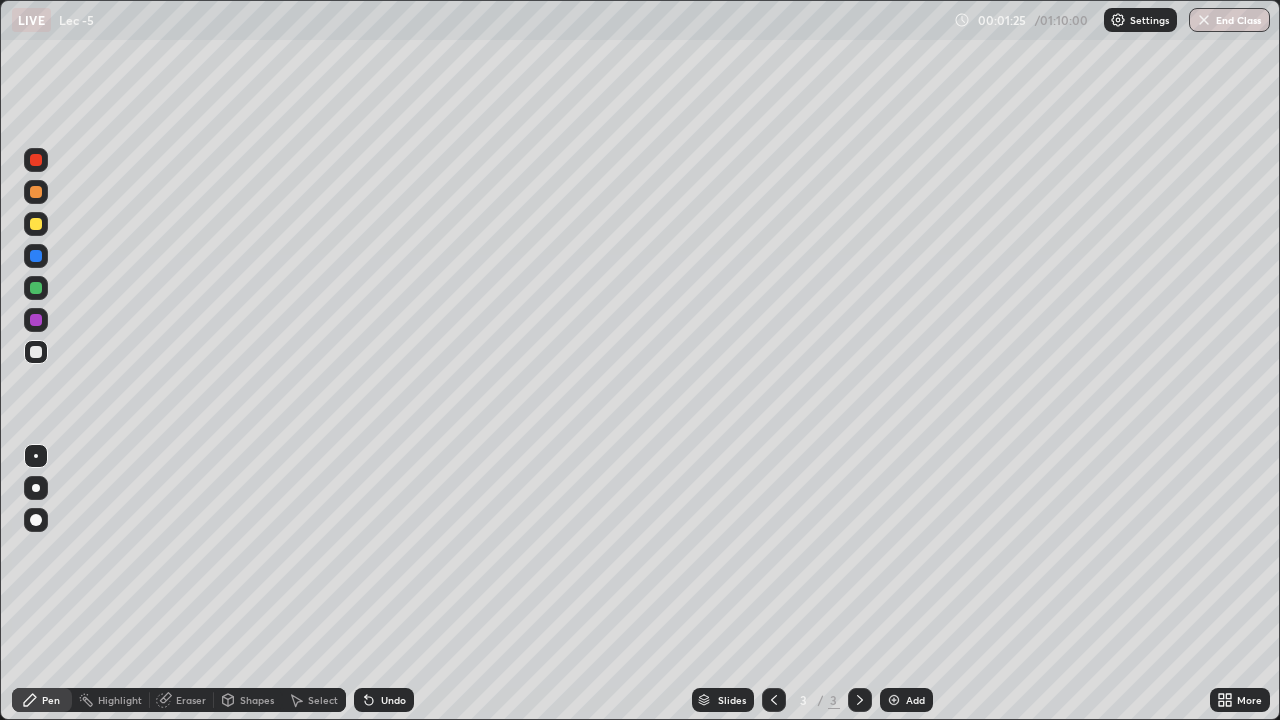 click at bounding box center (36, 256) 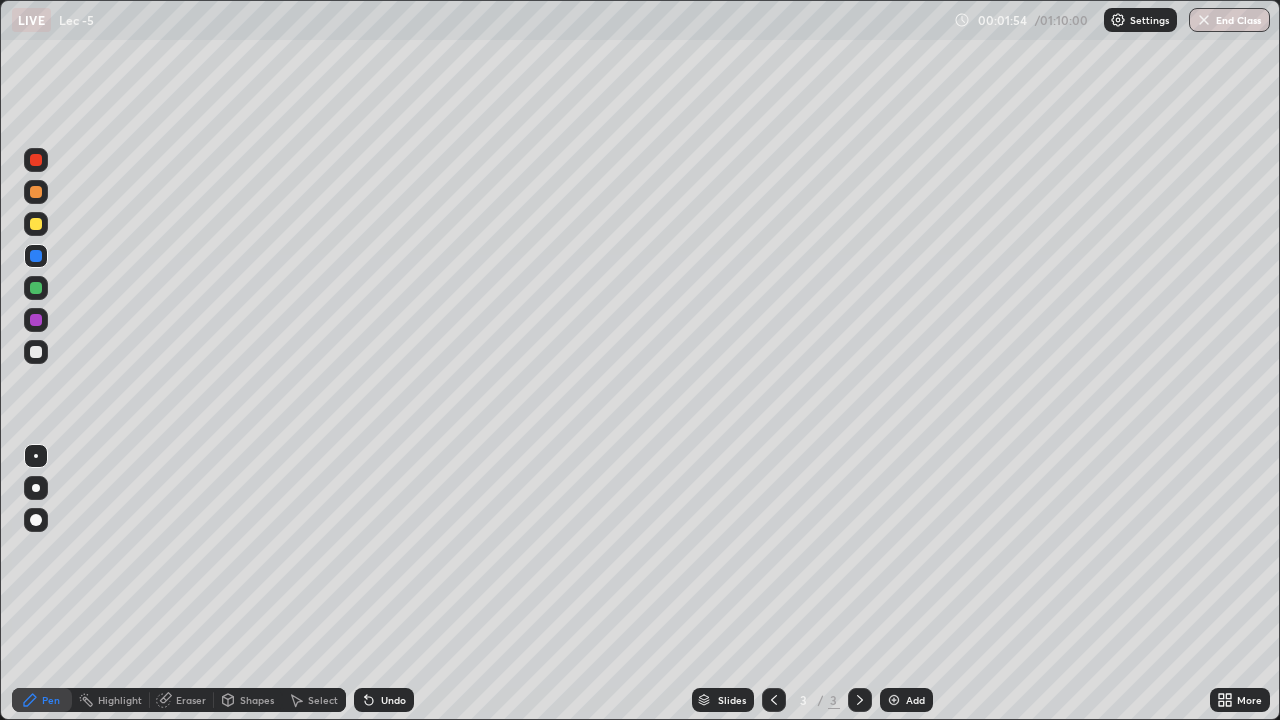 click at bounding box center [36, 352] 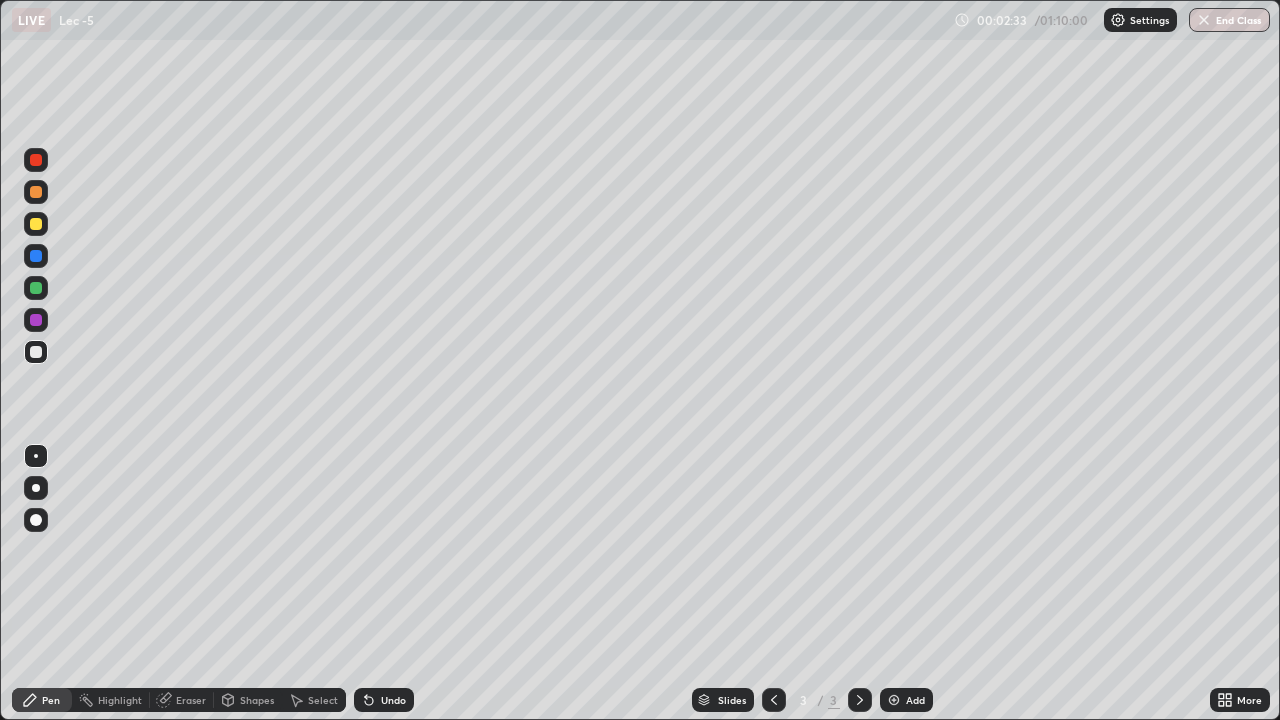 click at bounding box center [36, 288] 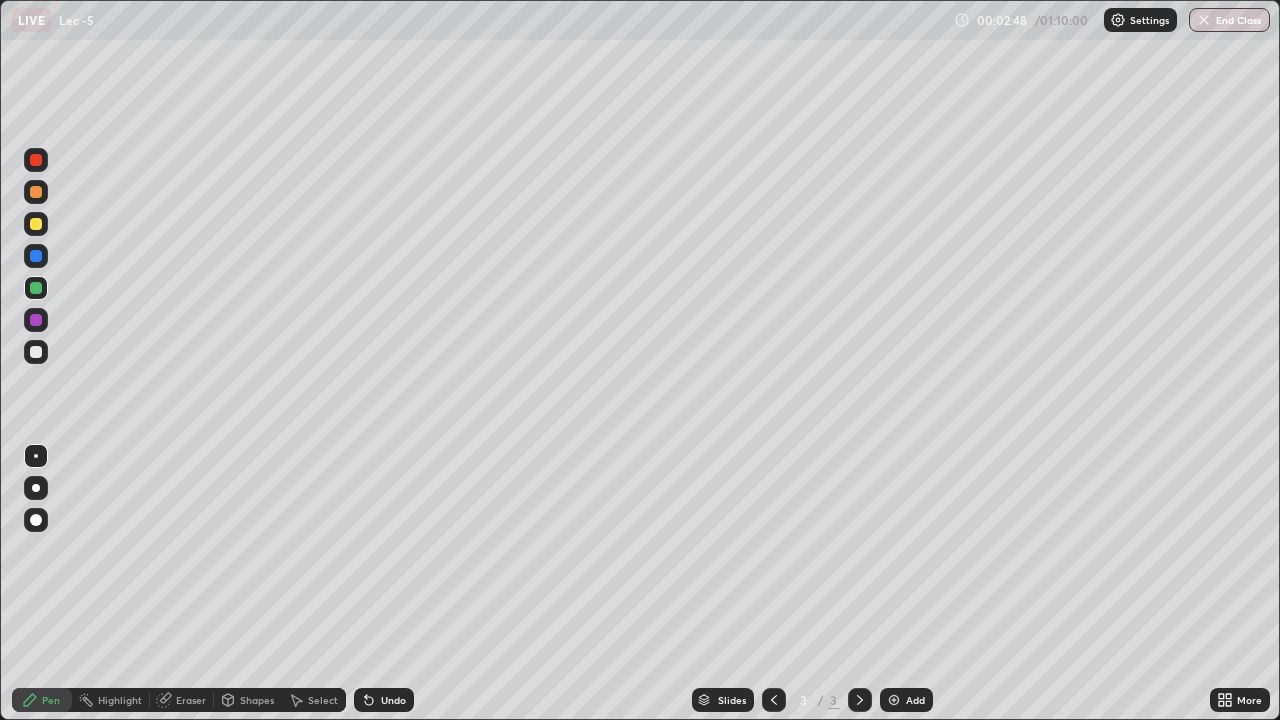 click at bounding box center (36, 256) 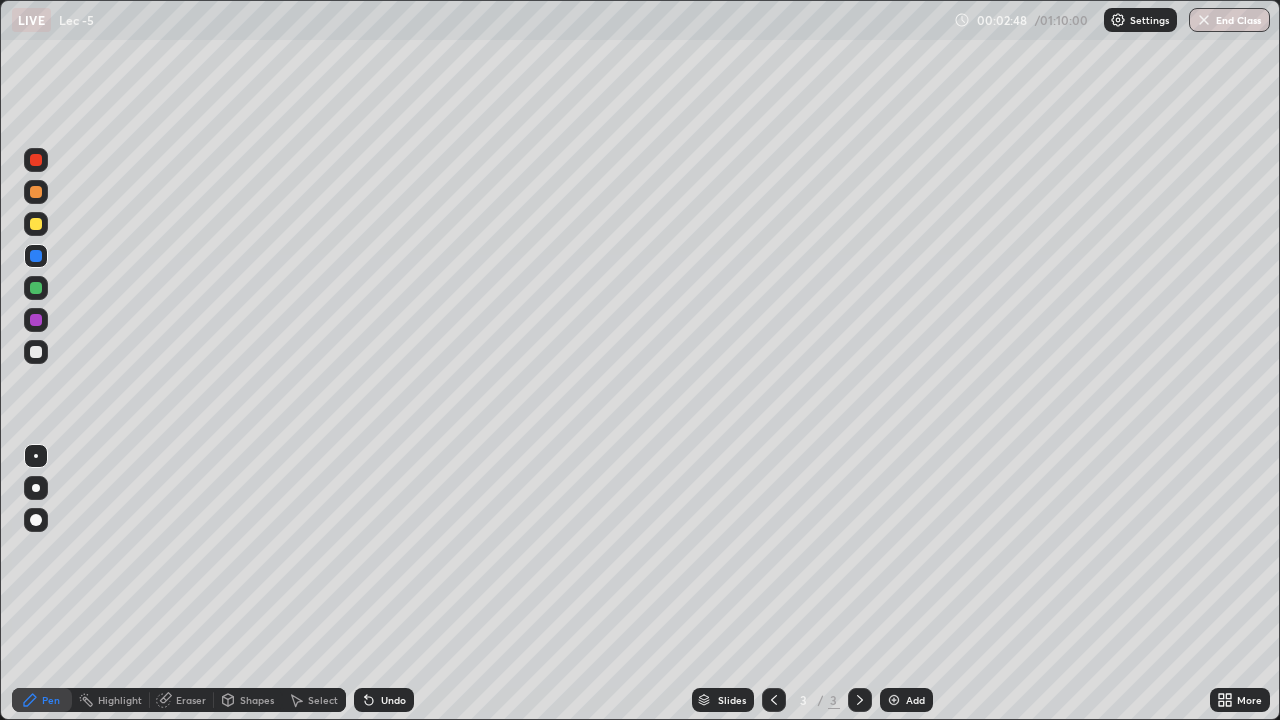 click at bounding box center (36, 224) 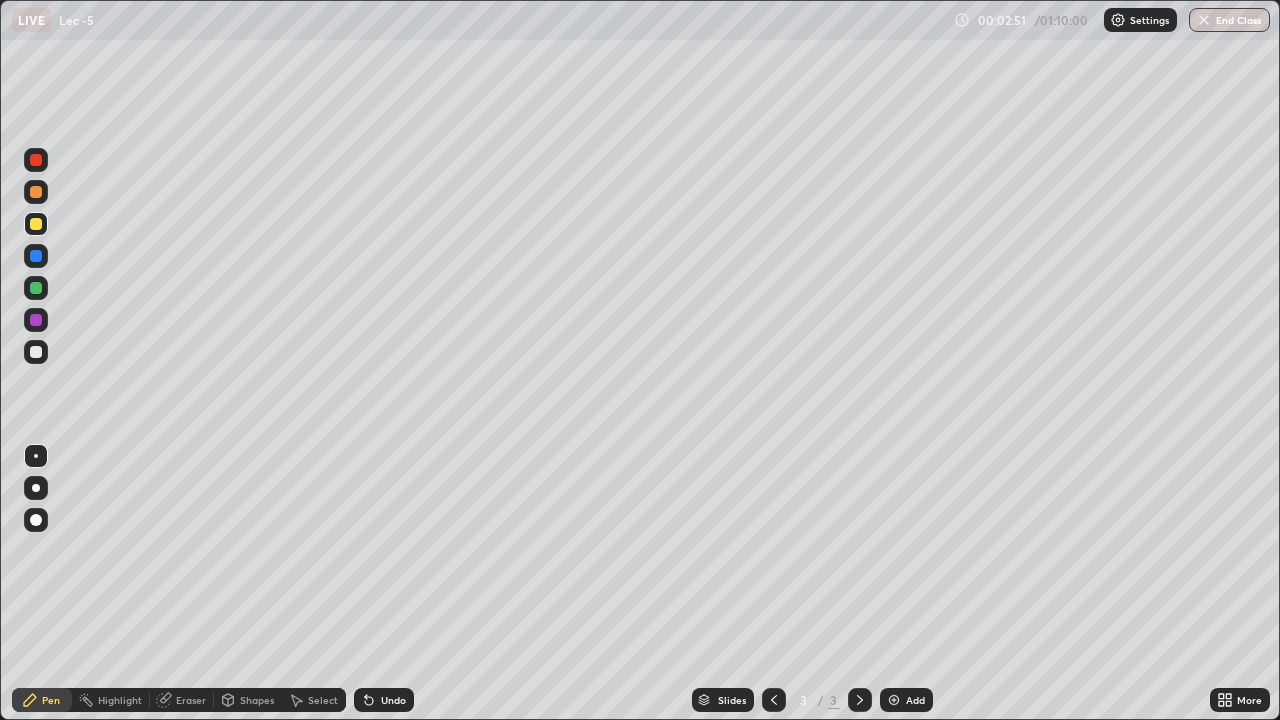 click at bounding box center (36, 192) 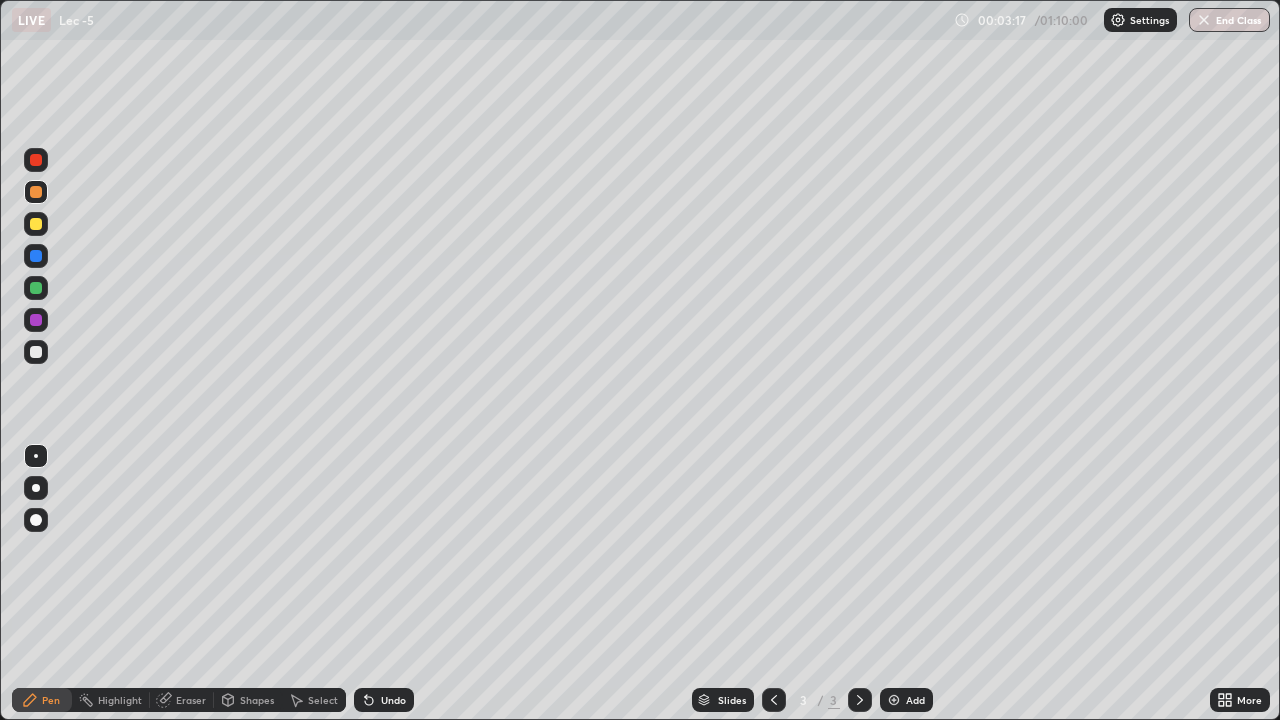 click on "Undo" at bounding box center (393, 700) 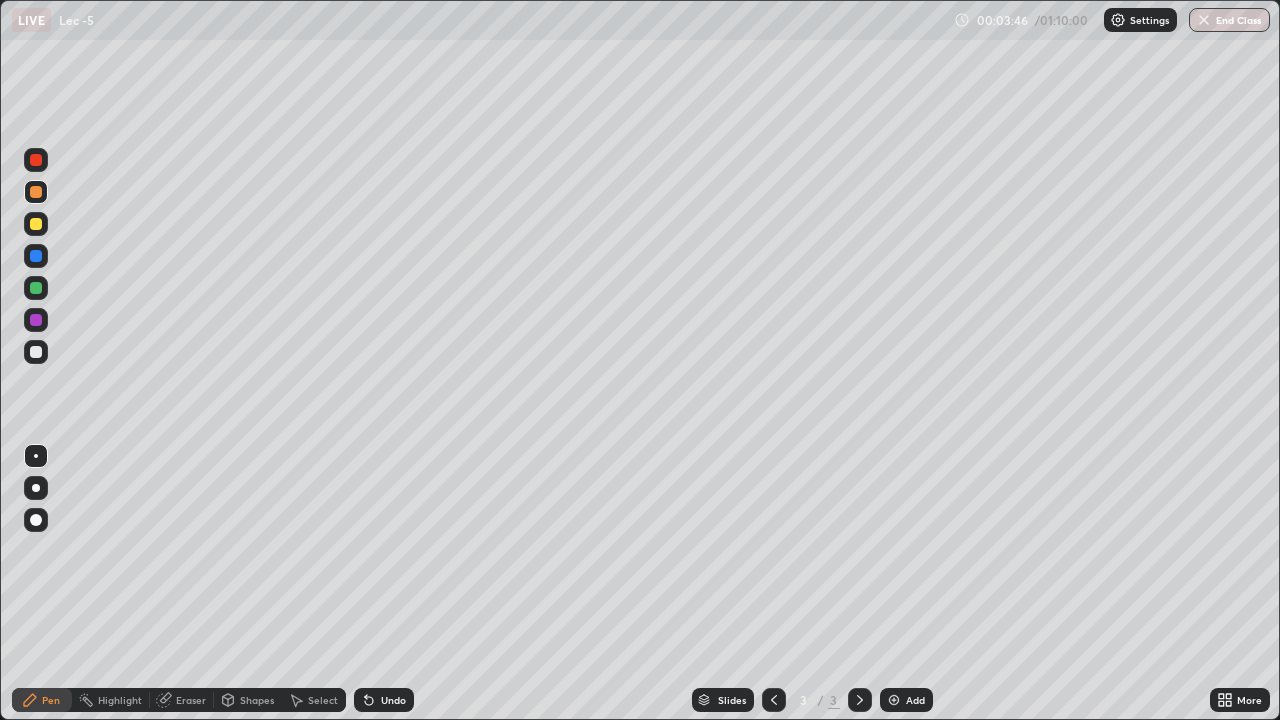click at bounding box center [36, 224] 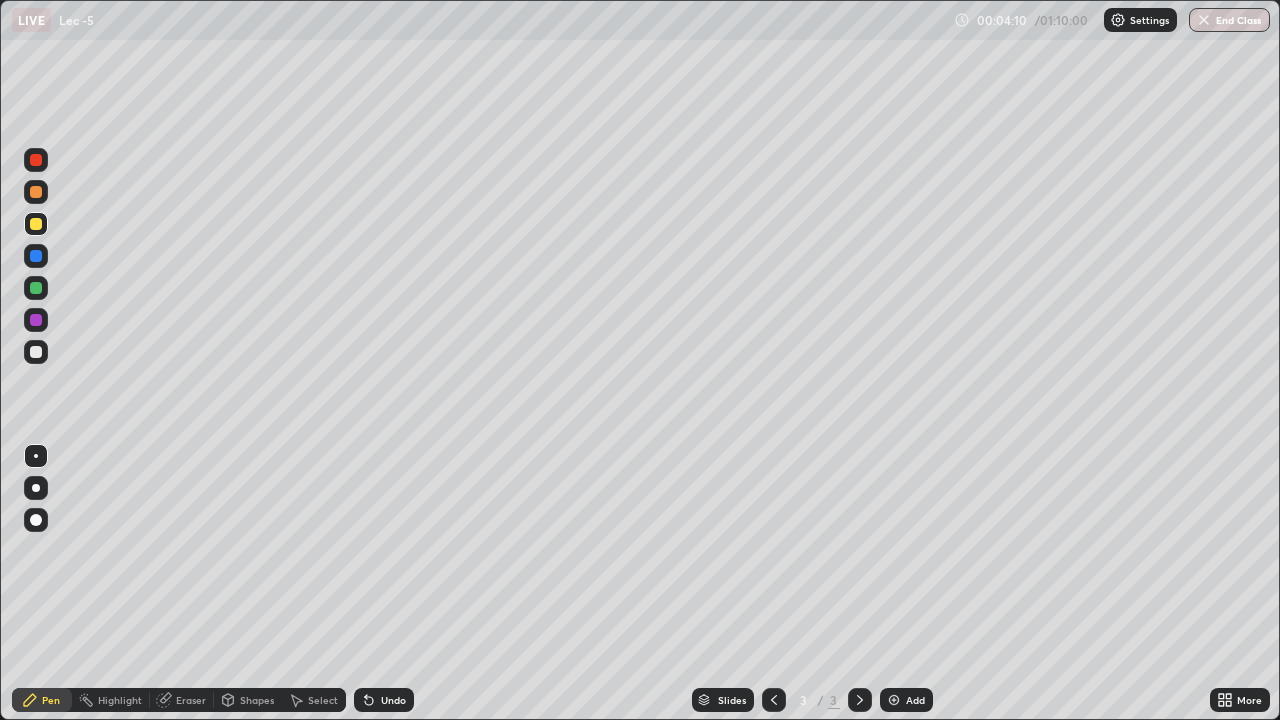 click at bounding box center (36, 192) 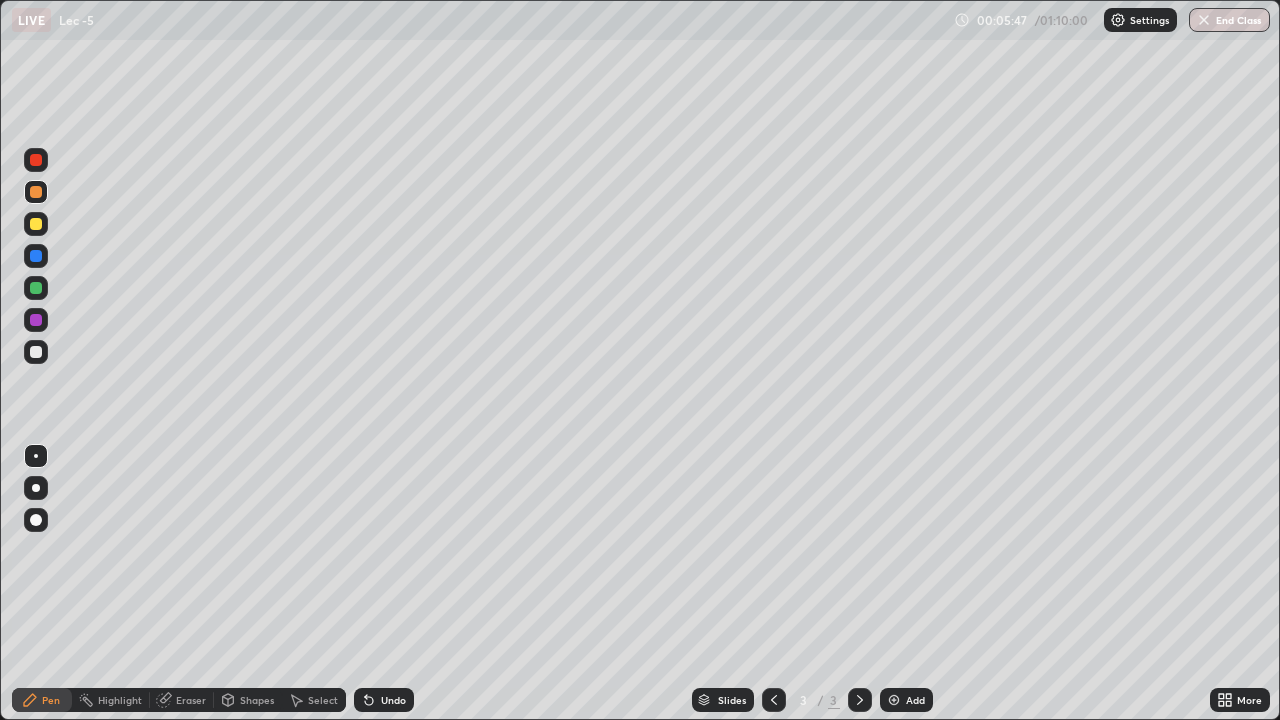 click at bounding box center [894, 700] 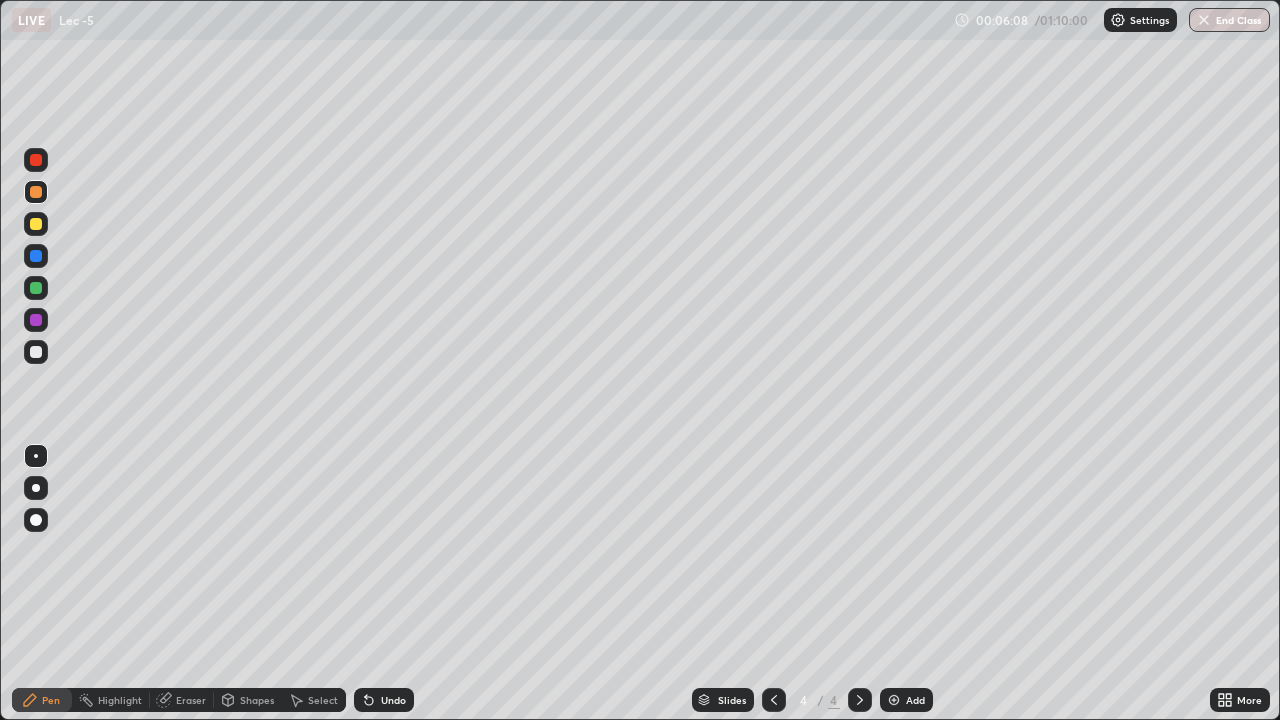 click at bounding box center [36, 256] 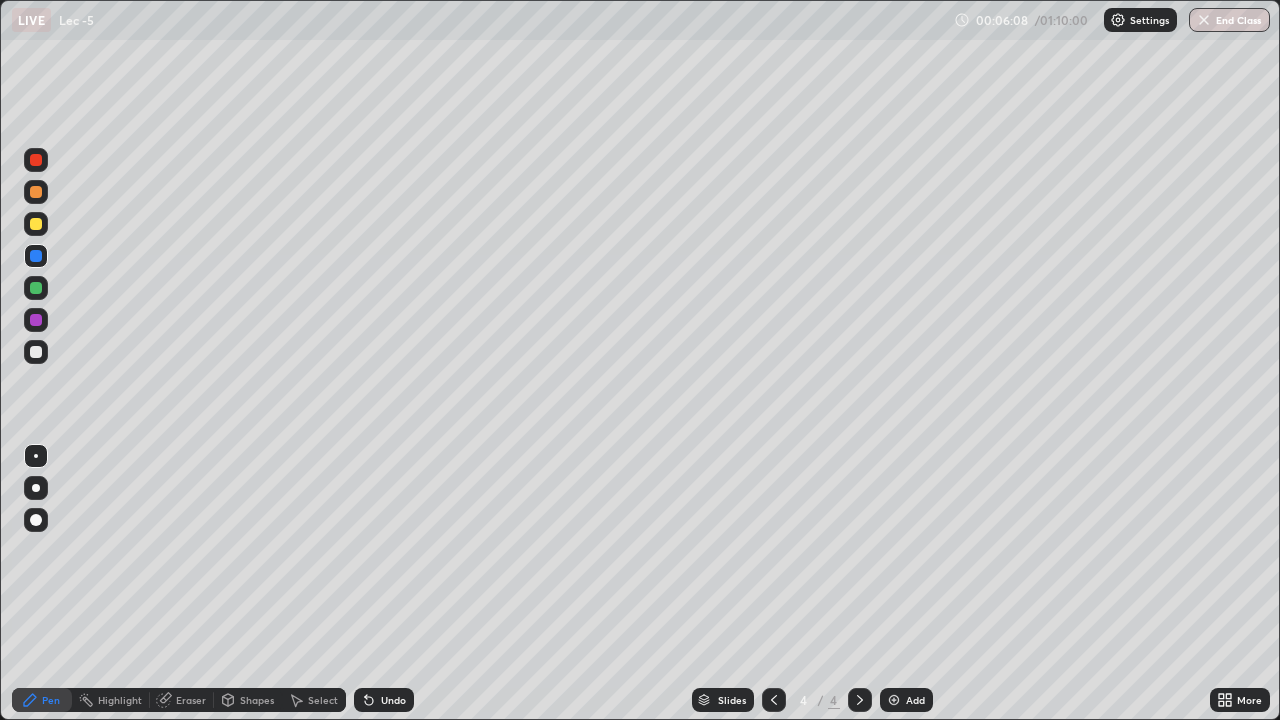 click at bounding box center (36, 224) 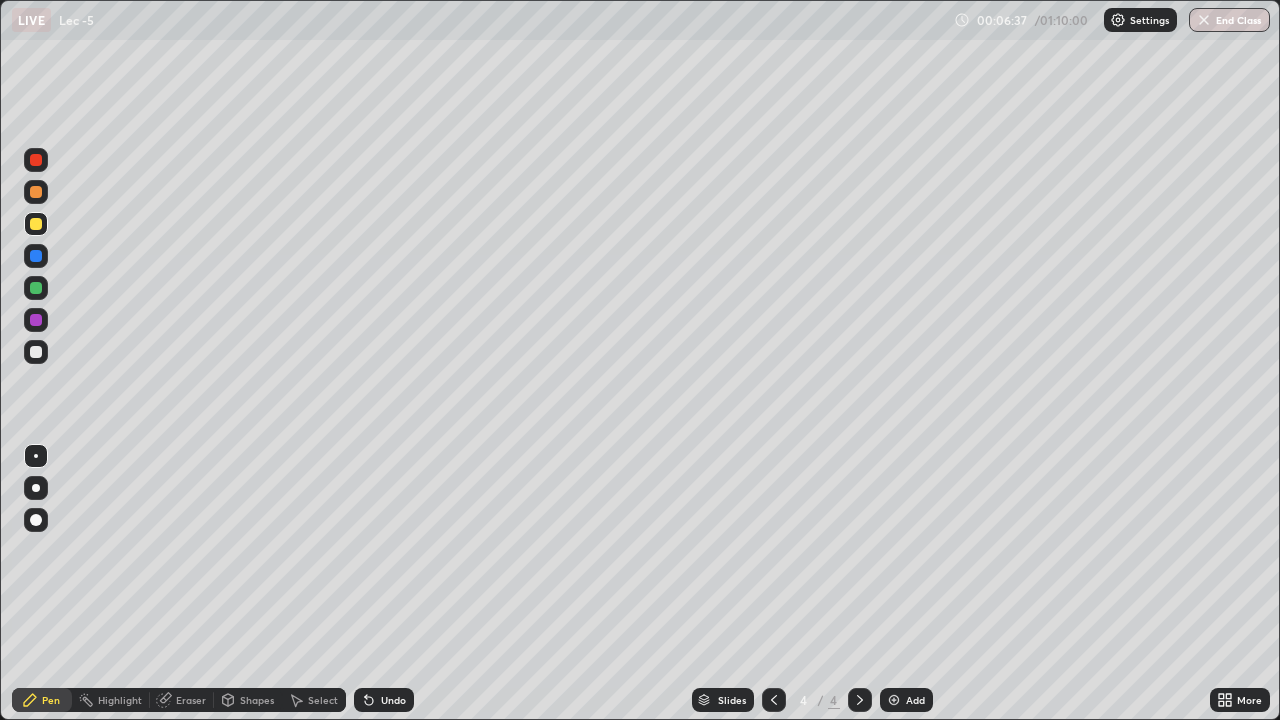 click at bounding box center (36, 256) 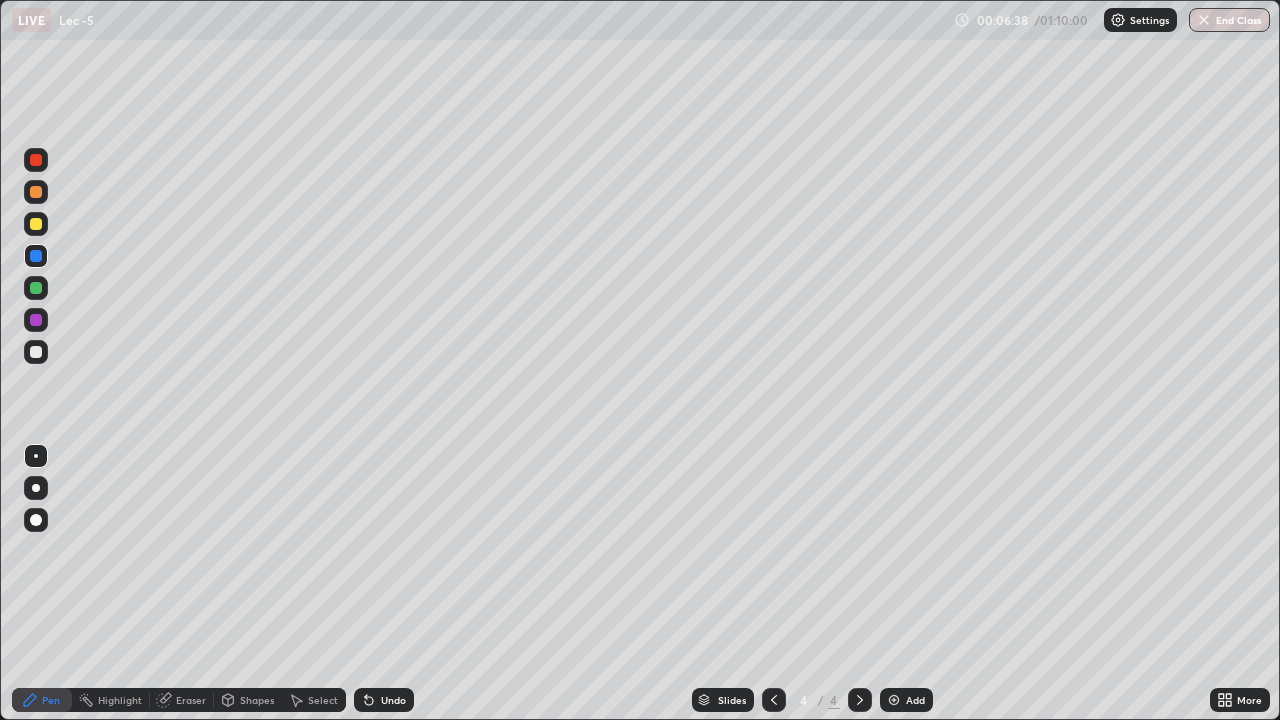click on "Erase all" at bounding box center (36, 360) 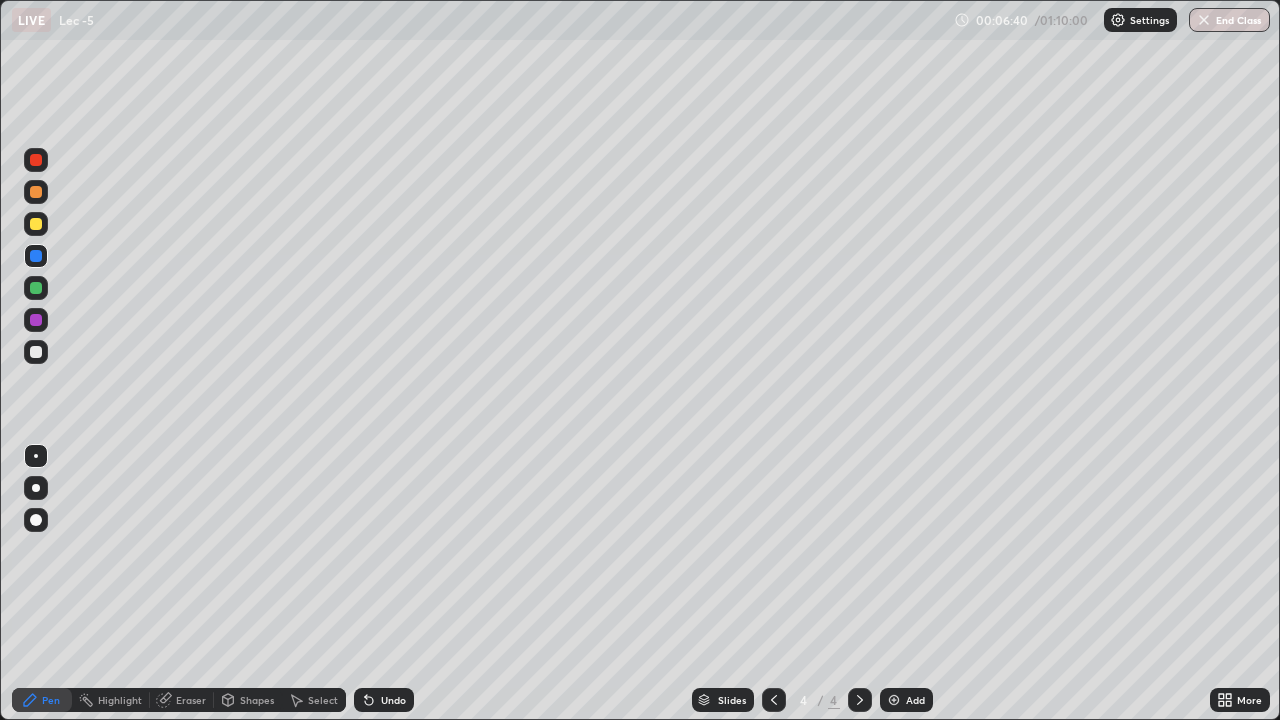 click at bounding box center [36, 192] 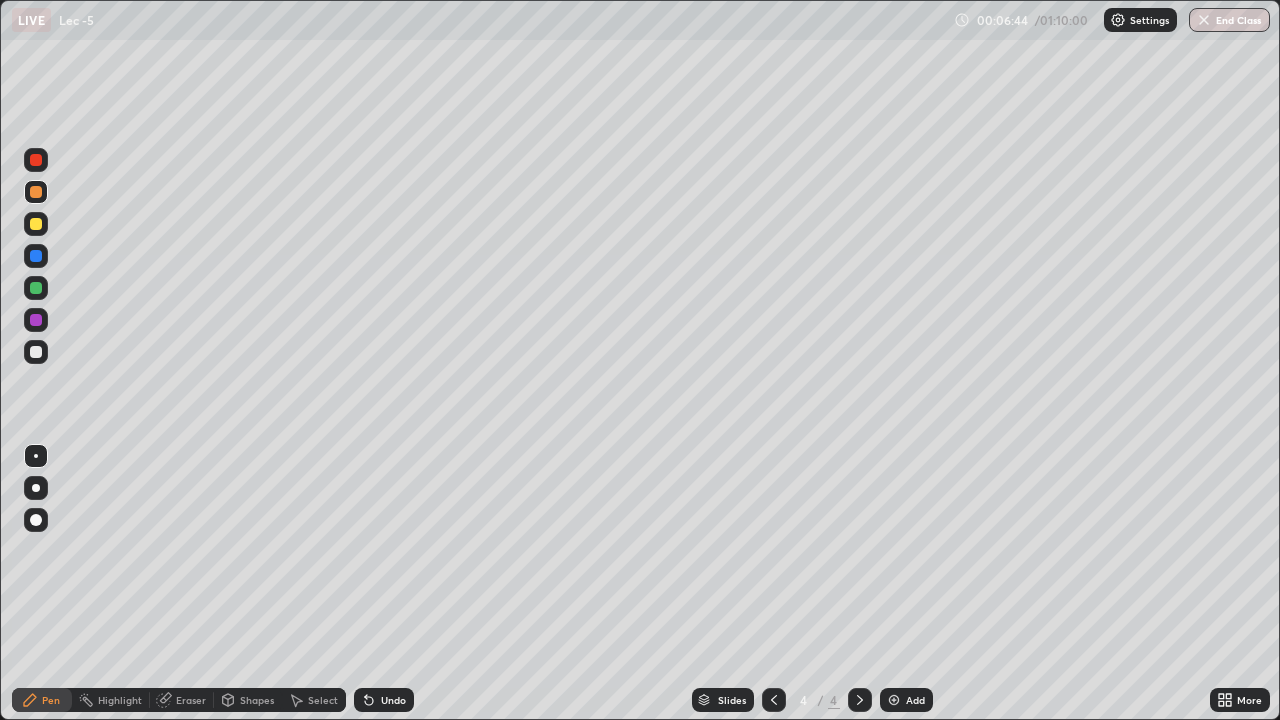 click at bounding box center (36, 256) 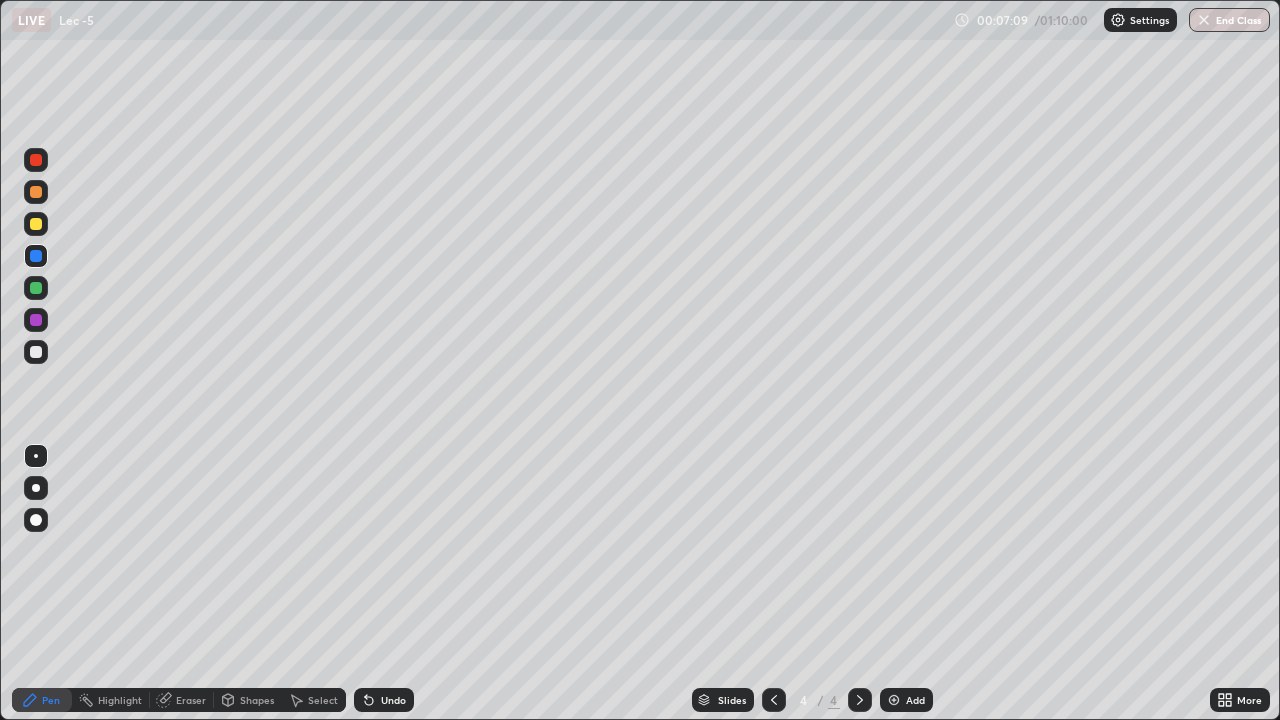 click at bounding box center [36, 320] 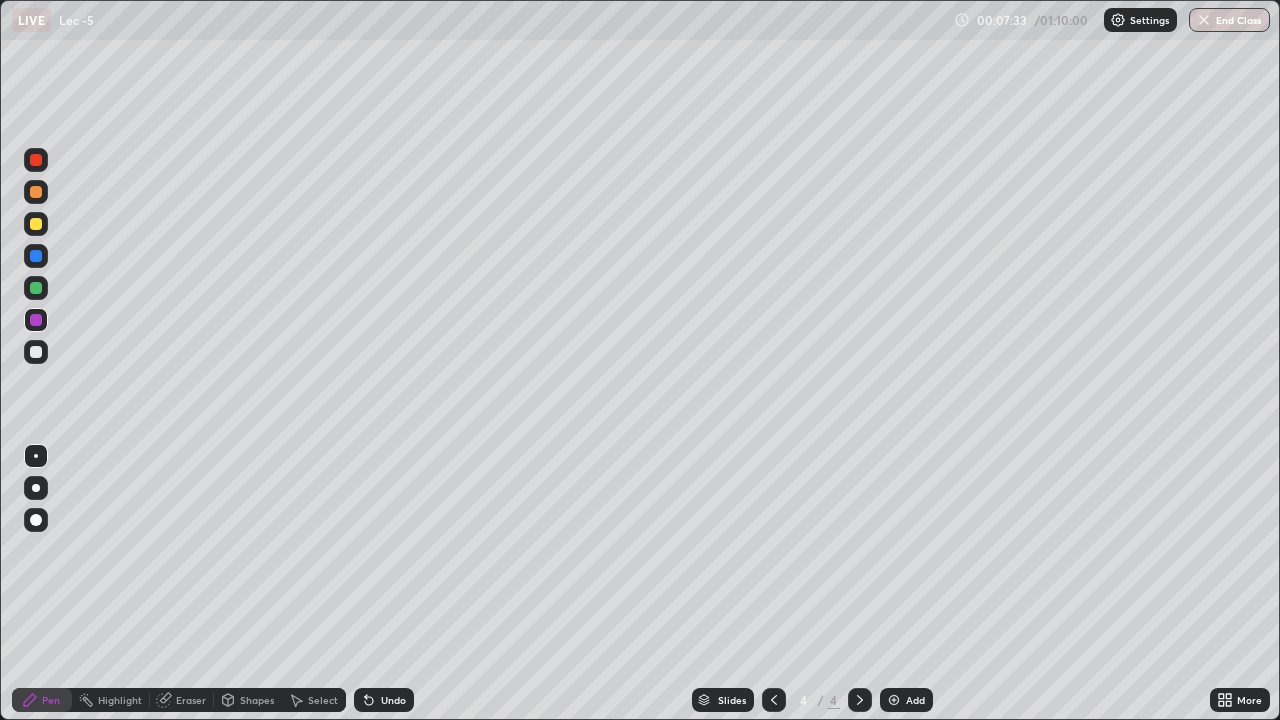 click at bounding box center (36, 352) 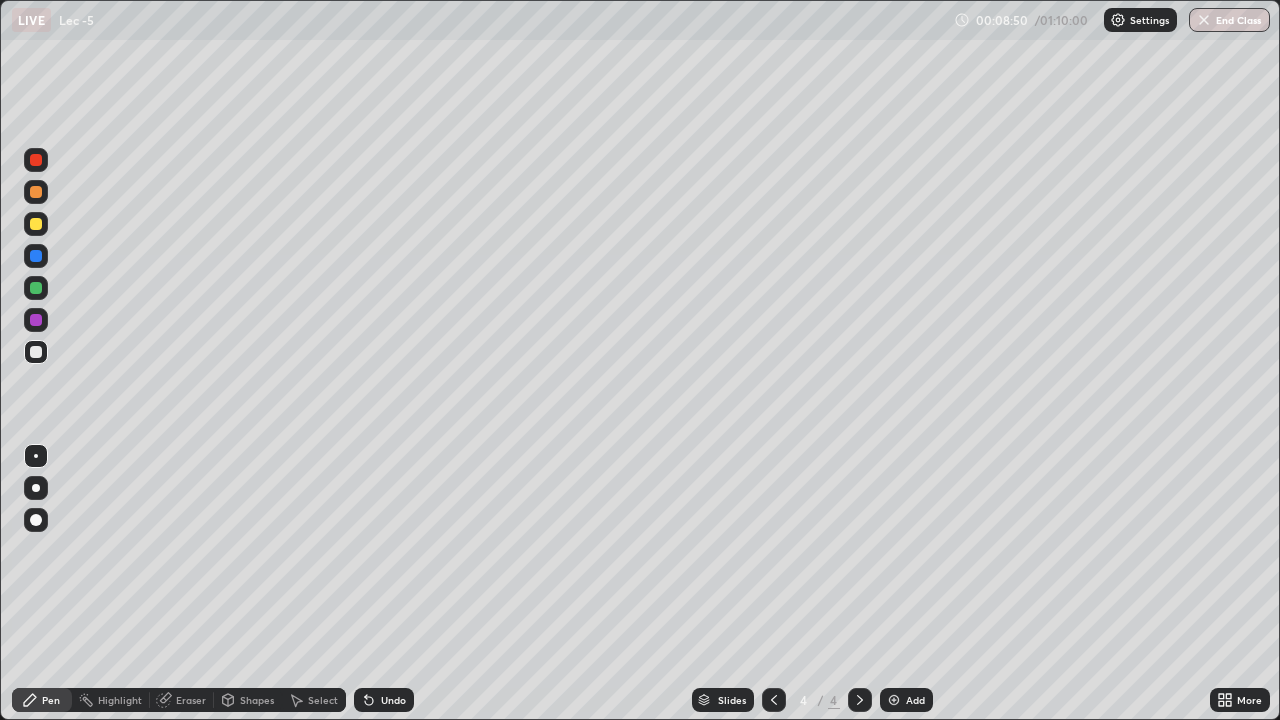 click at bounding box center (36, 288) 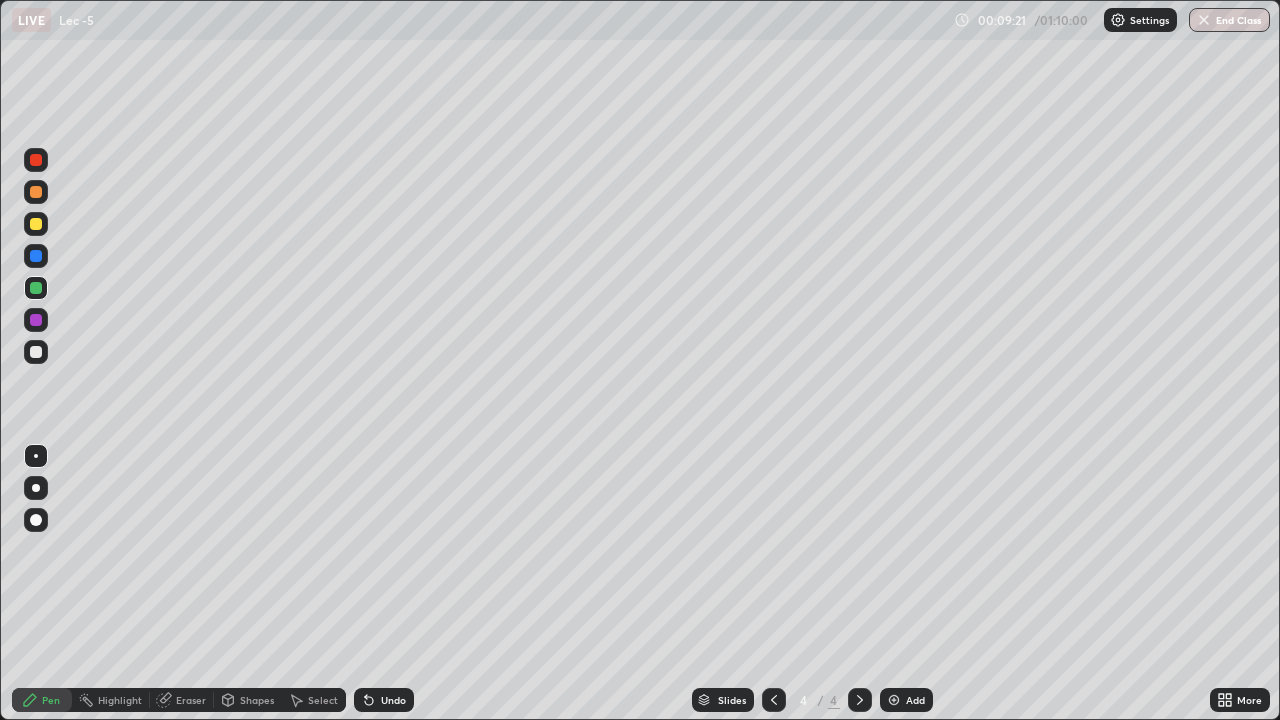 click at bounding box center [894, 700] 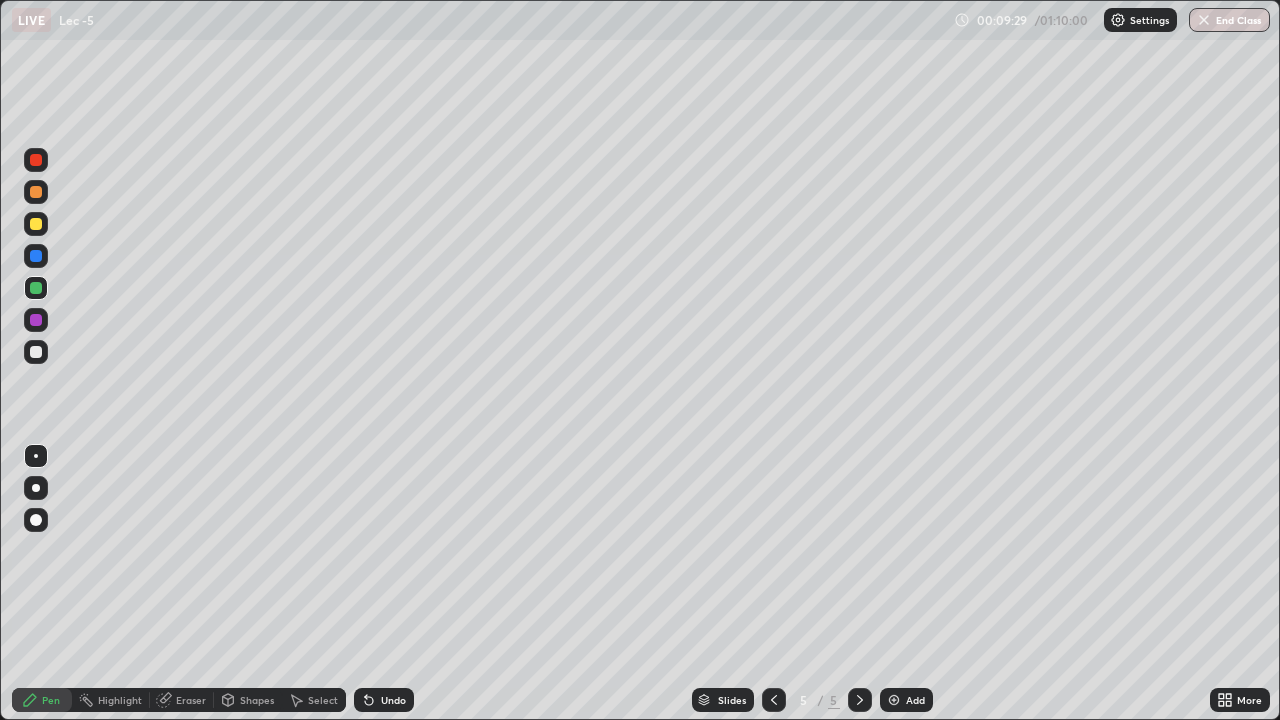 click at bounding box center [36, 352] 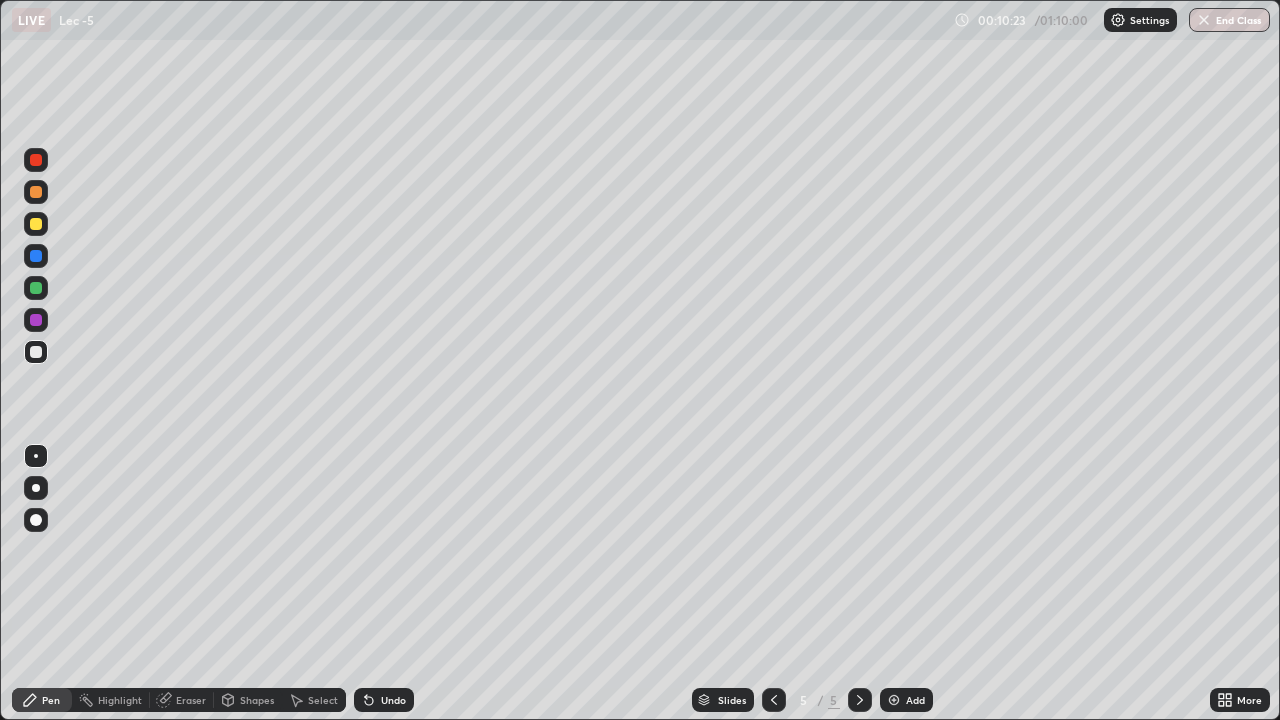 click at bounding box center [36, 224] 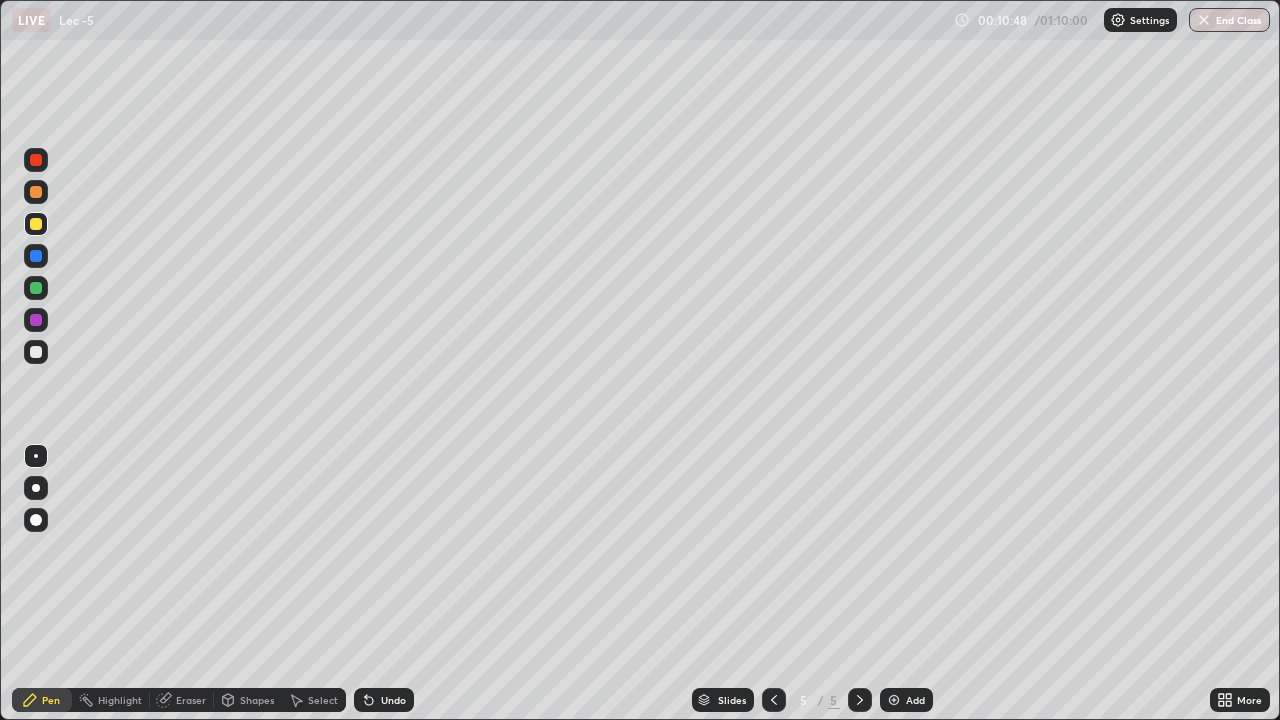 click at bounding box center (36, 288) 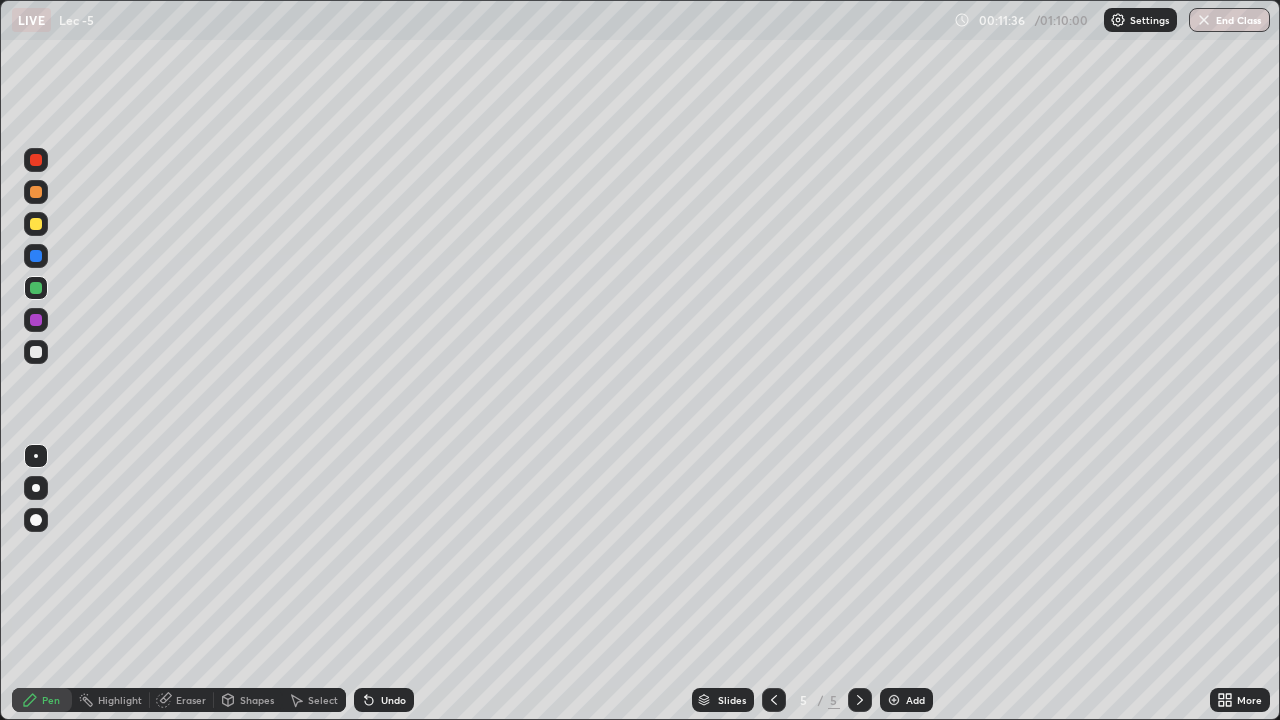click at bounding box center [36, 320] 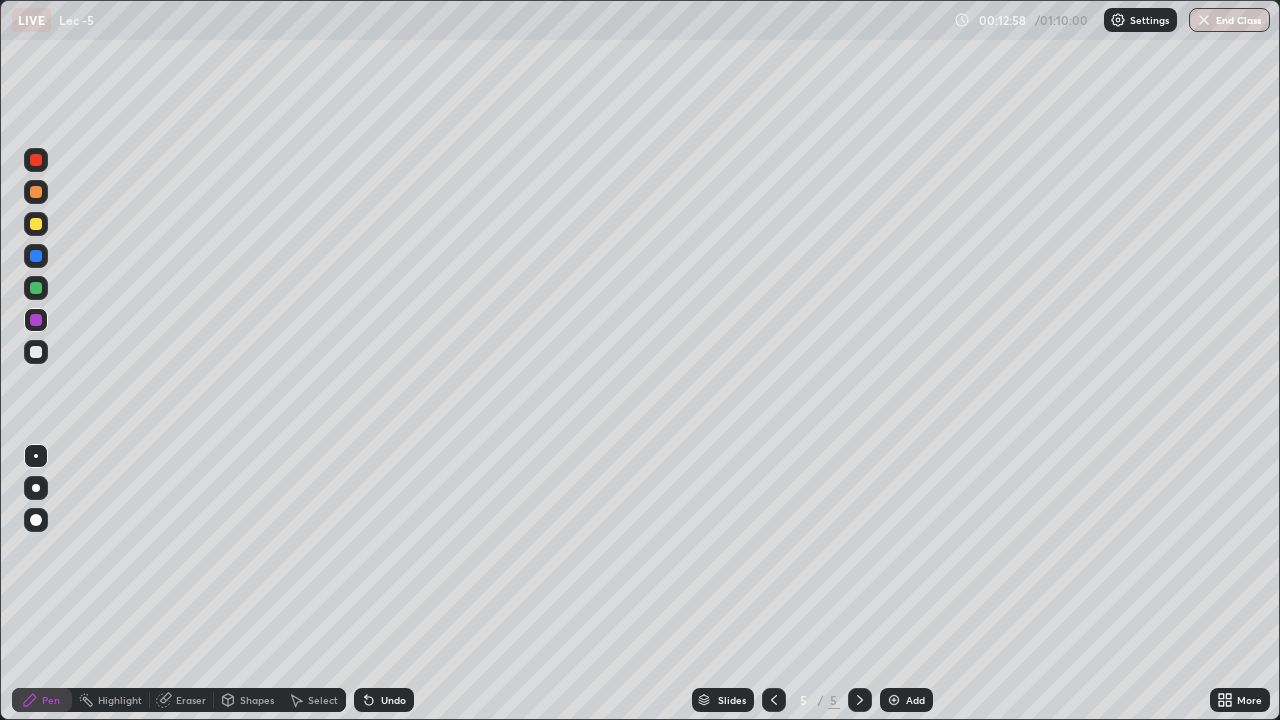 click on "Setting up your live class" at bounding box center [640, 360] 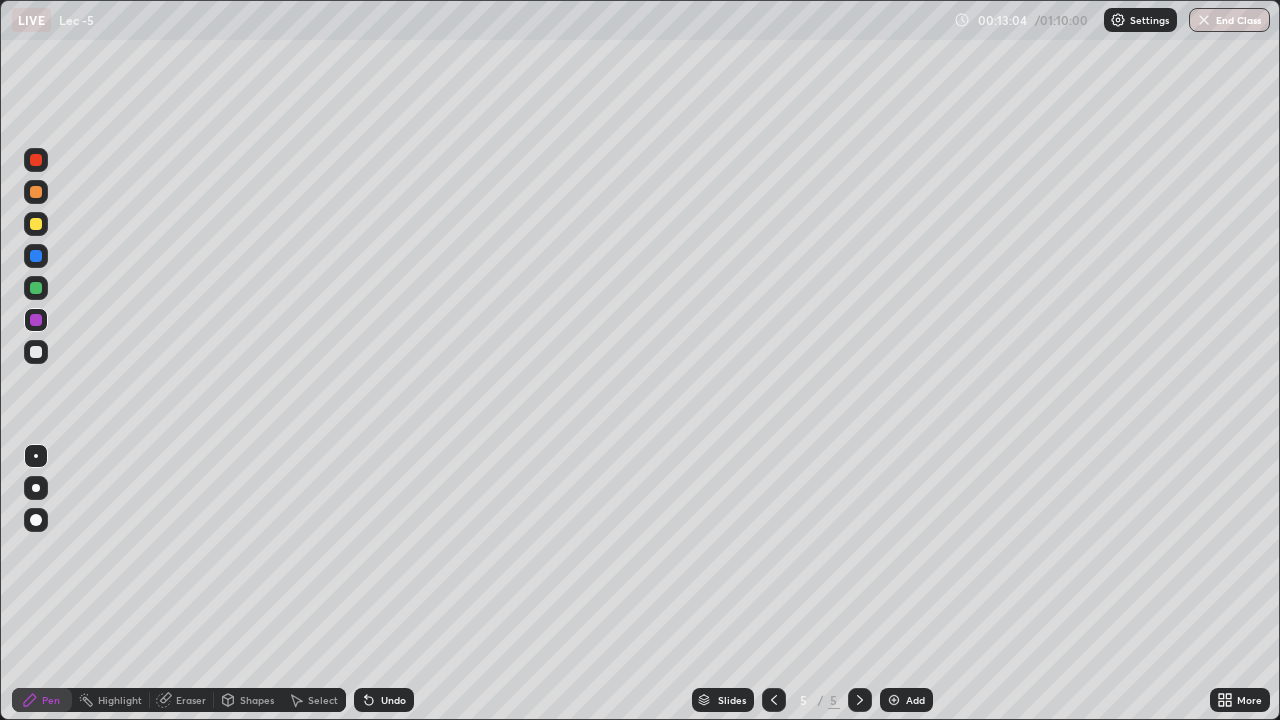 click at bounding box center [36, 256] 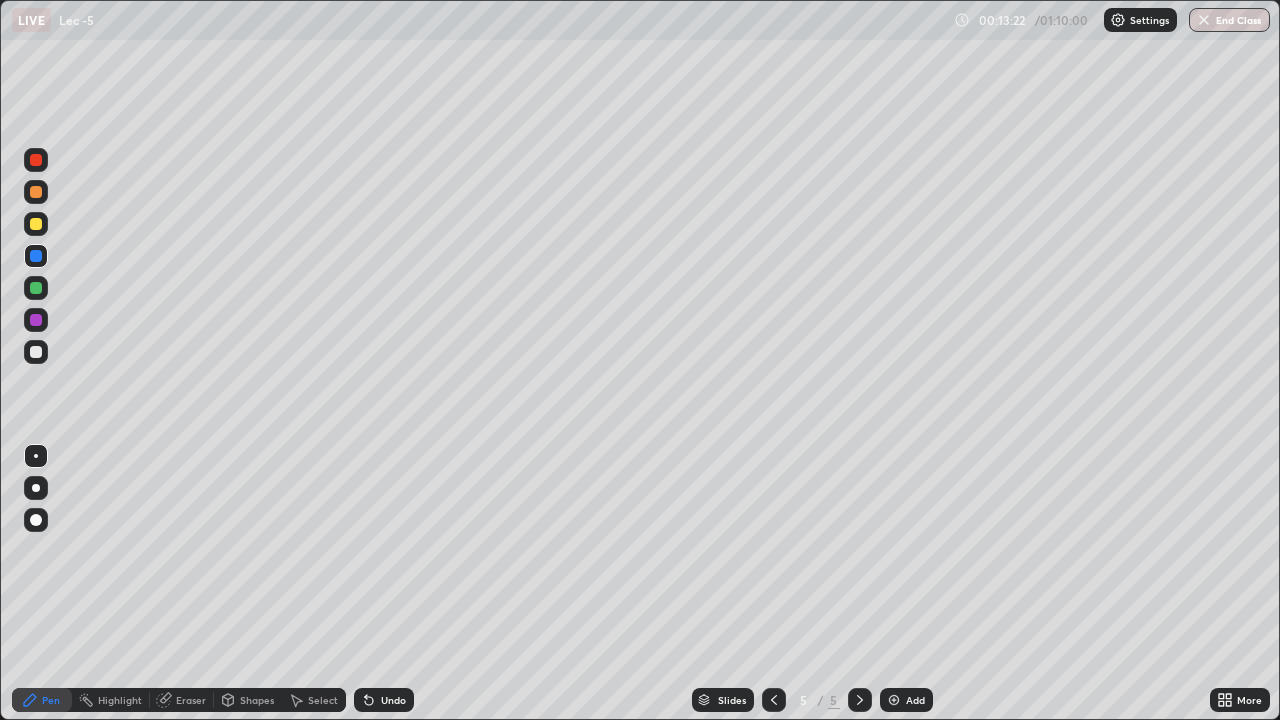 click at bounding box center (36, 192) 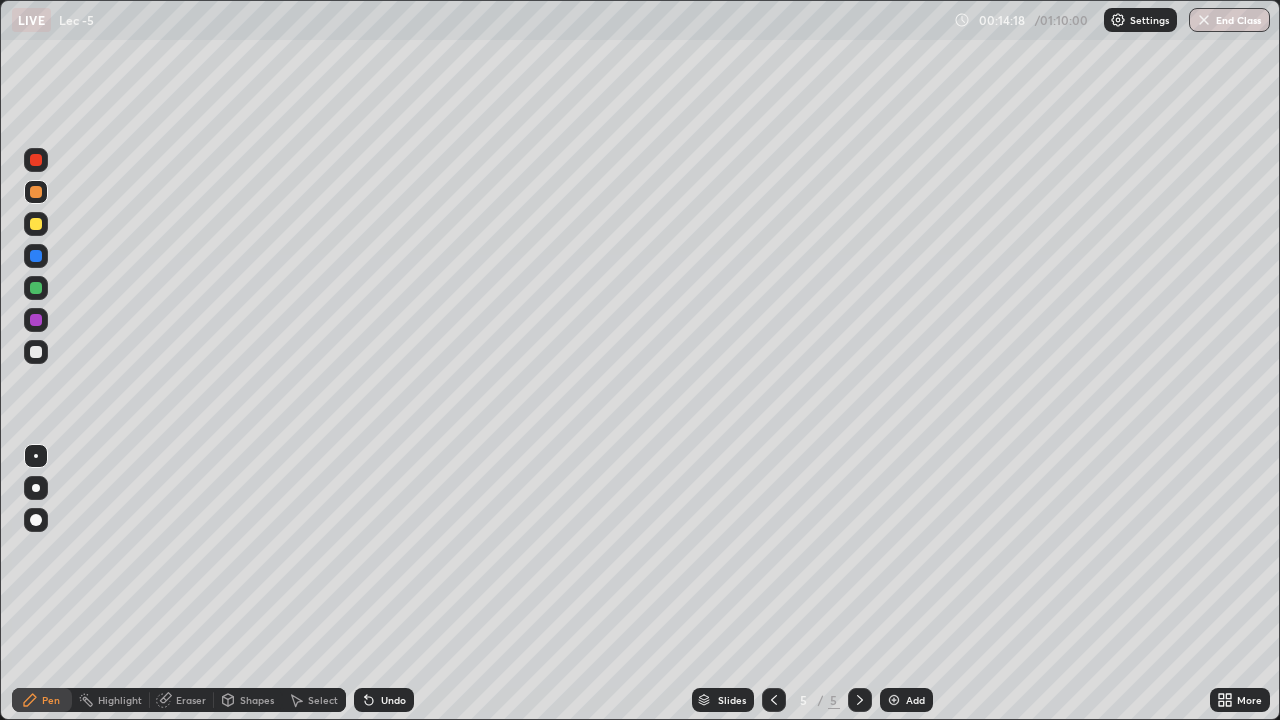 click at bounding box center (36, 224) 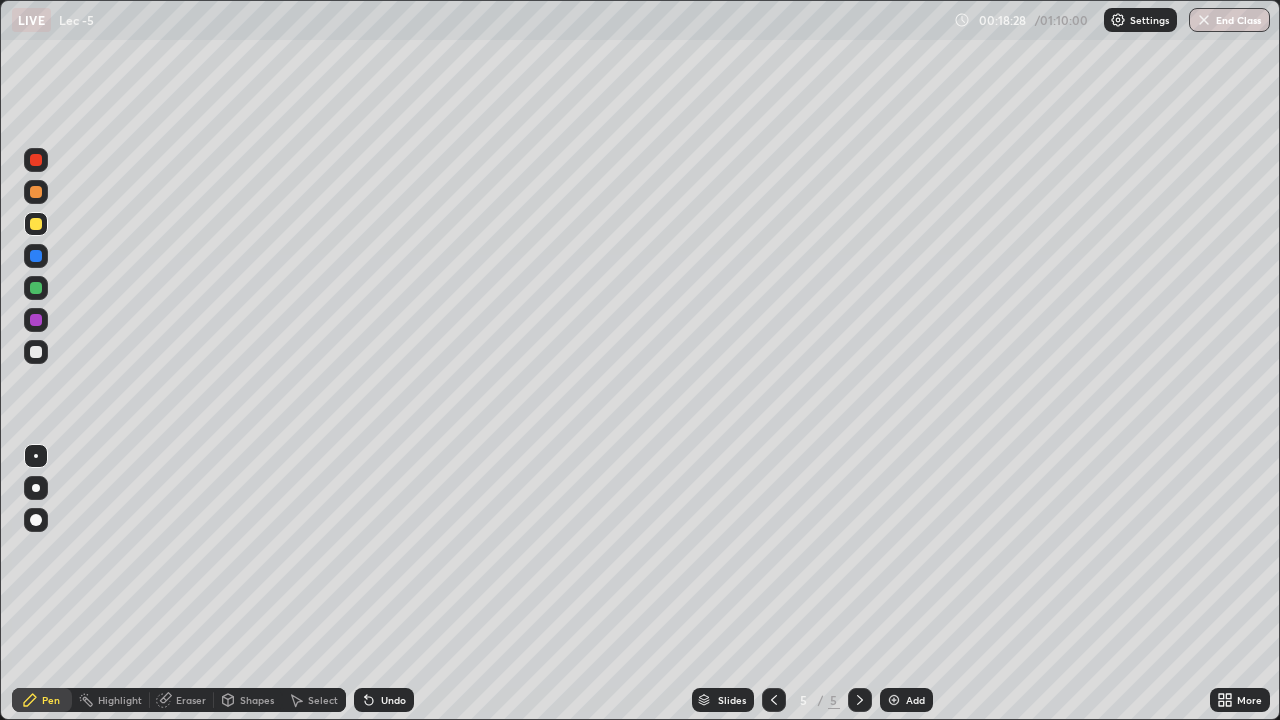 click at bounding box center [894, 700] 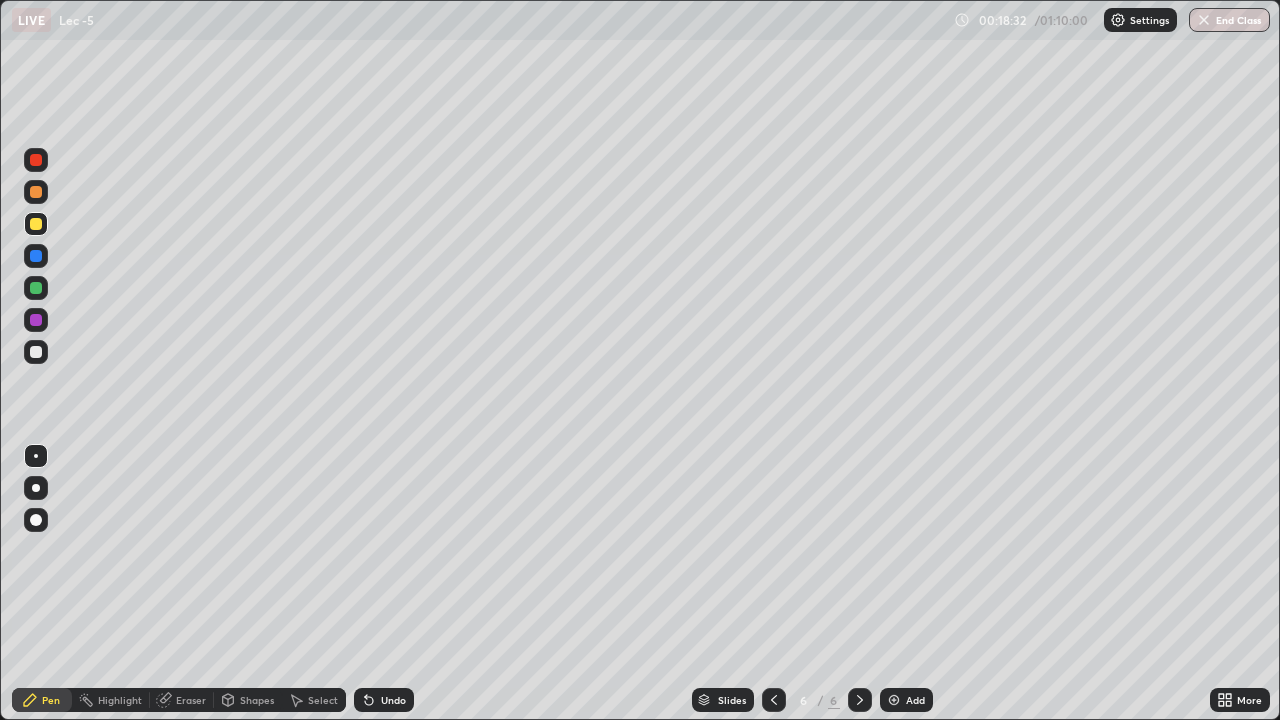 click at bounding box center (36, 256) 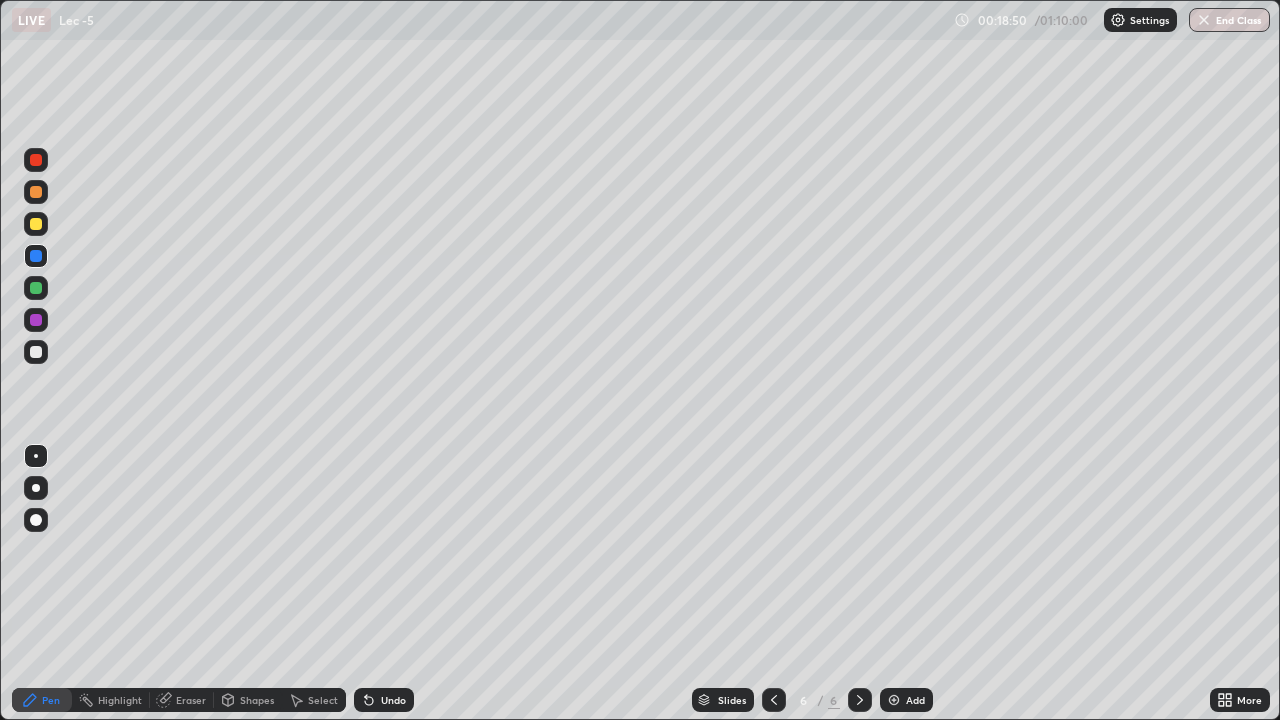 click at bounding box center [36, 224] 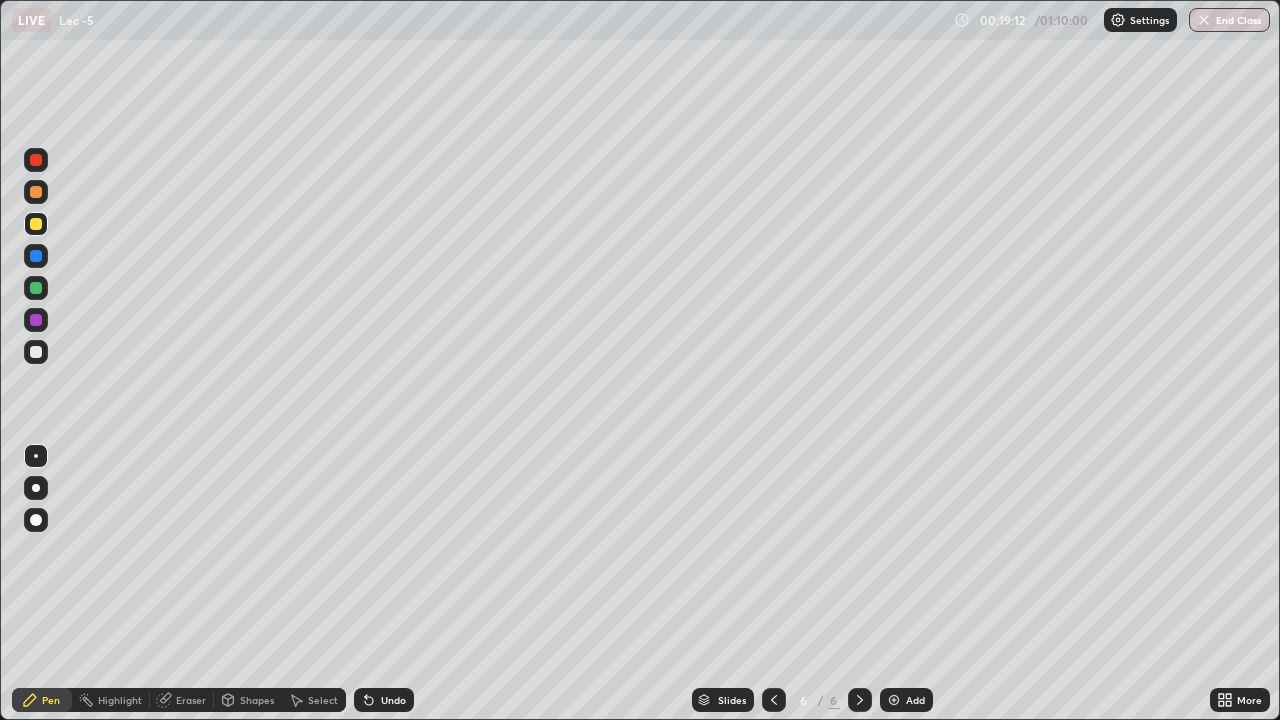 click at bounding box center (36, 352) 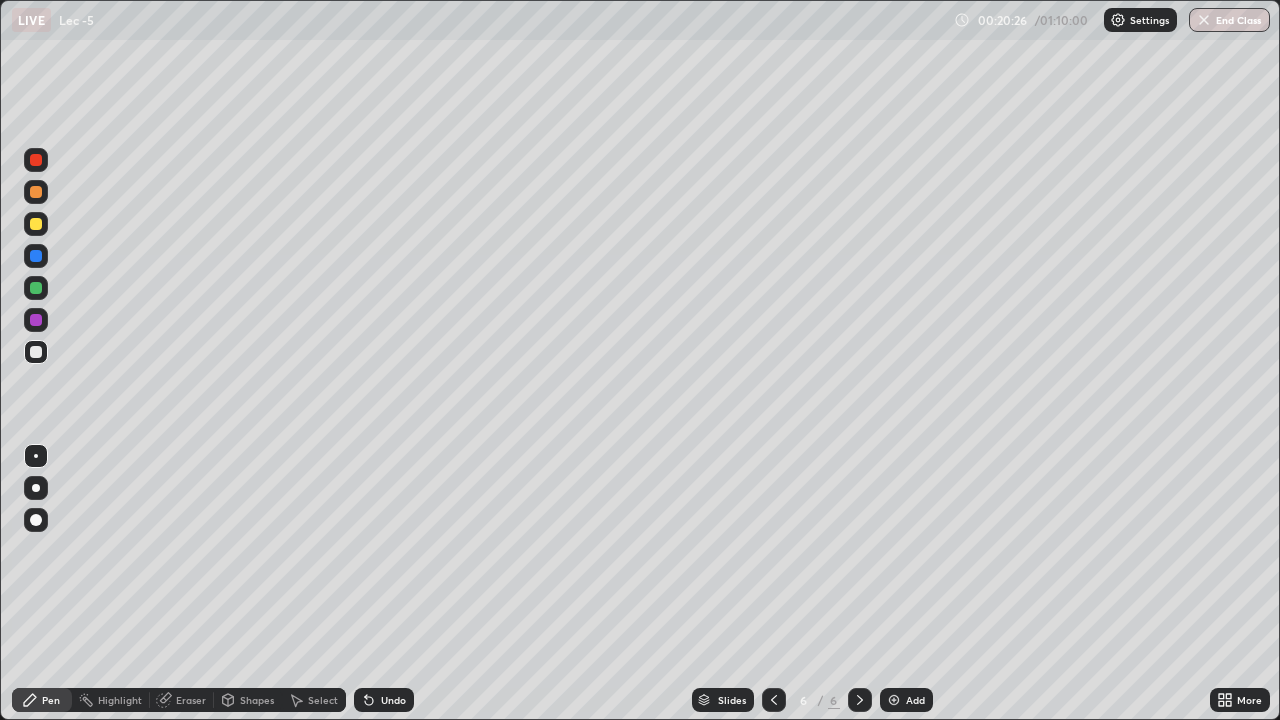 click at bounding box center (36, 224) 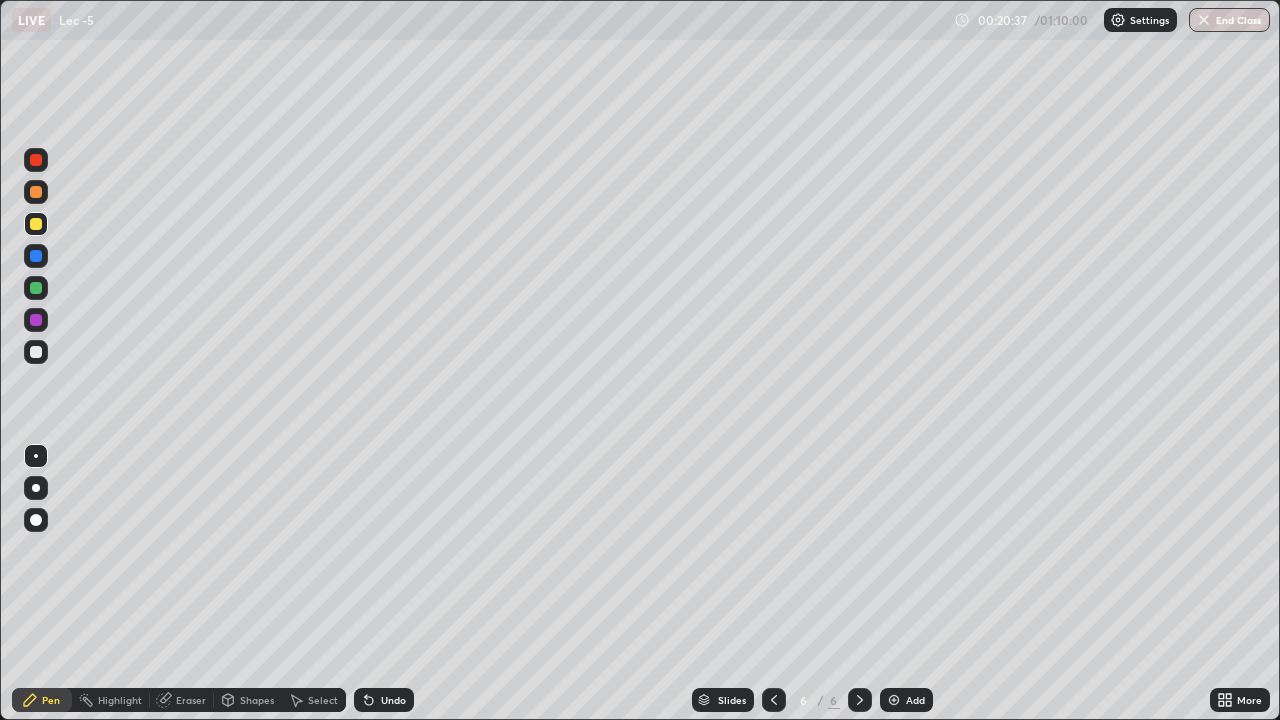click on "Eraser" at bounding box center (191, 700) 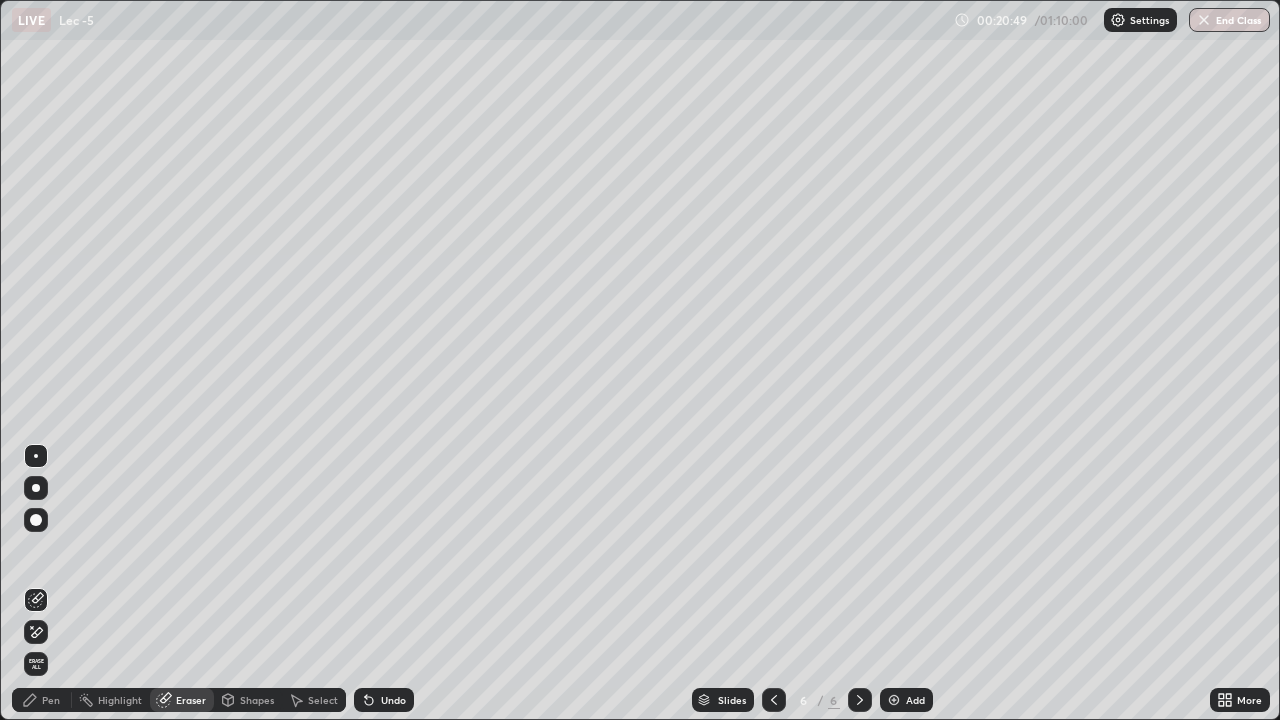 click on "Pen" at bounding box center [51, 700] 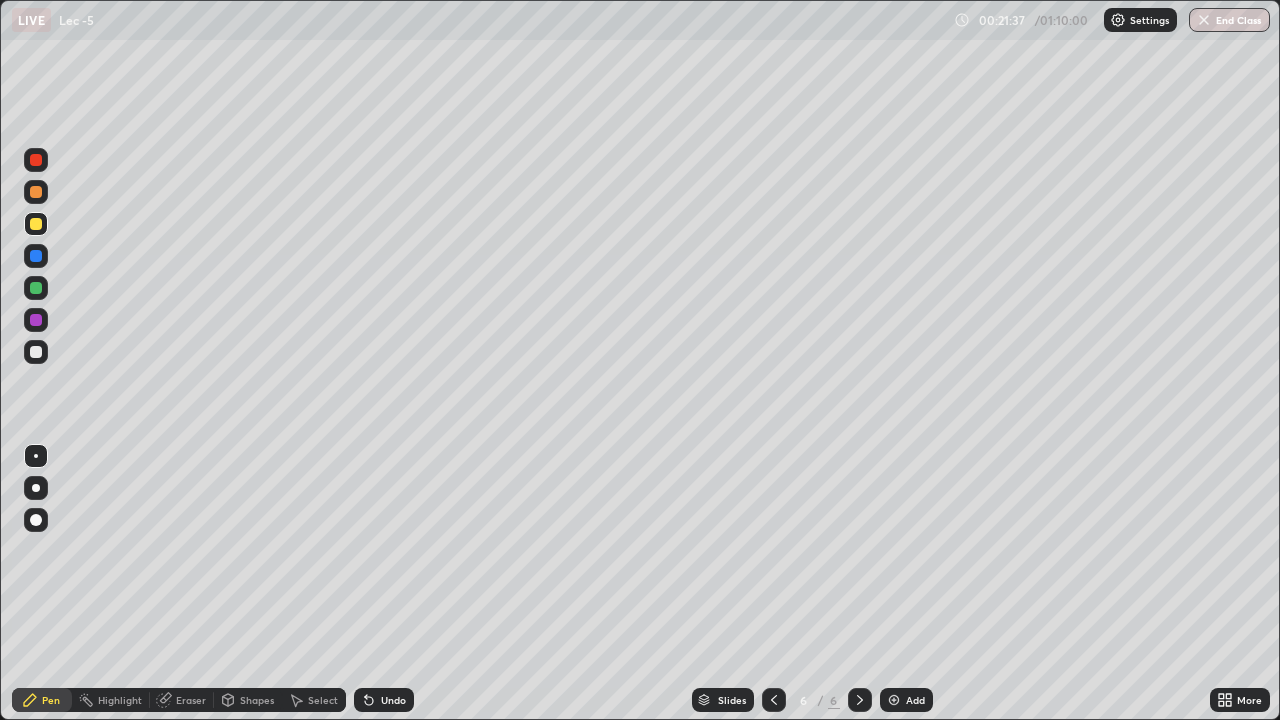click at bounding box center (36, 256) 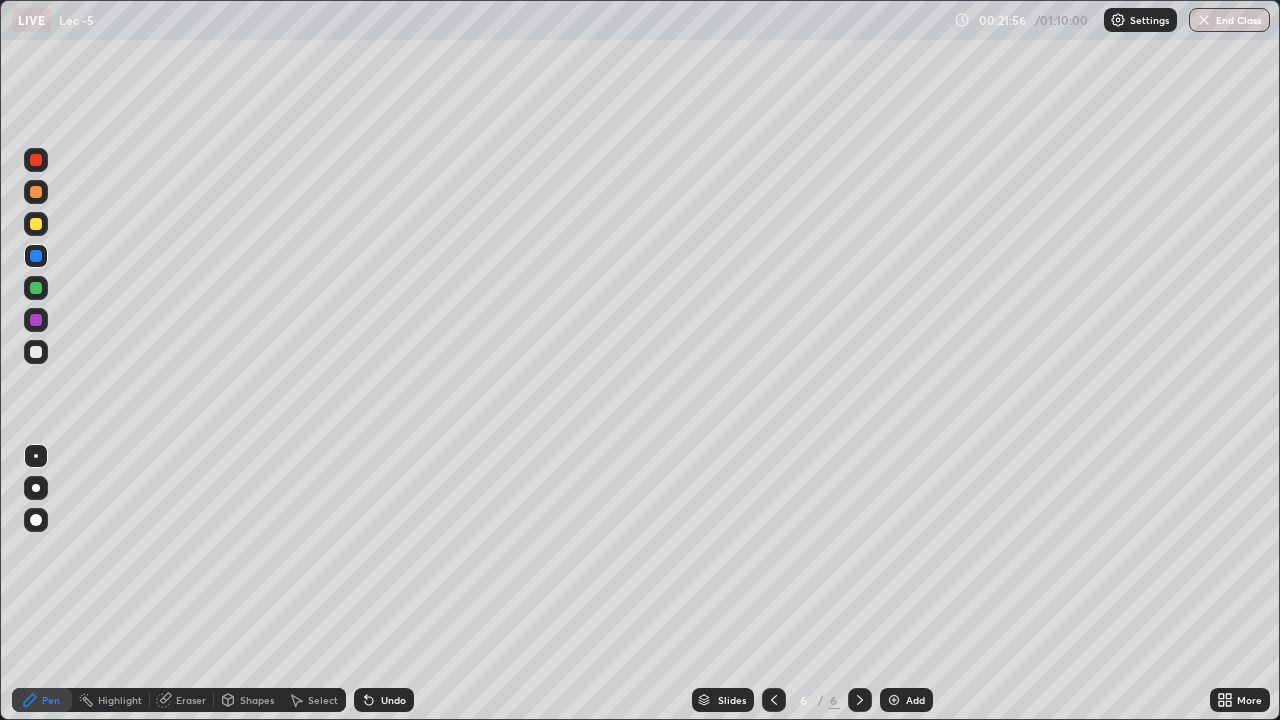 click at bounding box center (36, 192) 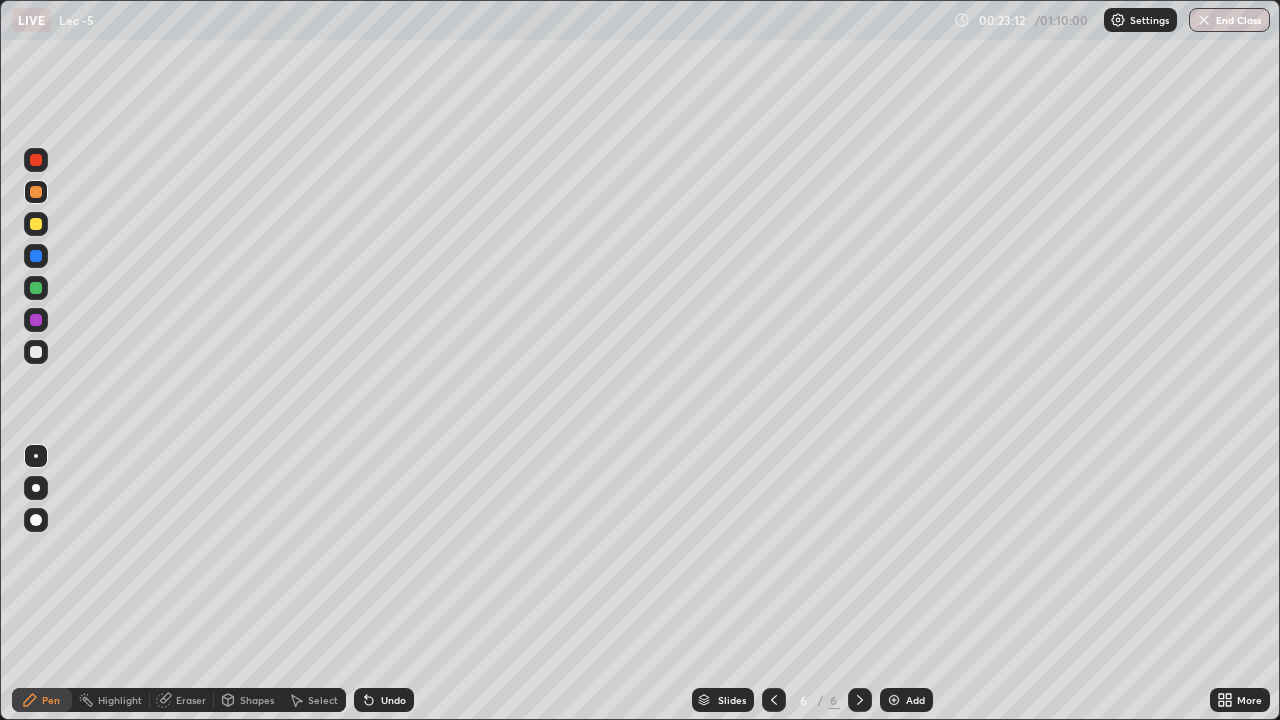 click on "Eraser" at bounding box center (191, 700) 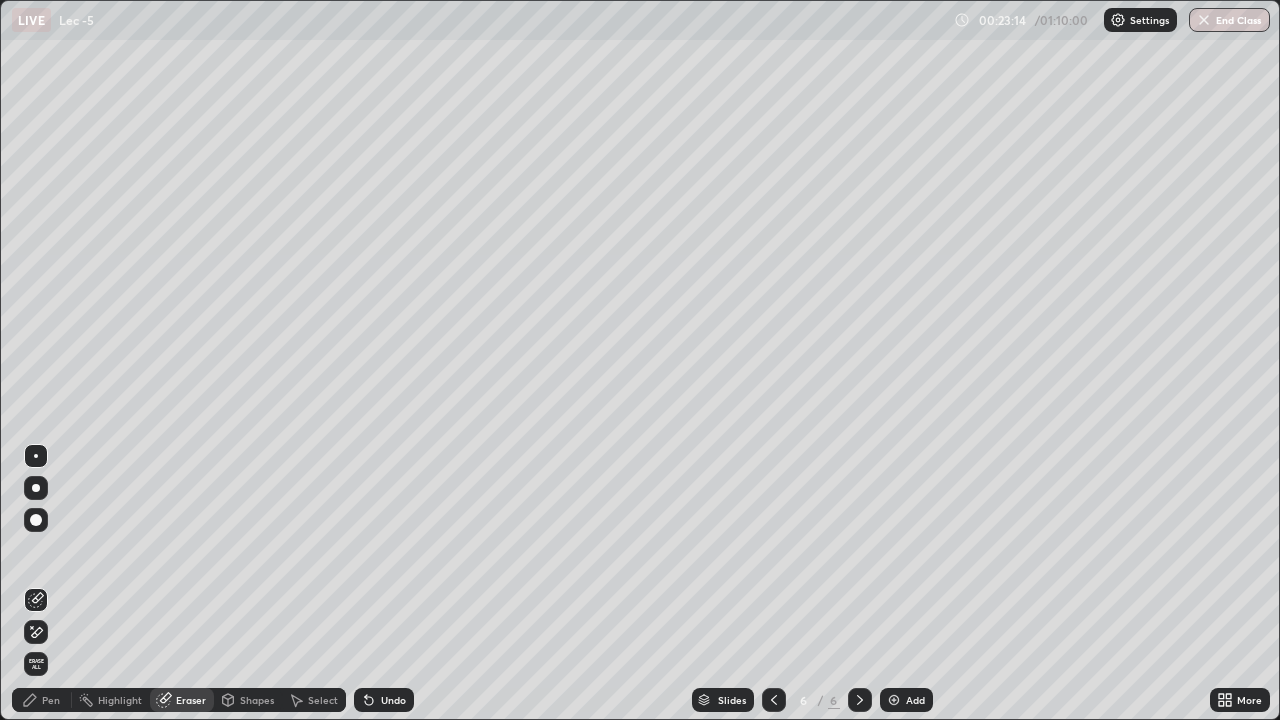 click on "Pen" at bounding box center (51, 700) 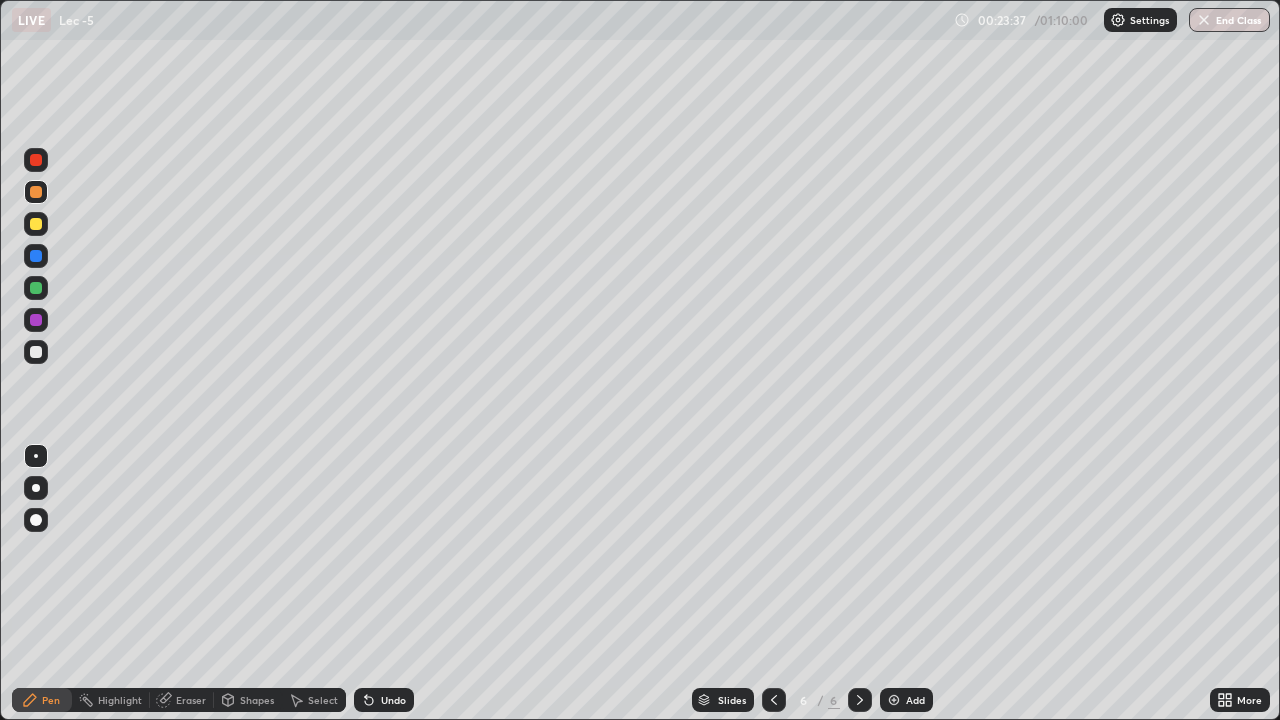 click at bounding box center [36, 224] 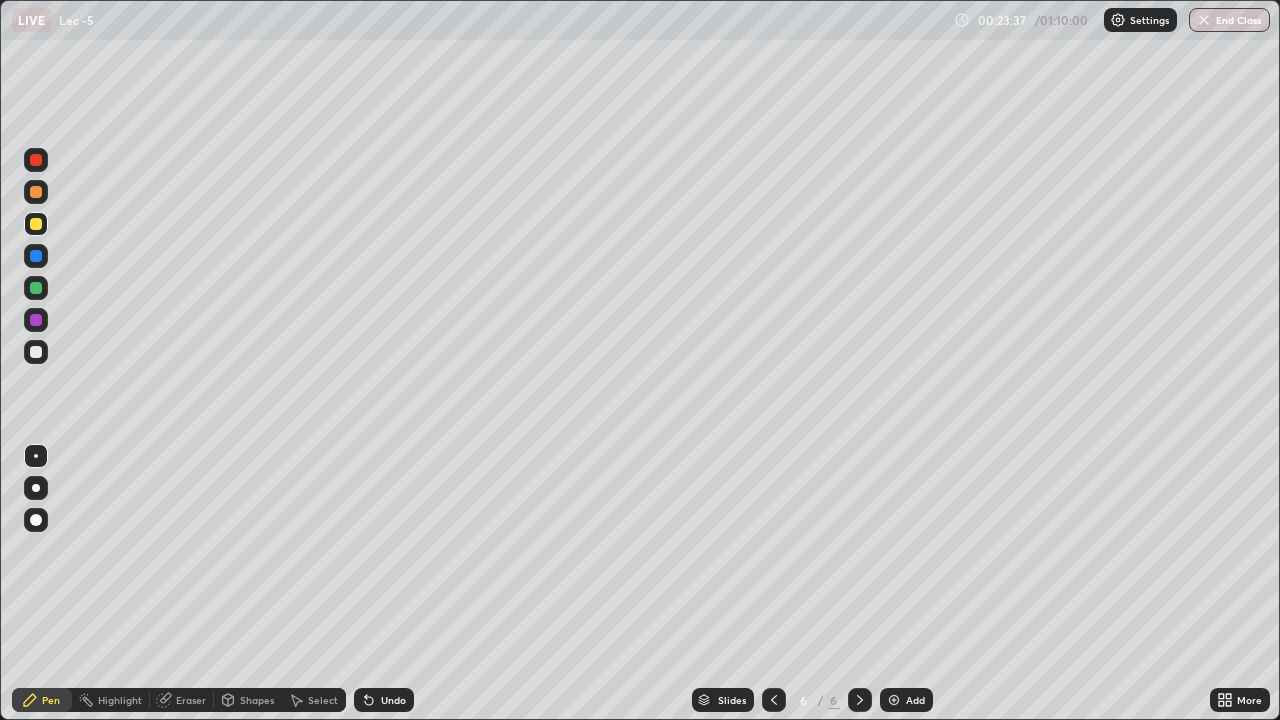 click at bounding box center (36, 160) 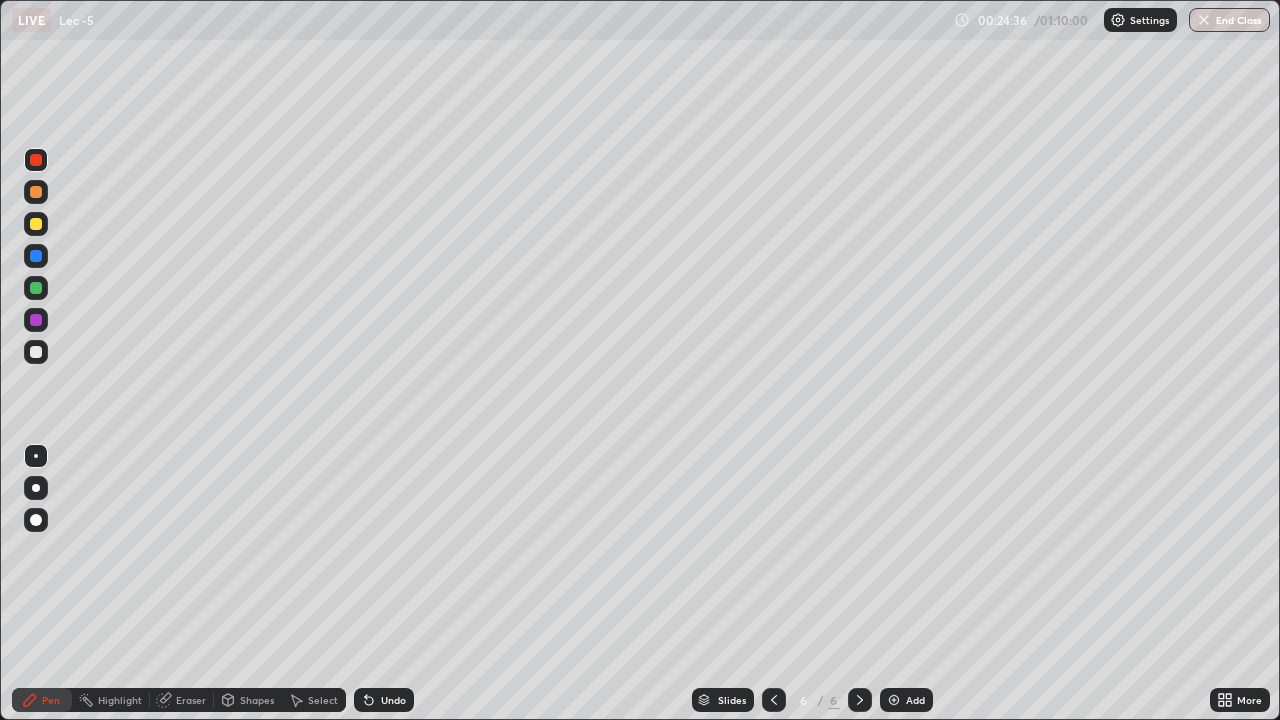 click at bounding box center [894, 700] 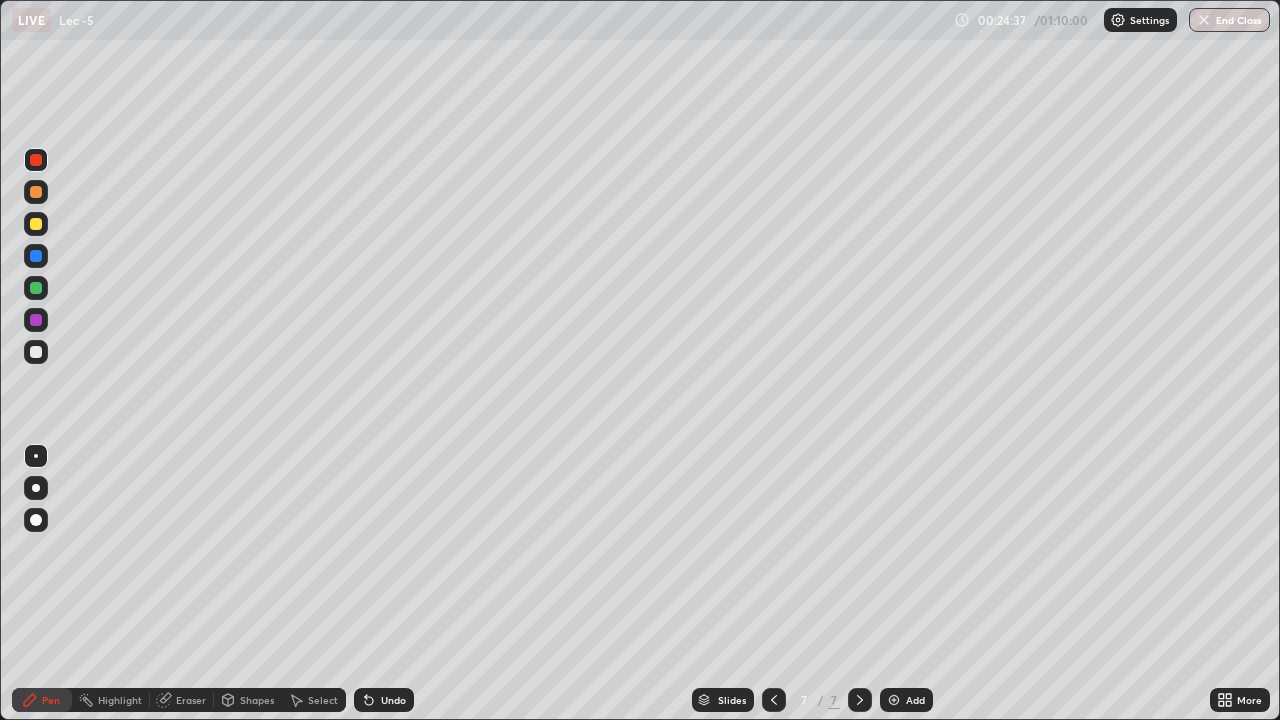 click at bounding box center [36, 224] 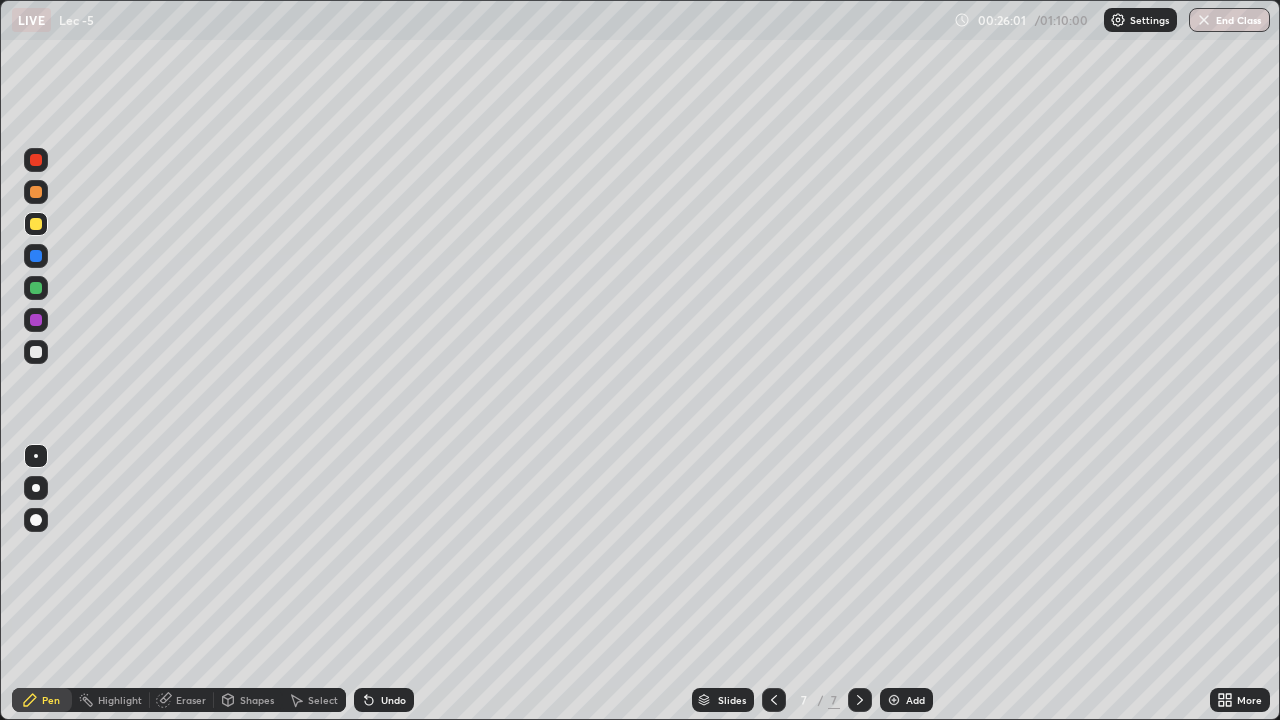 click at bounding box center [36, 192] 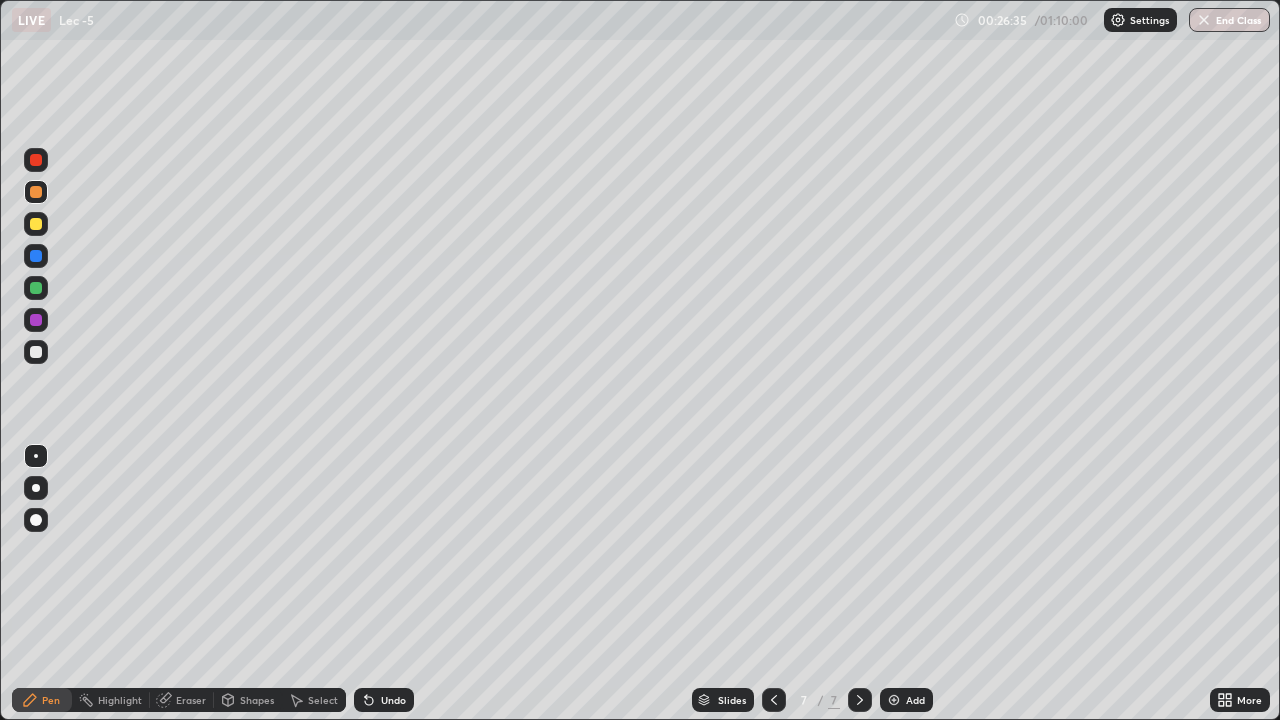 click at bounding box center (36, 160) 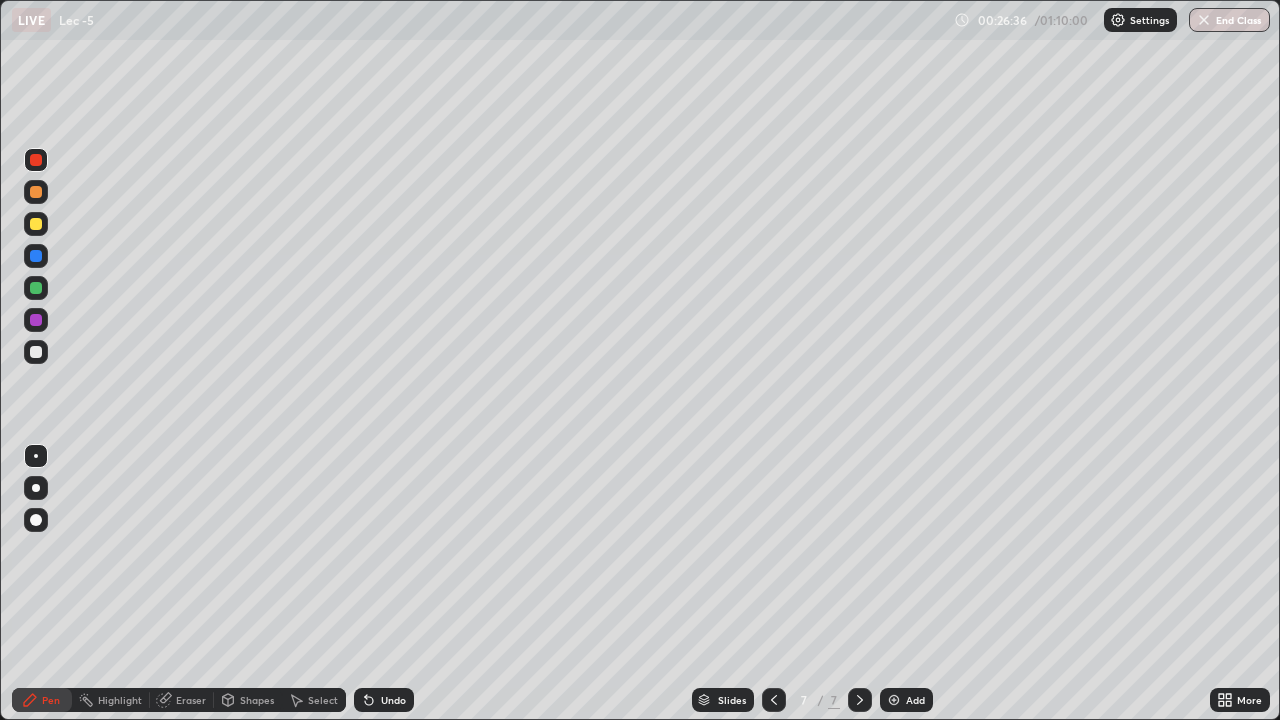 click at bounding box center [36, 256] 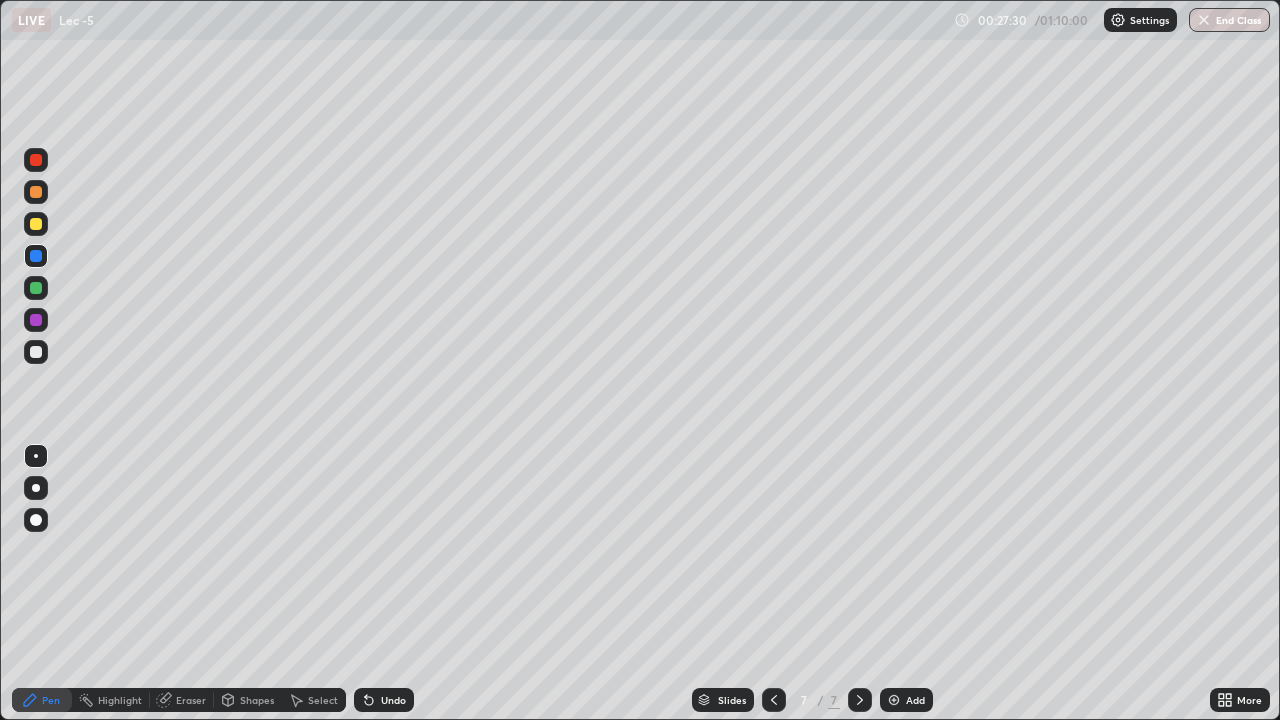 click at bounding box center (894, 700) 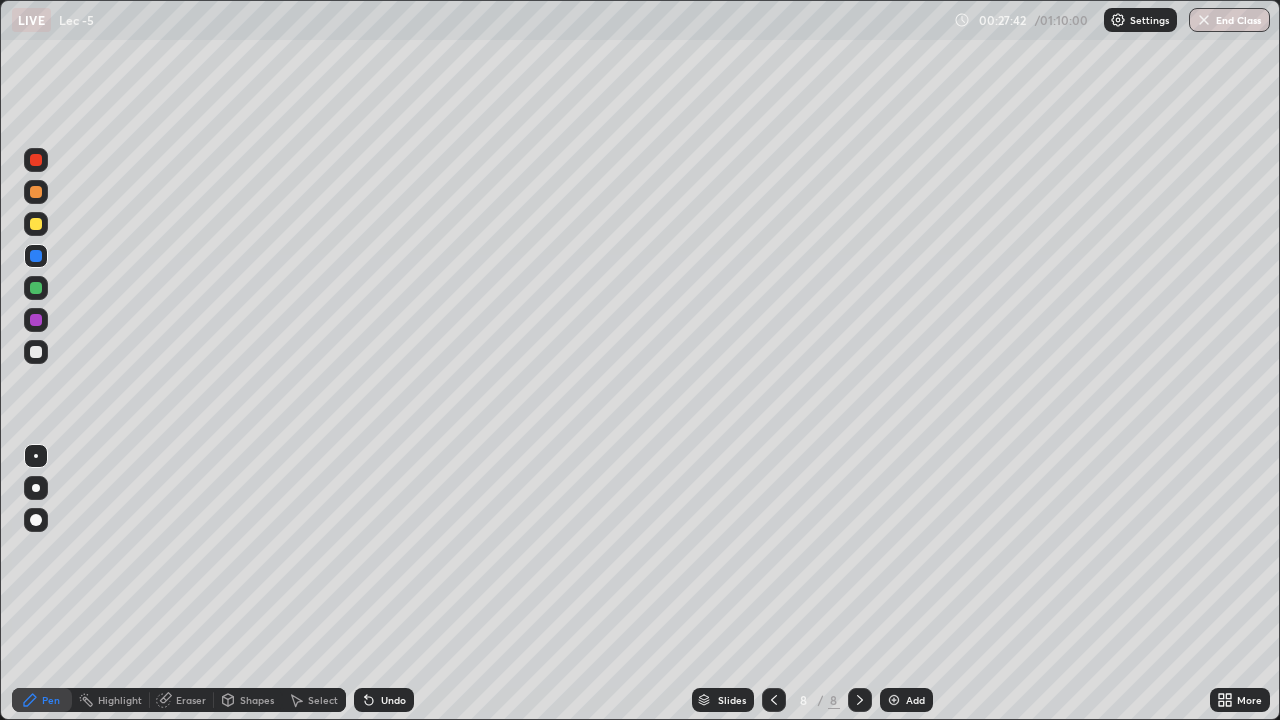 click at bounding box center [36, 224] 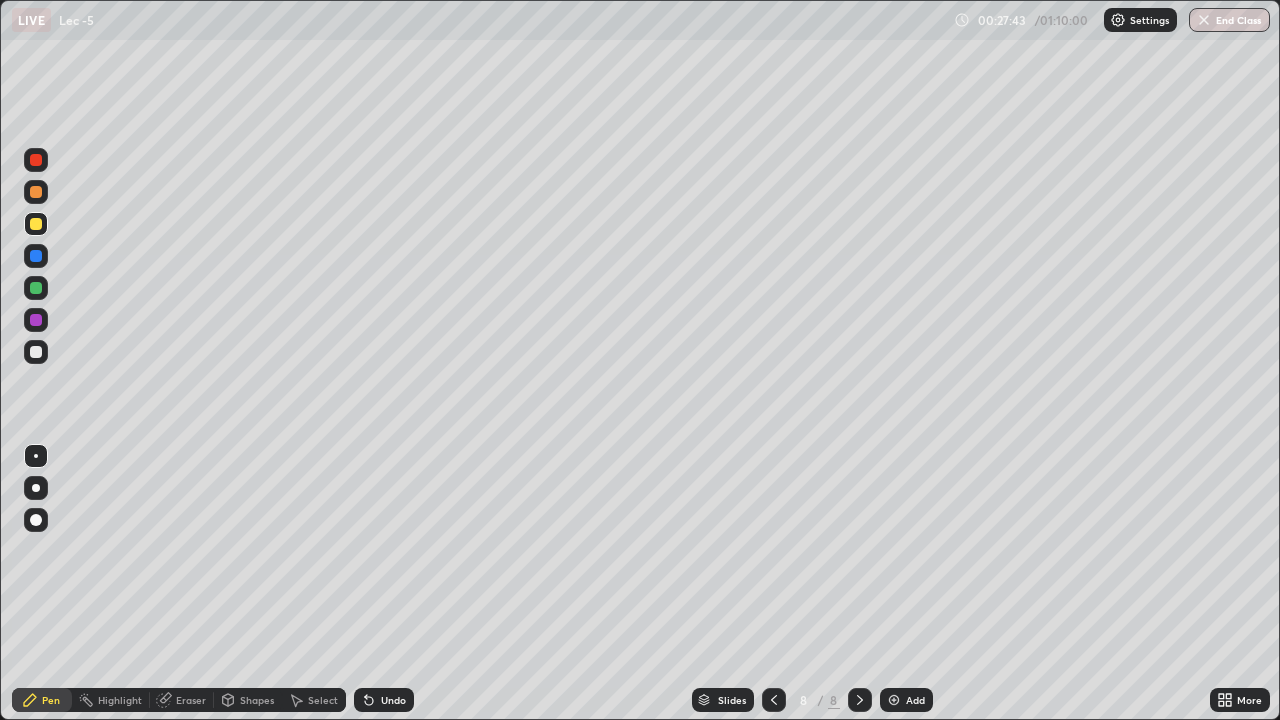 click at bounding box center [36, 192] 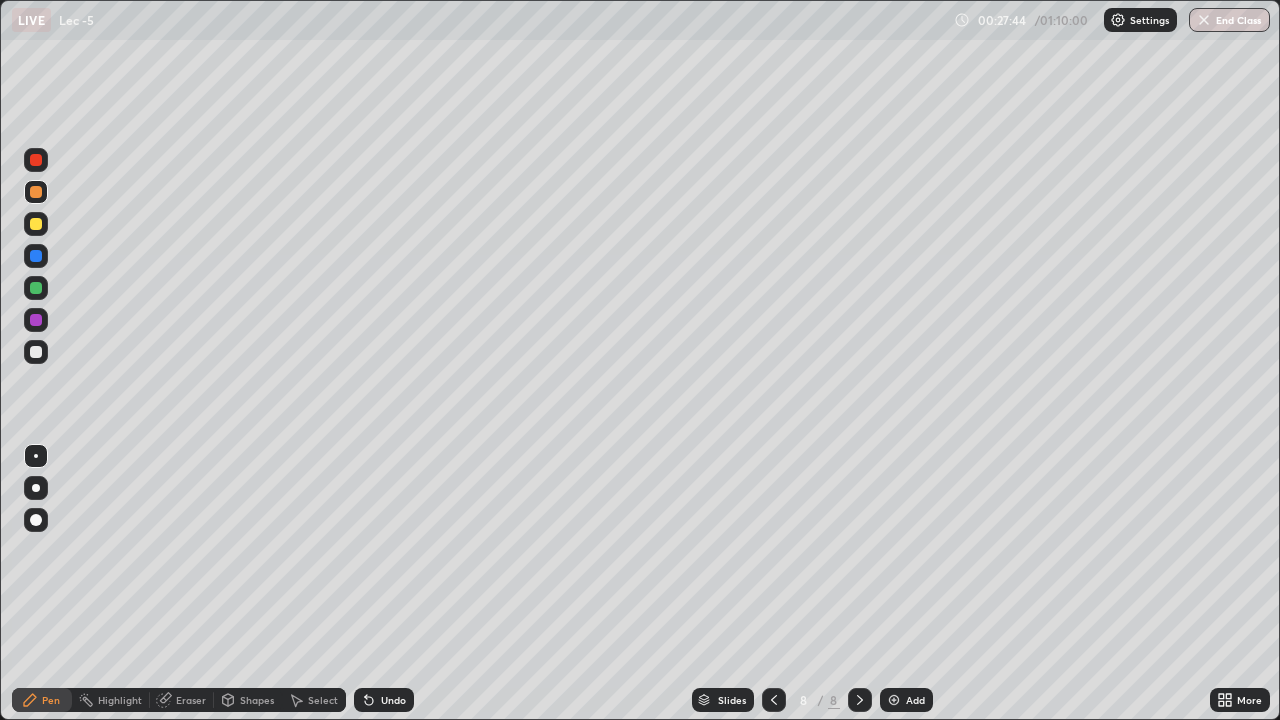 click at bounding box center (36, 288) 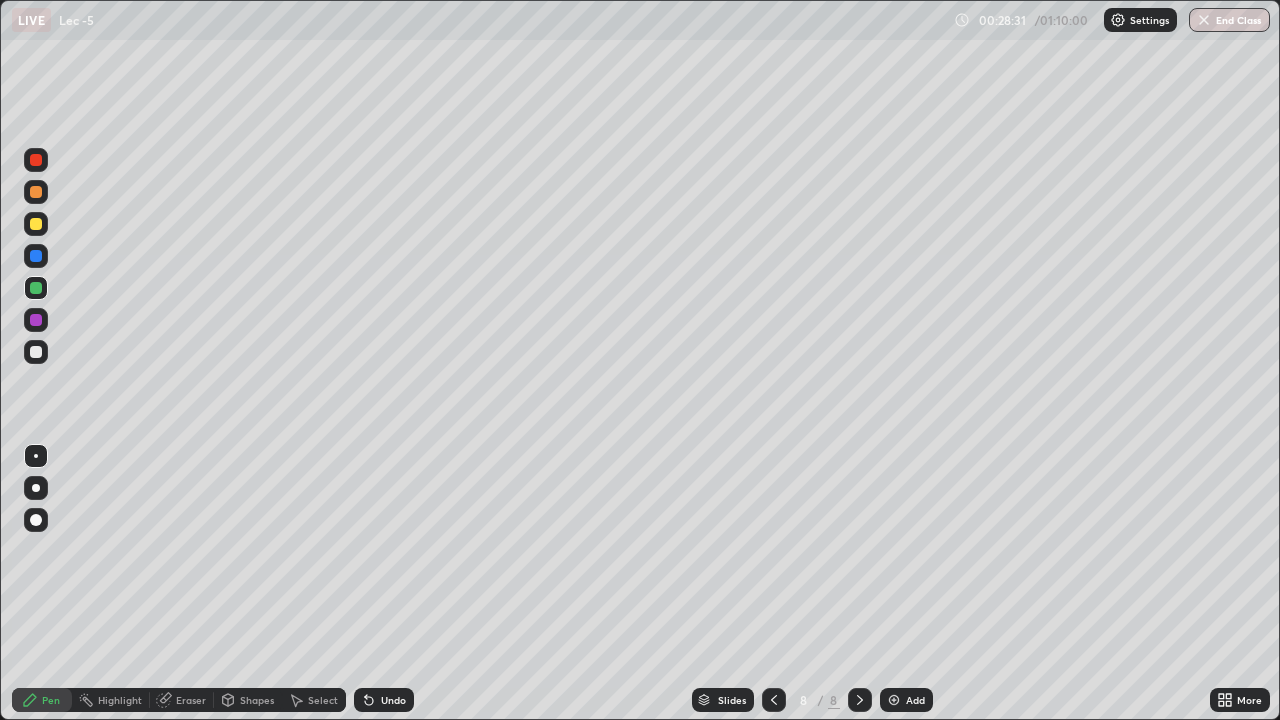 click at bounding box center [36, 320] 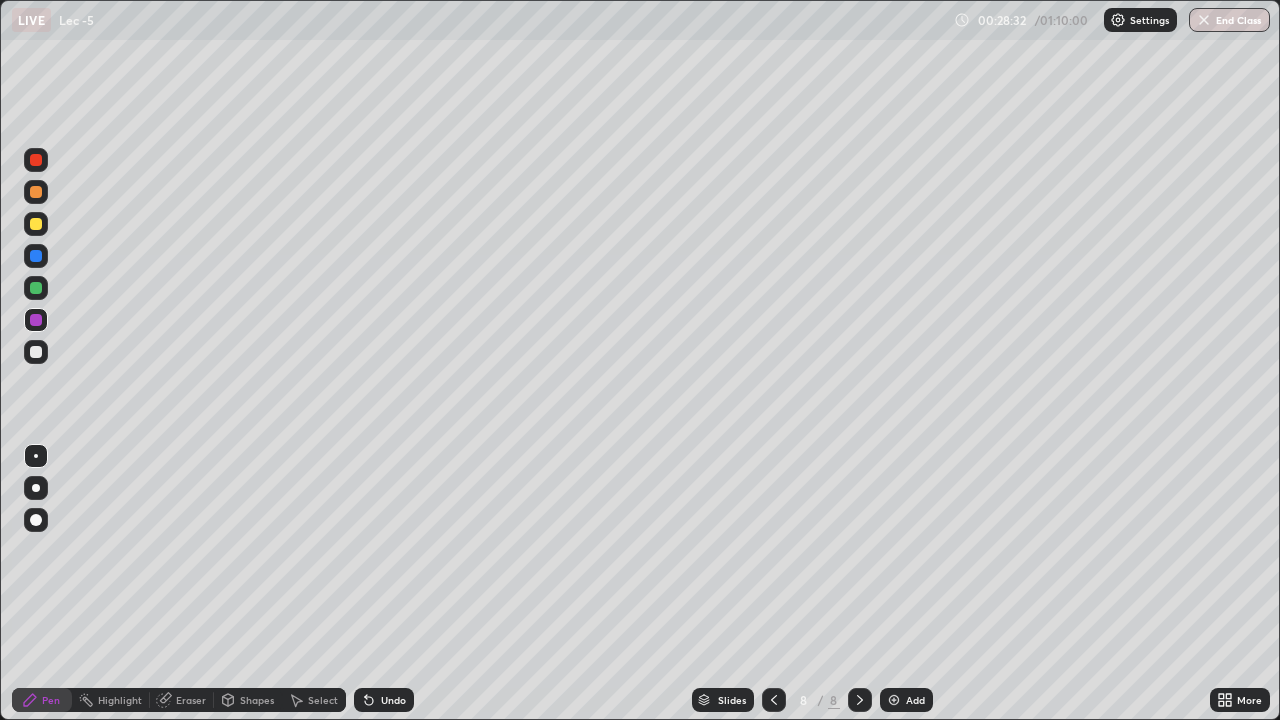 click at bounding box center [36, 288] 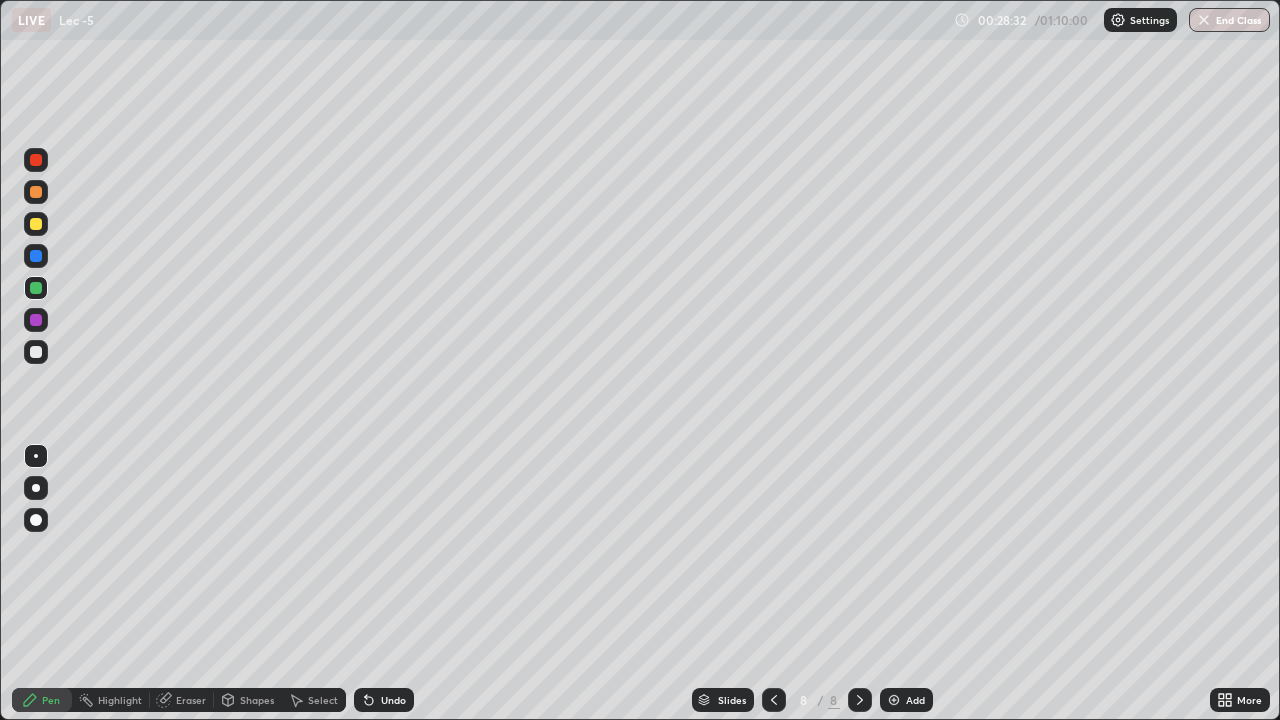 click at bounding box center [36, 288] 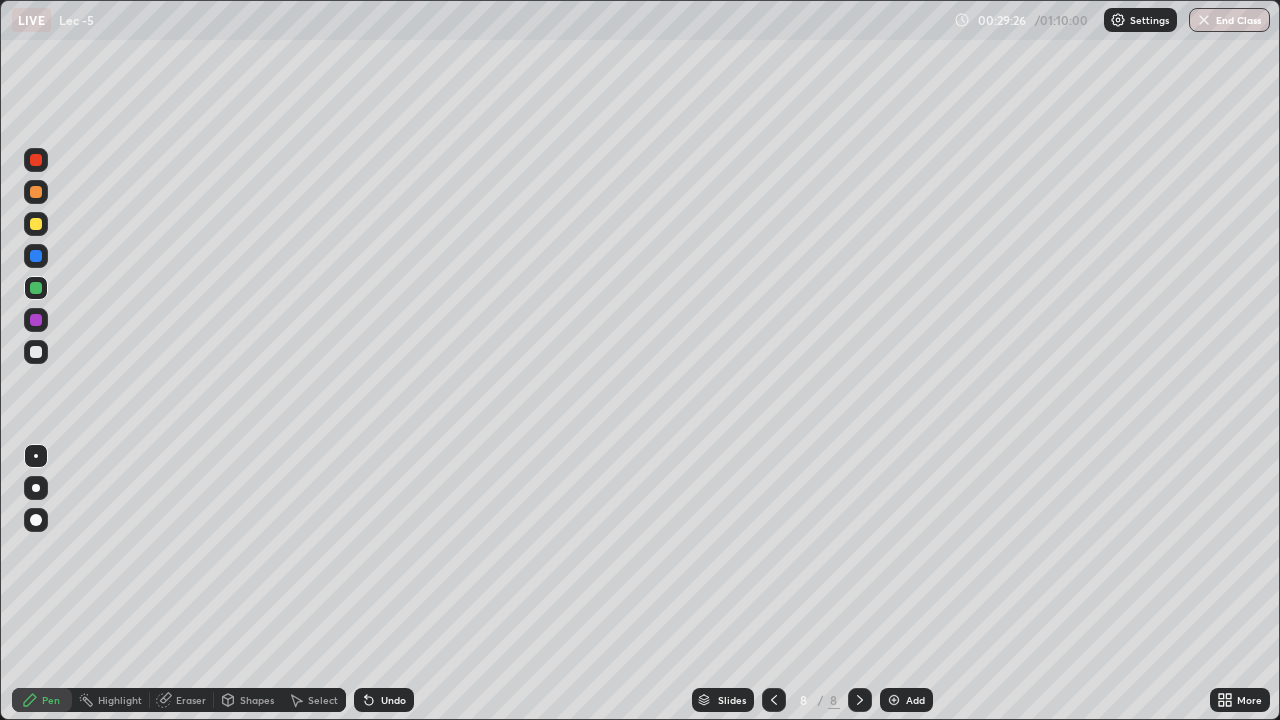 click at bounding box center [36, 224] 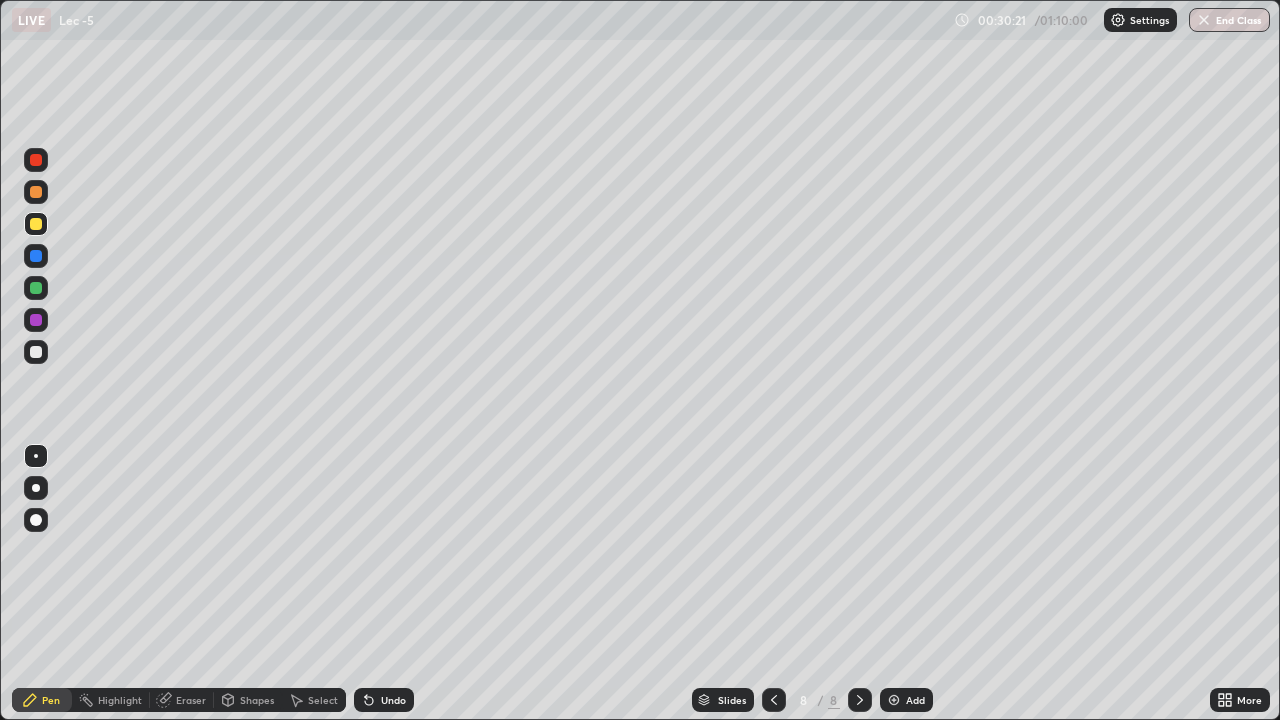 click on "Eraser" at bounding box center [191, 700] 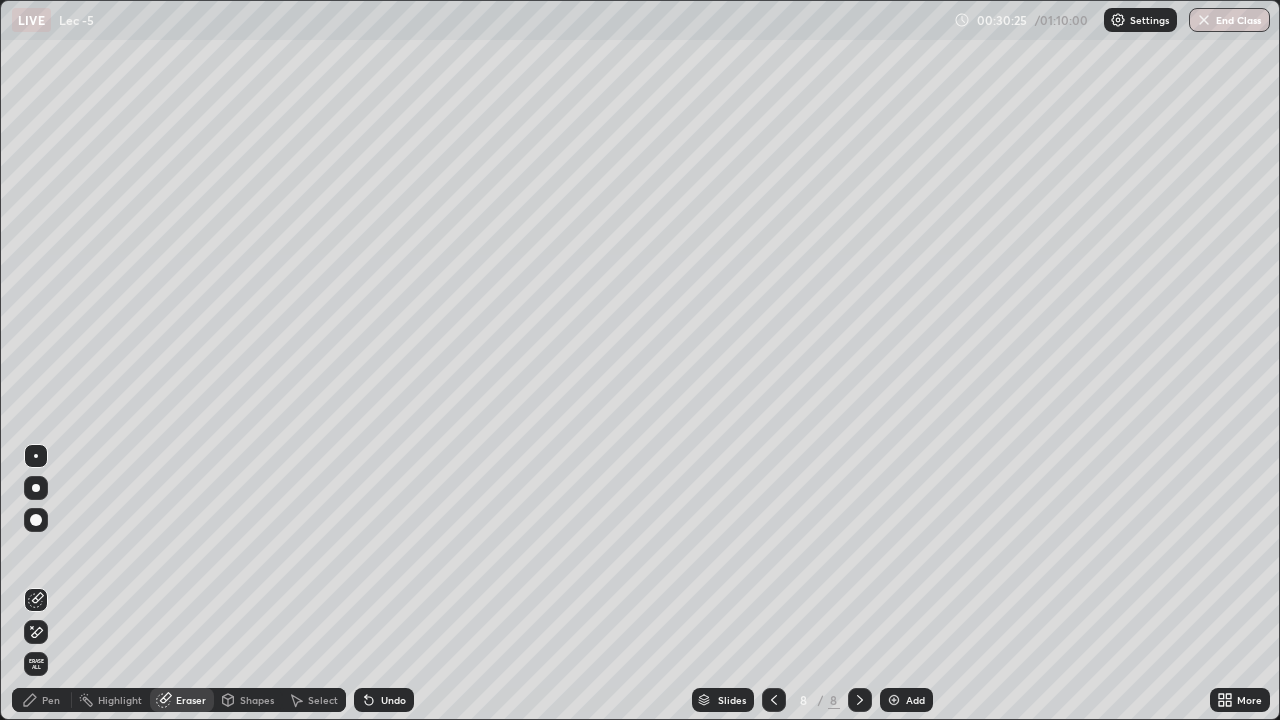 click on "Pen" at bounding box center [51, 700] 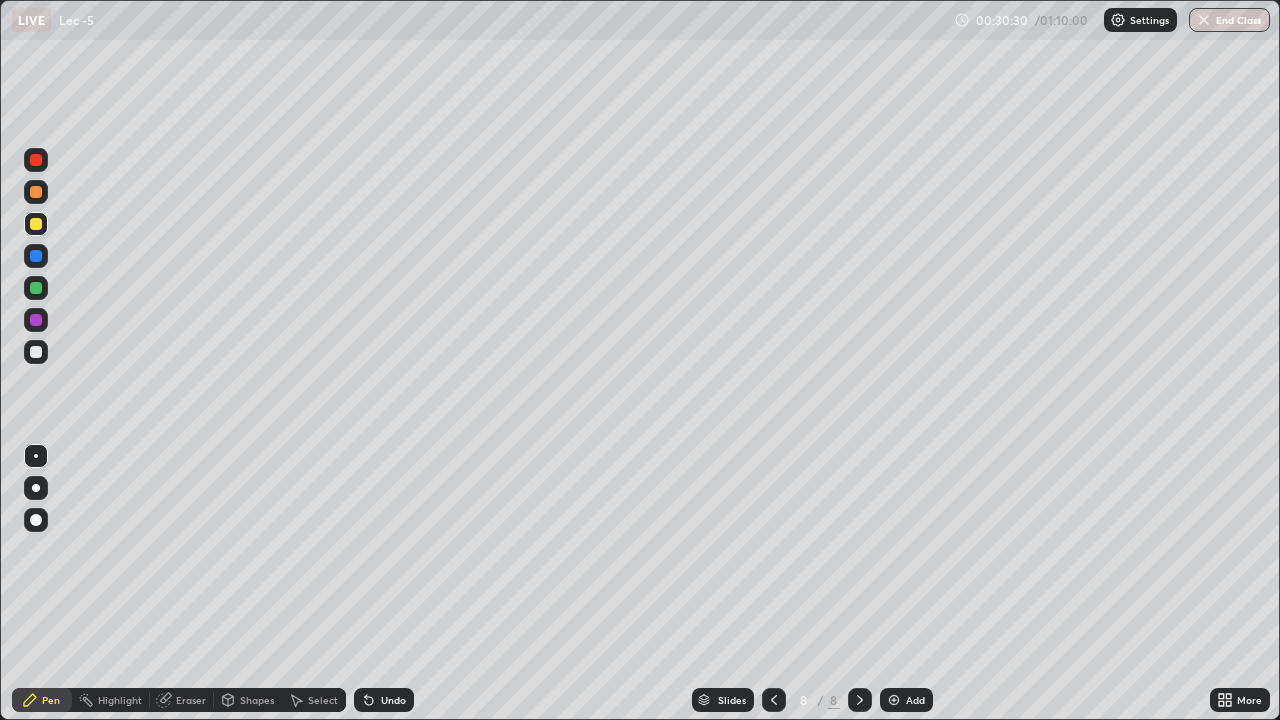 click at bounding box center (36, 192) 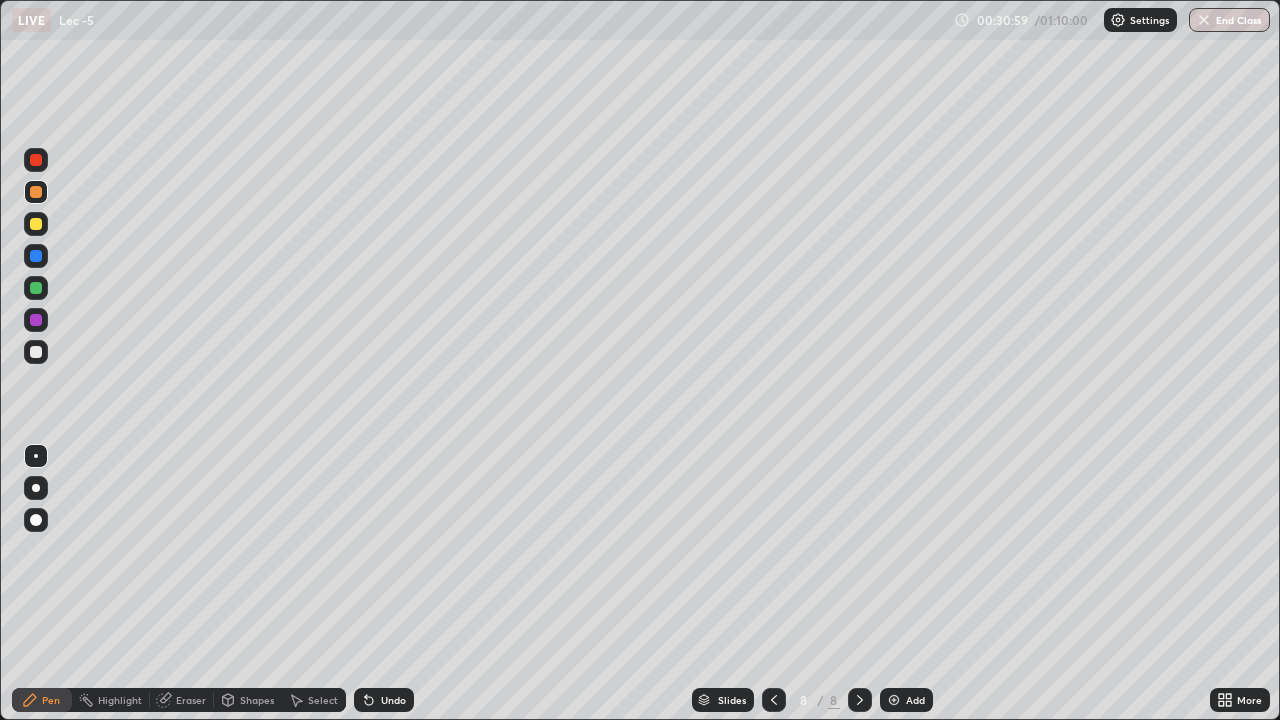 click at bounding box center (36, 352) 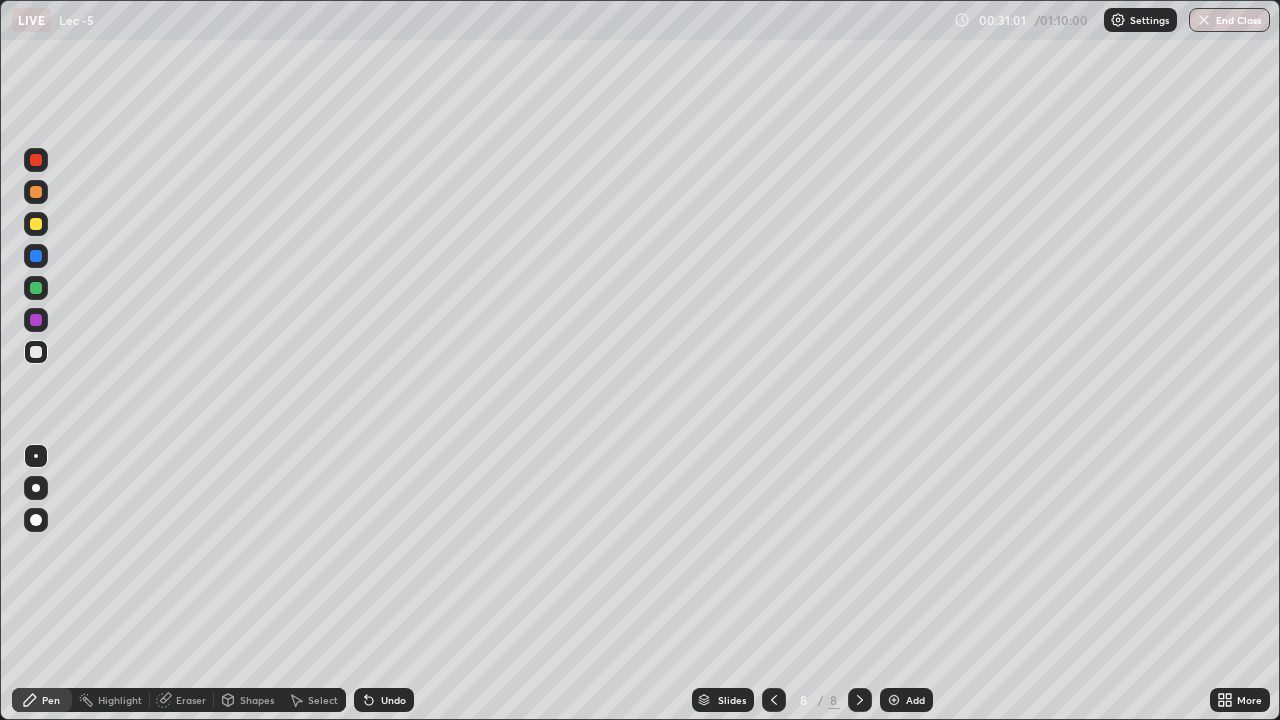 click at bounding box center [36, 288] 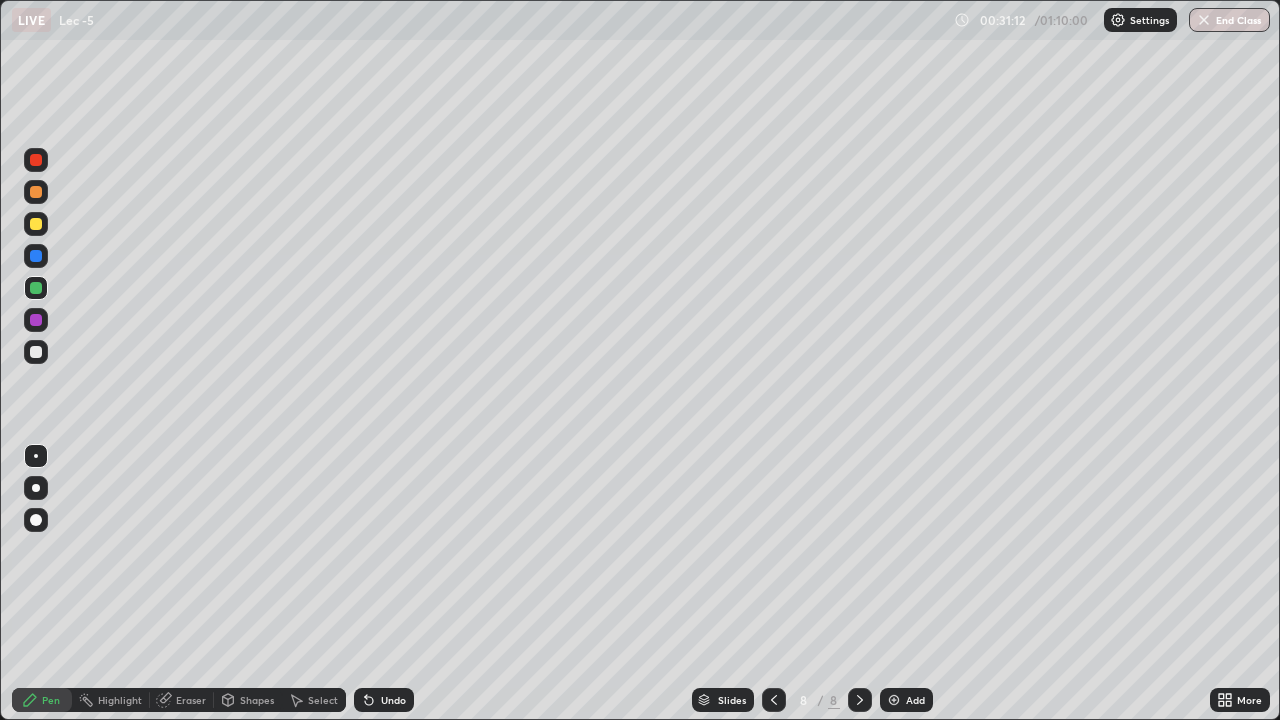 click at bounding box center [36, 160] 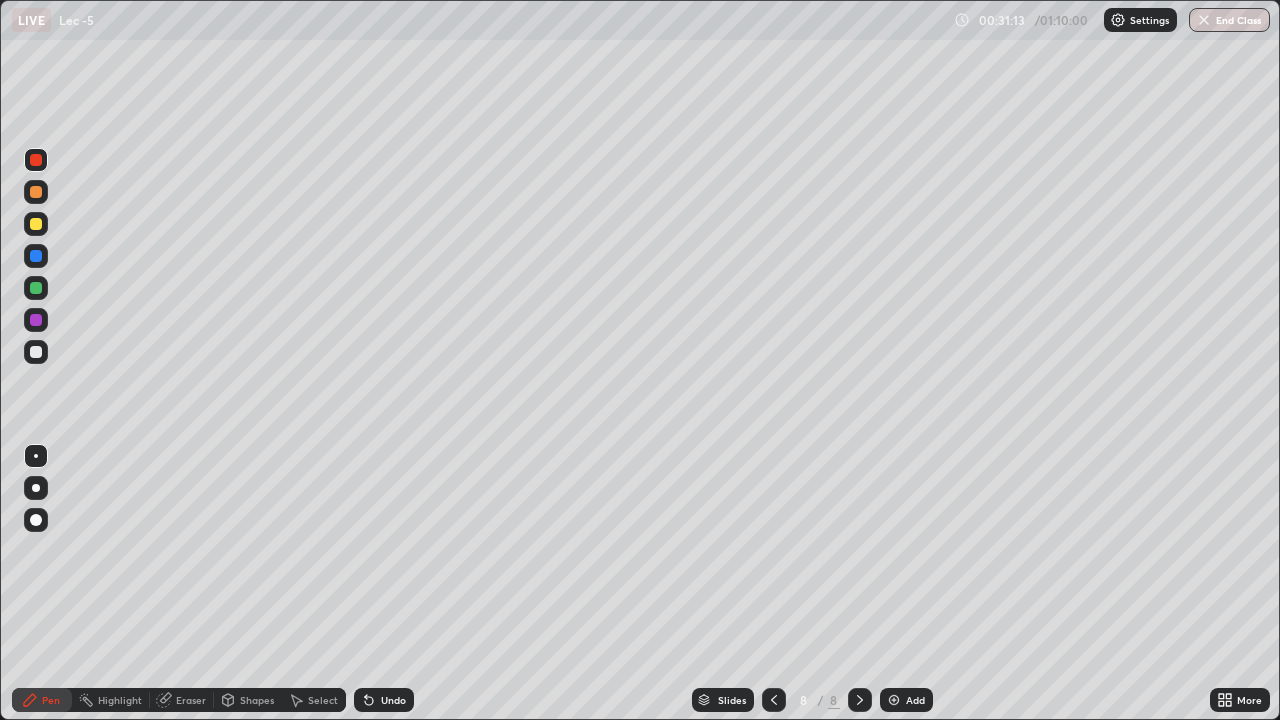 click at bounding box center [36, 256] 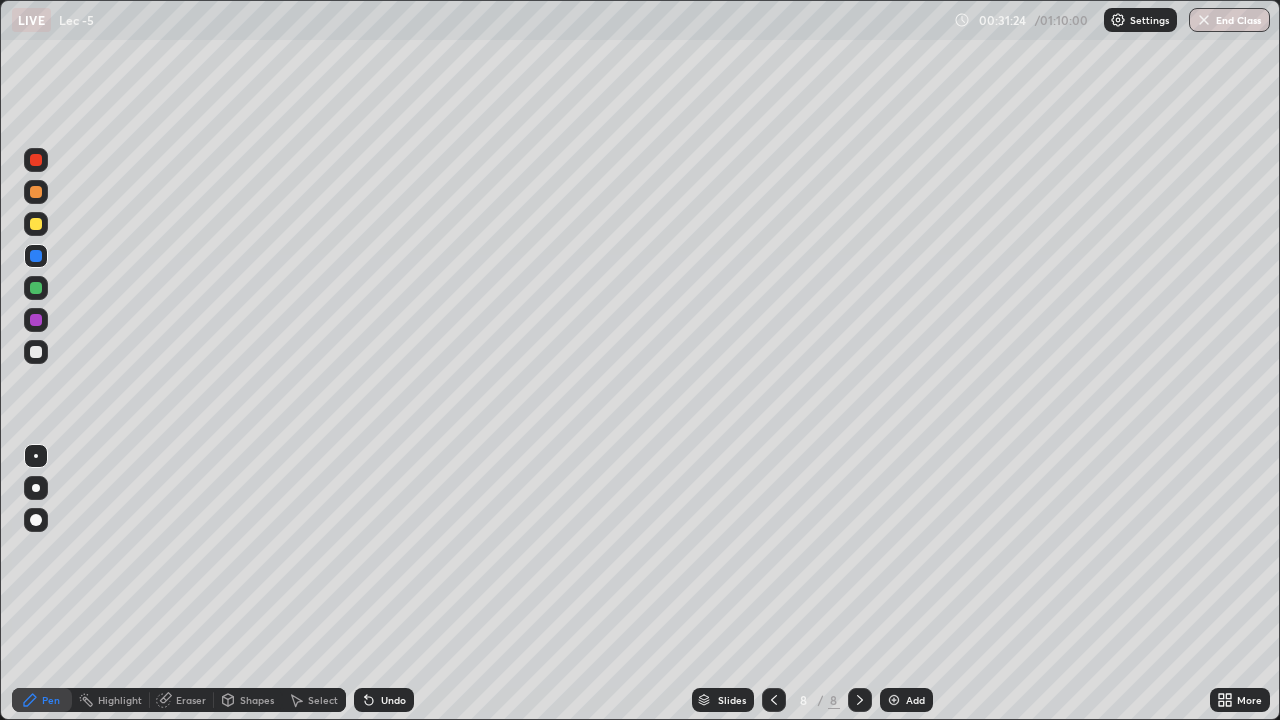 click at bounding box center [36, 192] 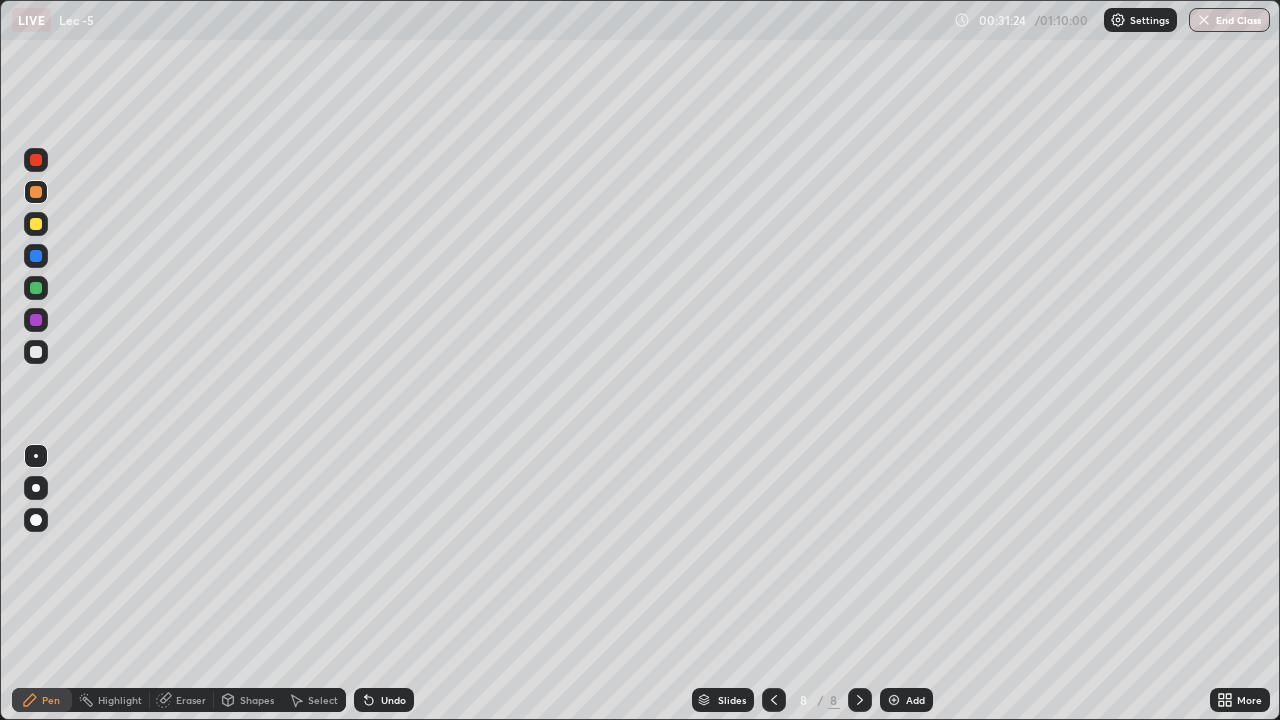 click at bounding box center (36, 224) 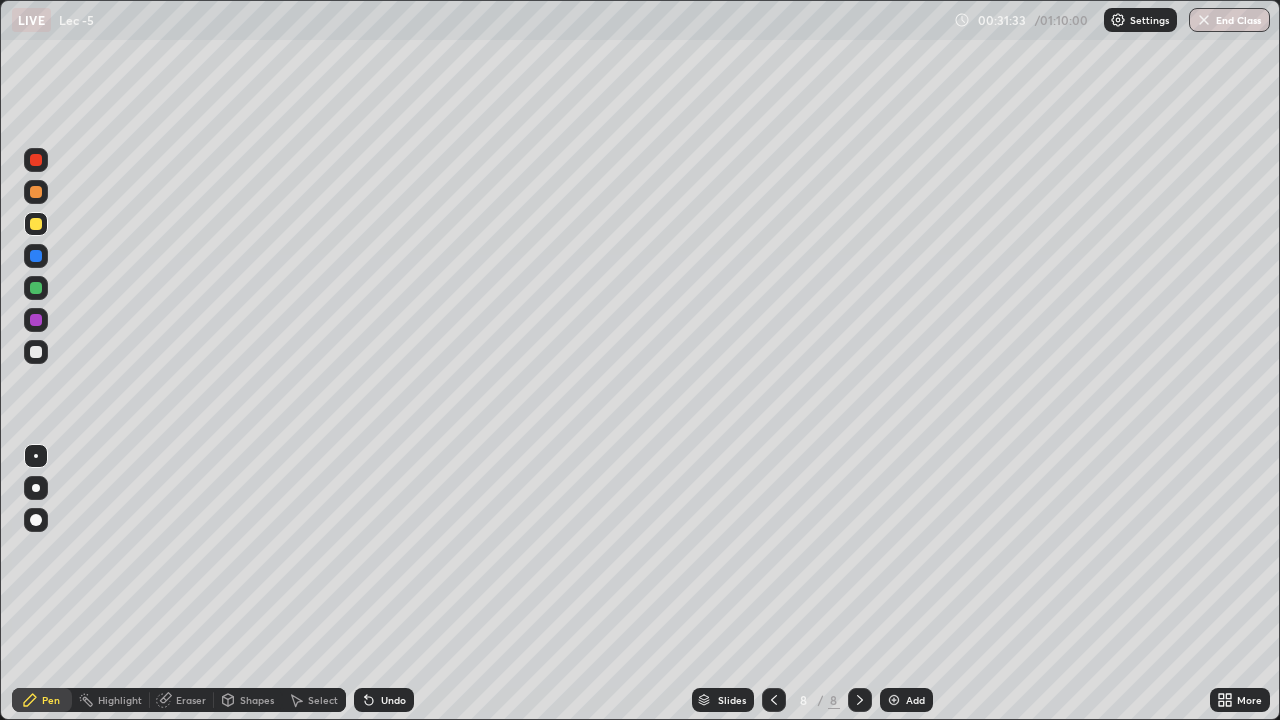 click at bounding box center [36, 352] 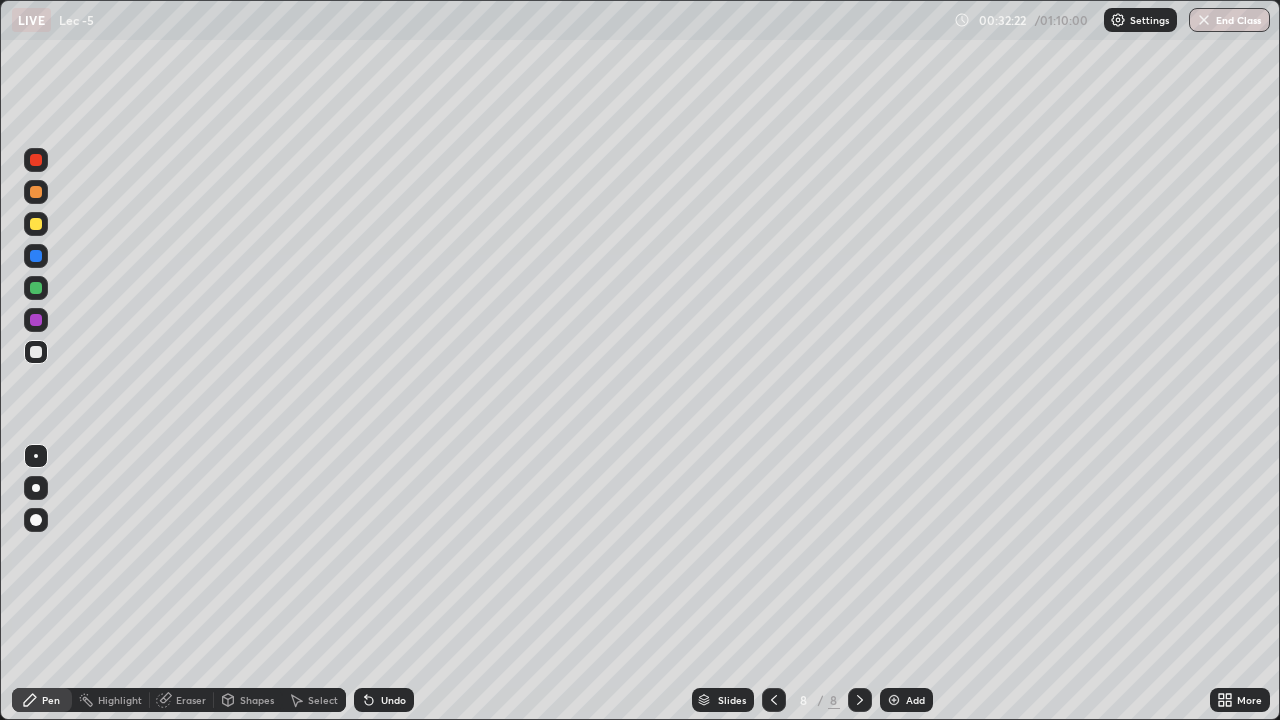 click at bounding box center [36, 192] 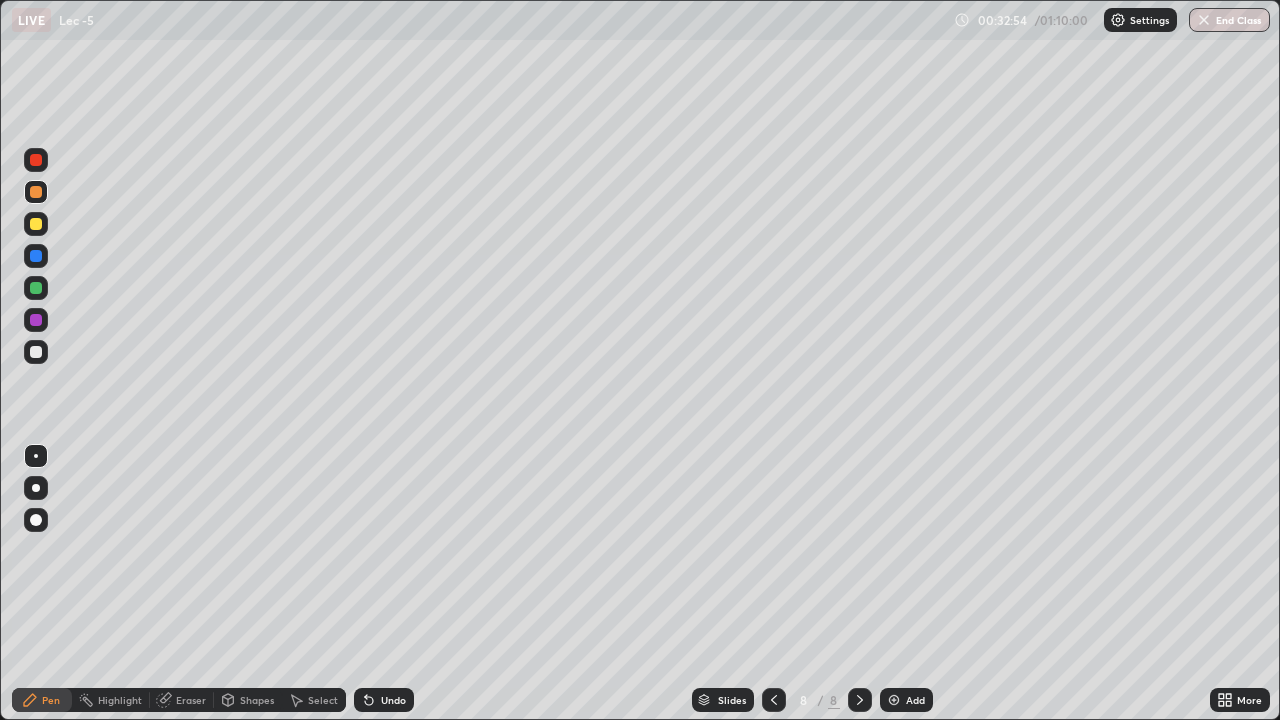 click at bounding box center [36, 224] 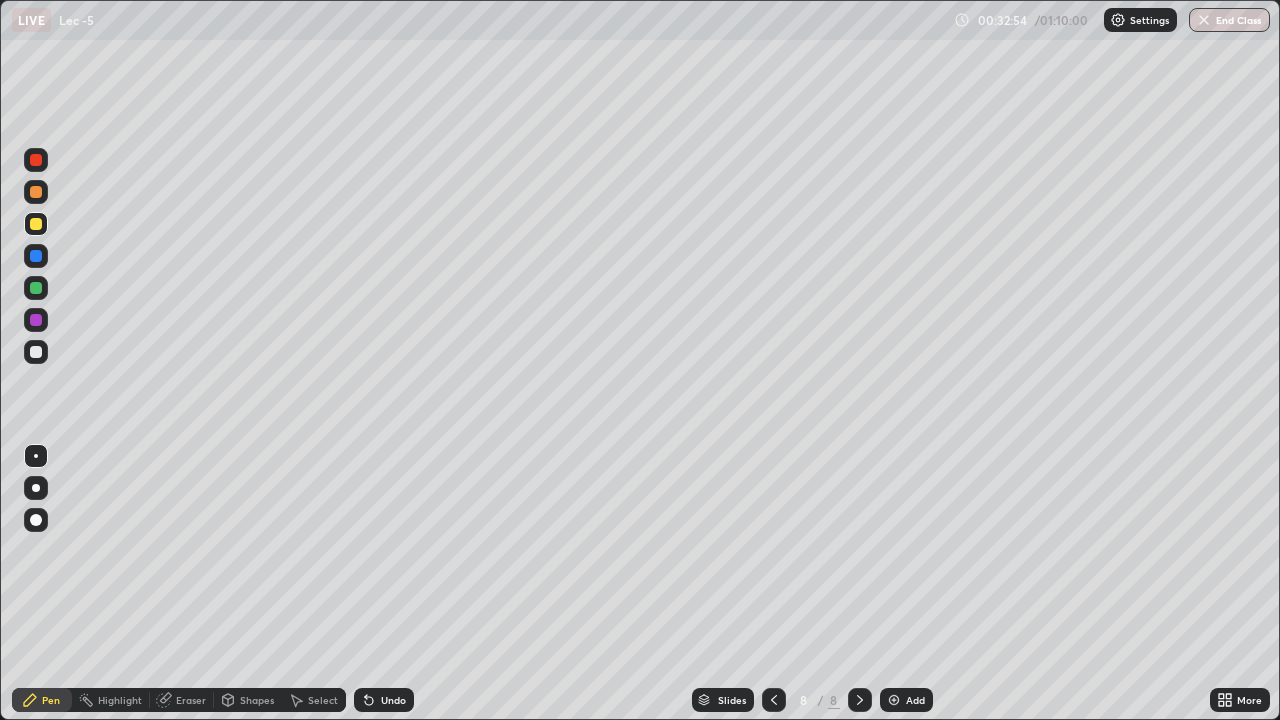 click at bounding box center (36, 256) 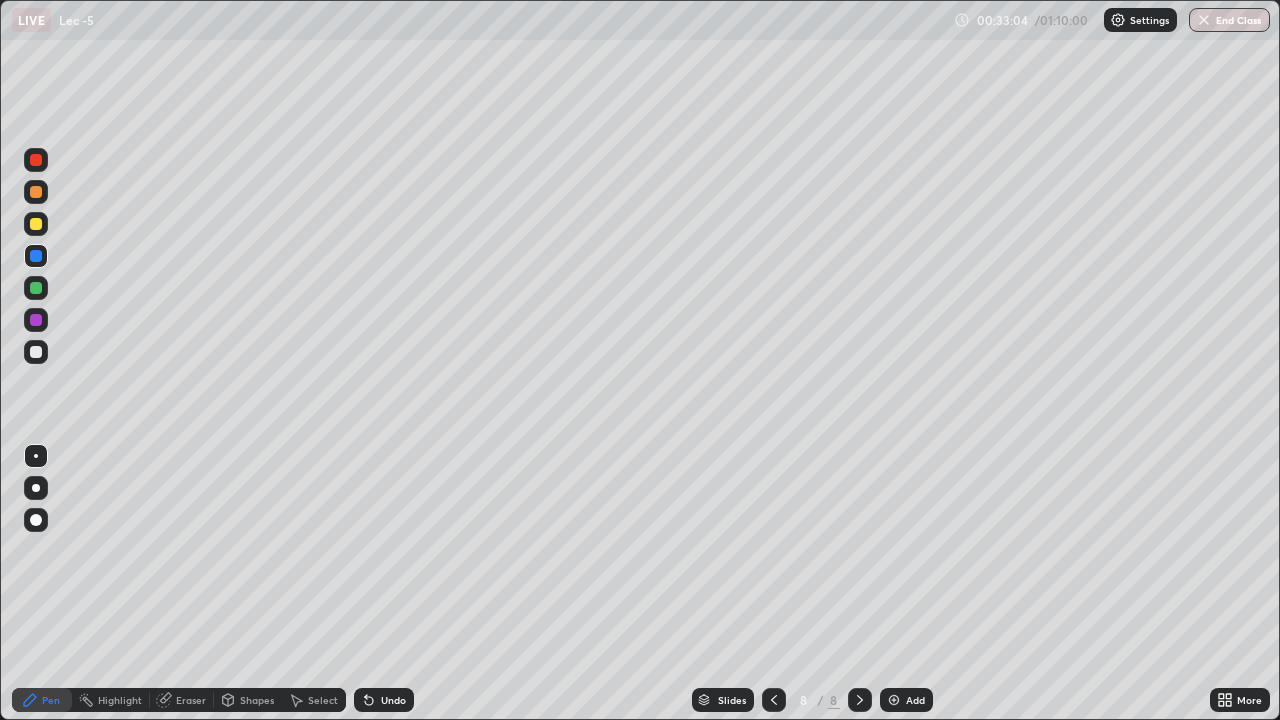click at bounding box center [36, 192] 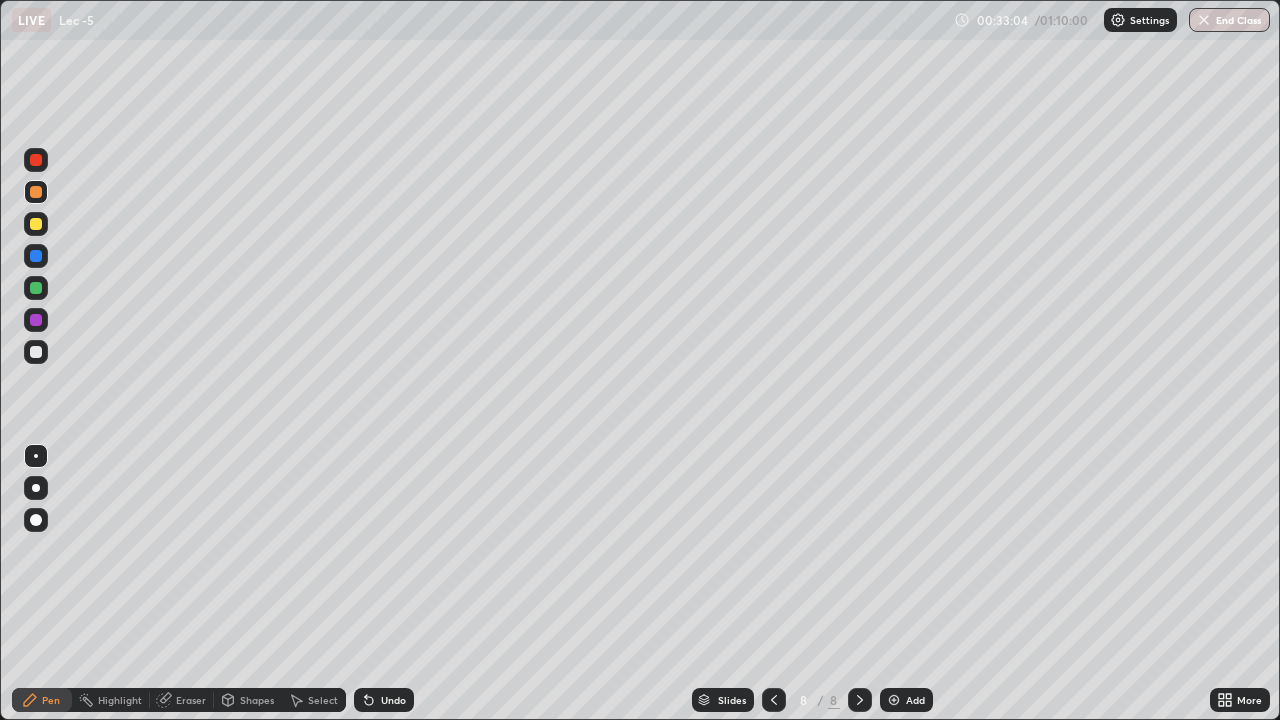 click at bounding box center [36, 160] 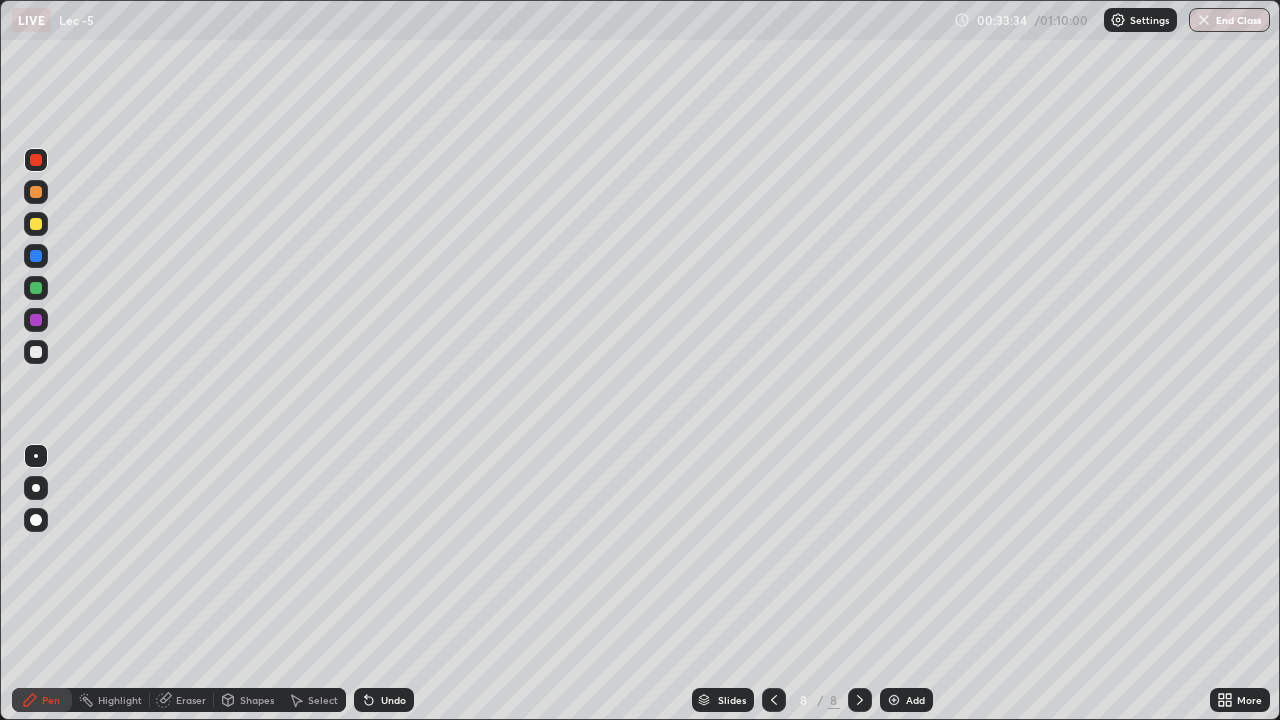 click on "Undo" at bounding box center (393, 700) 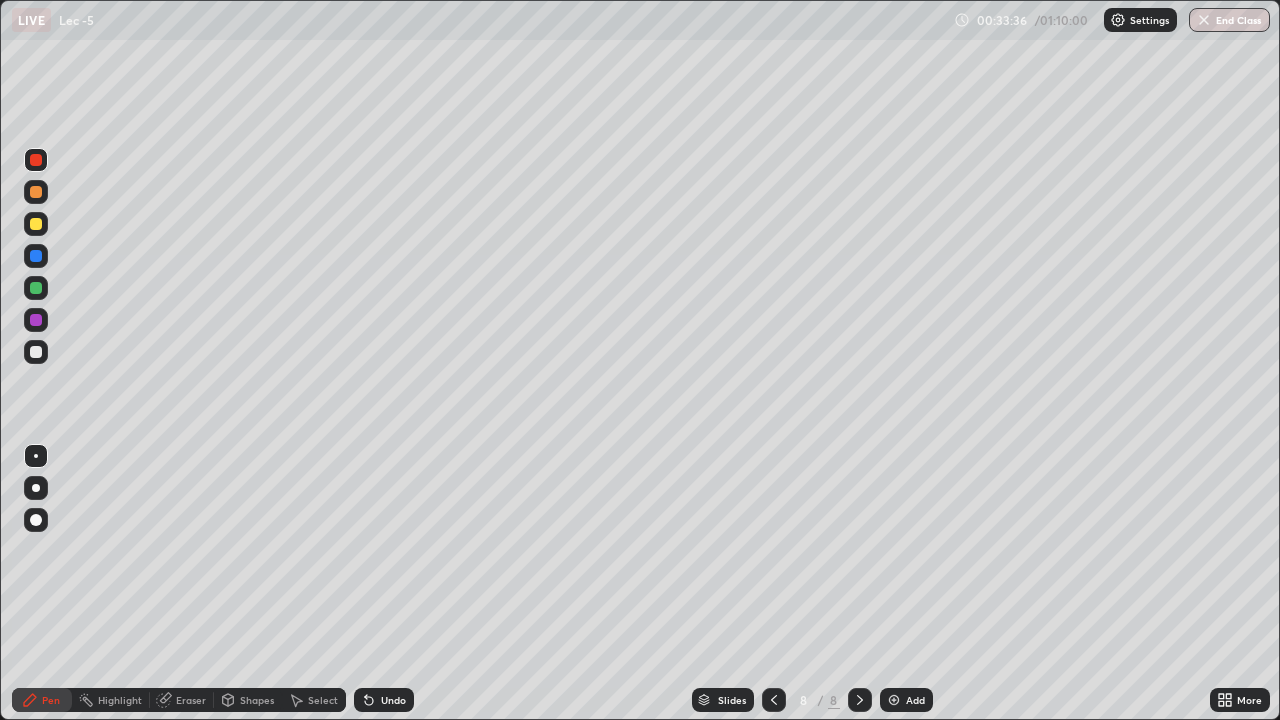 click on "Undo" at bounding box center (393, 700) 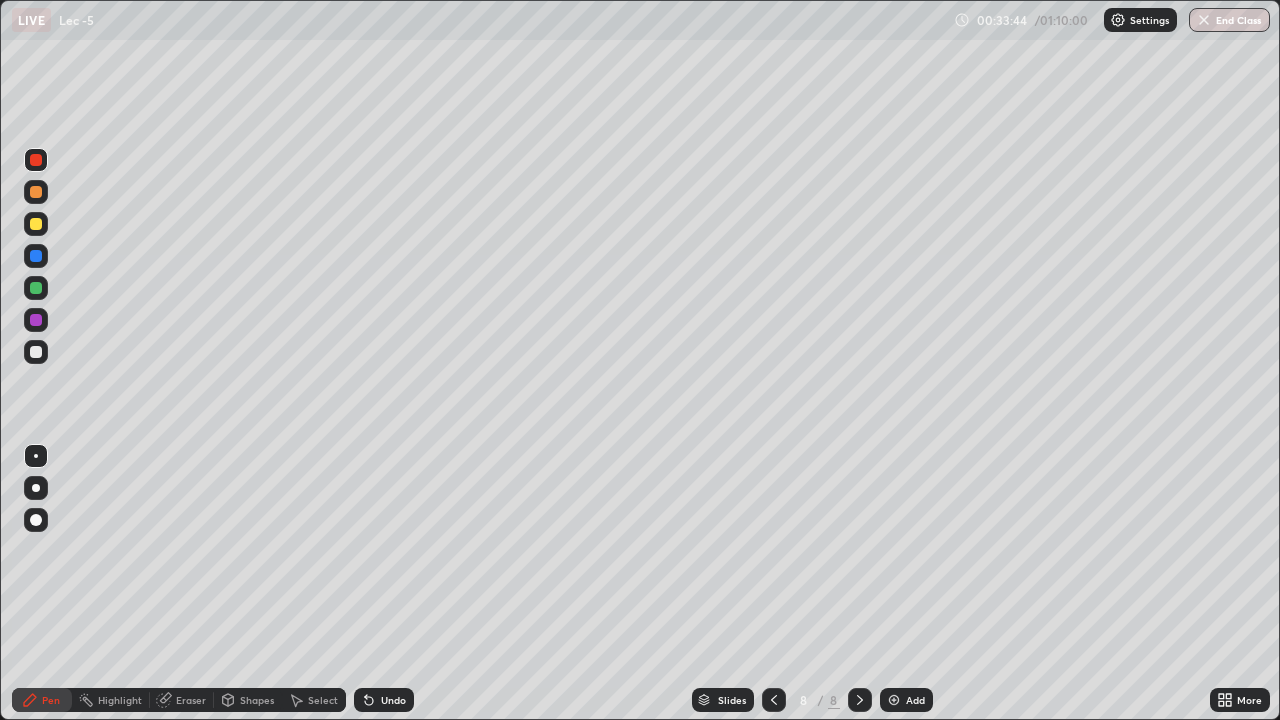 click at bounding box center [36, 320] 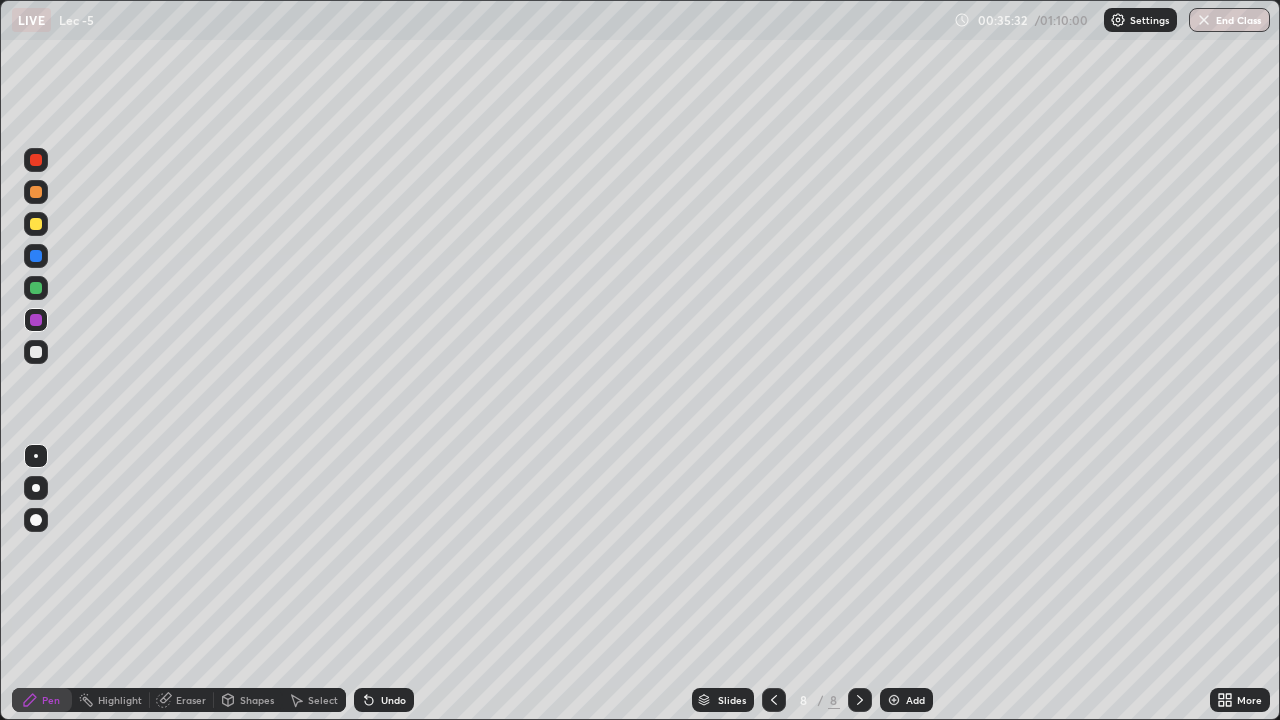 click at bounding box center (36, 192) 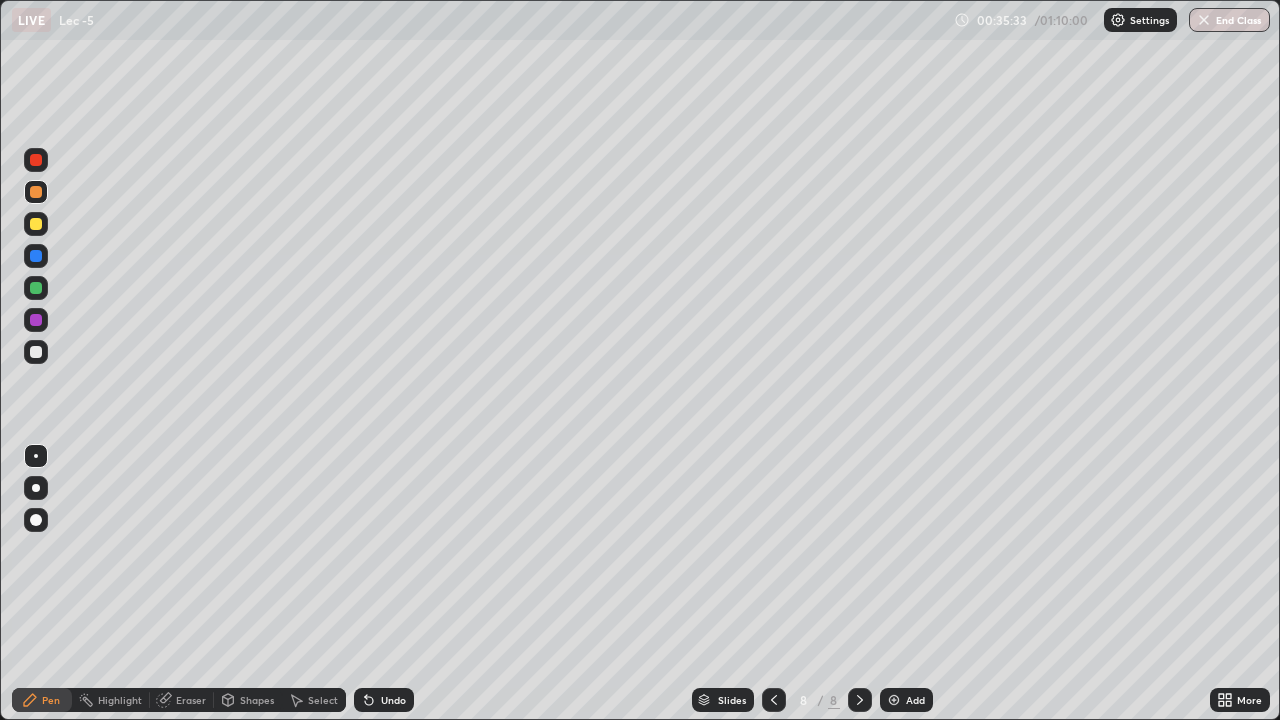 click at bounding box center (36, 160) 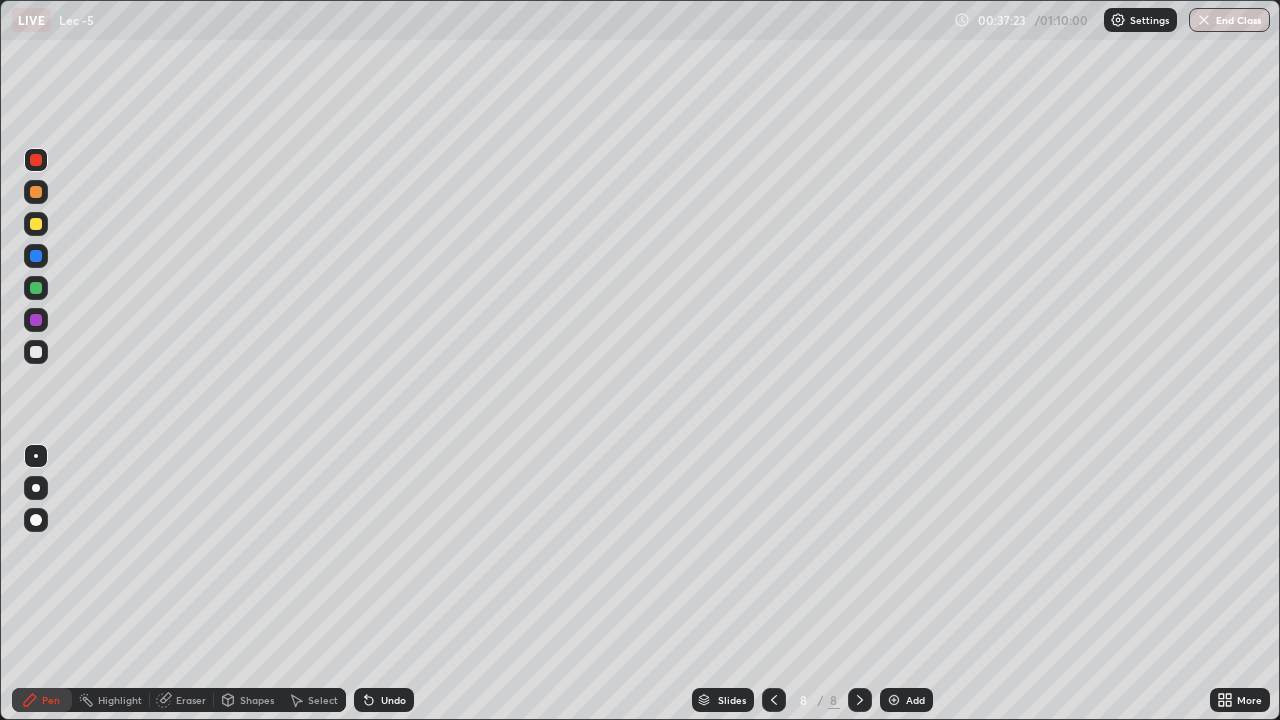 click at bounding box center (36, 192) 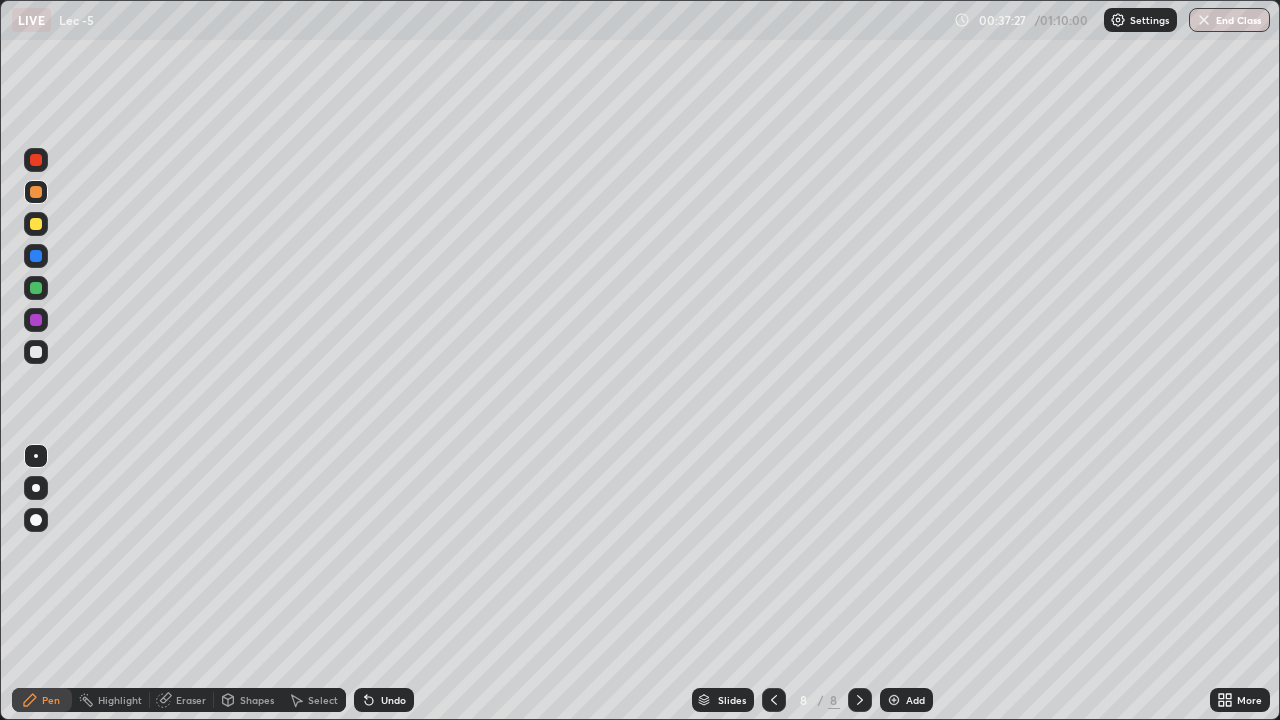 click at bounding box center (894, 700) 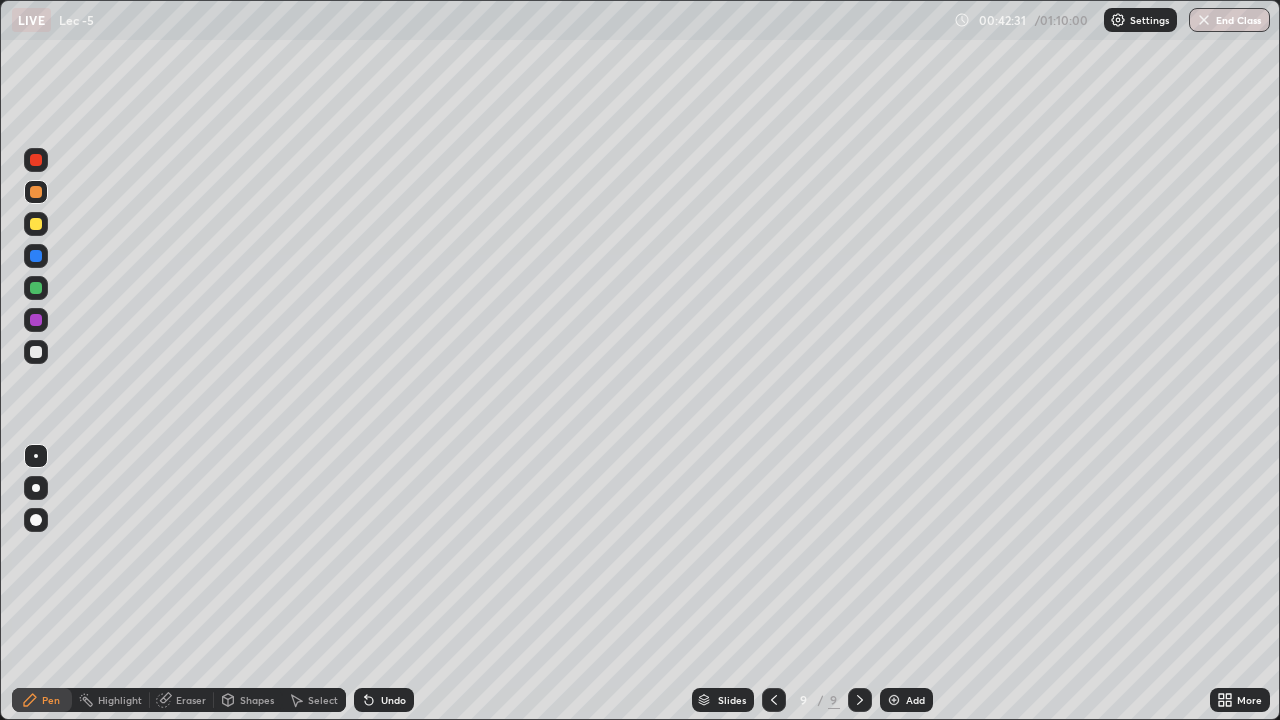 click at bounding box center (36, 224) 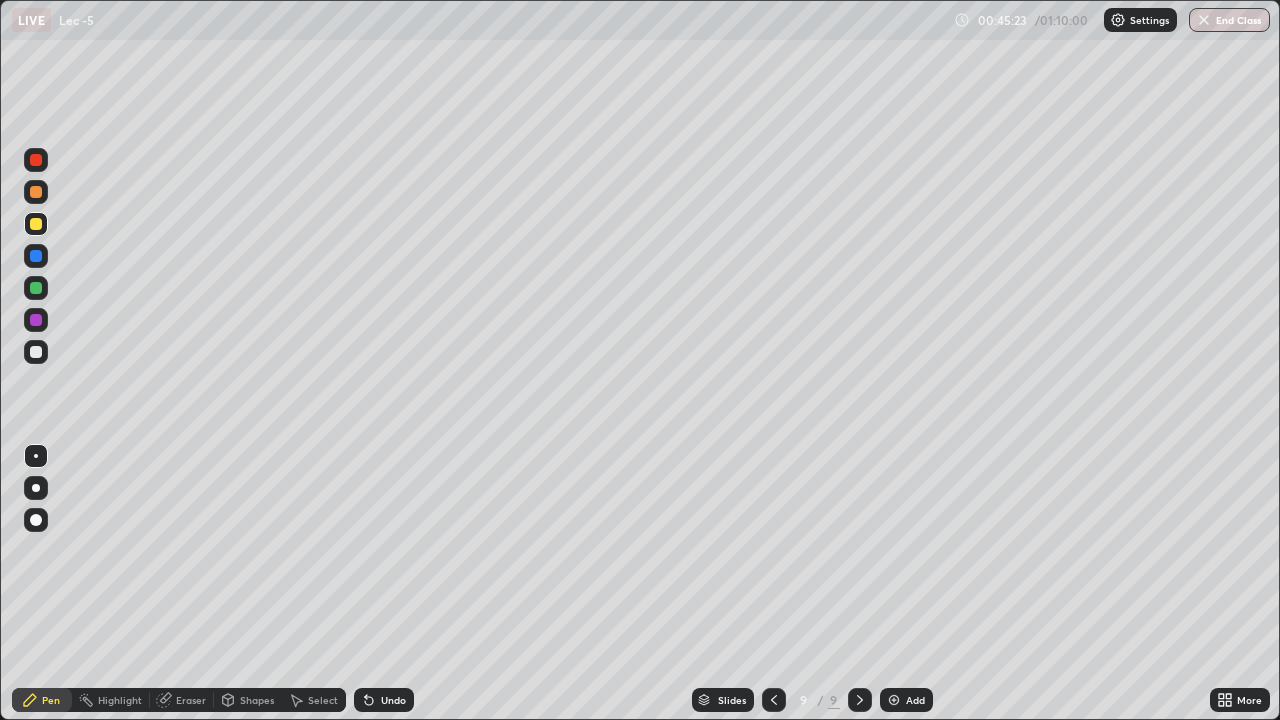 click at bounding box center [894, 700] 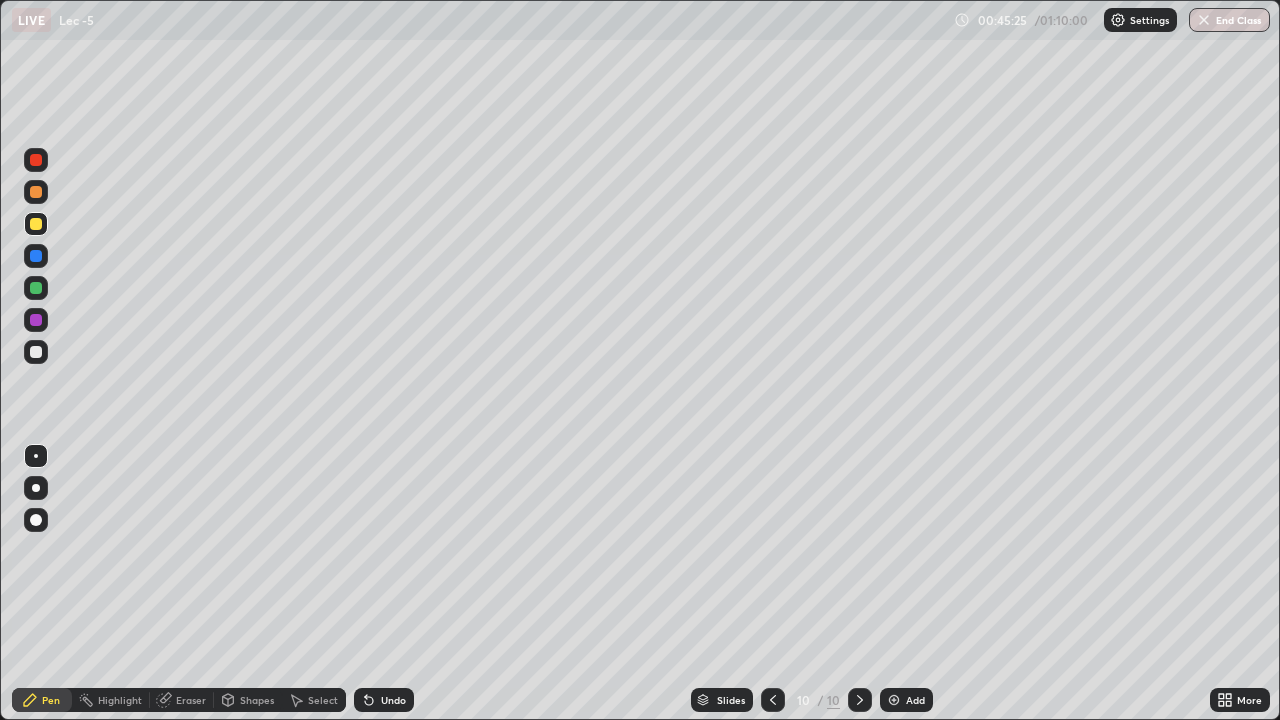 click at bounding box center (36, 192) 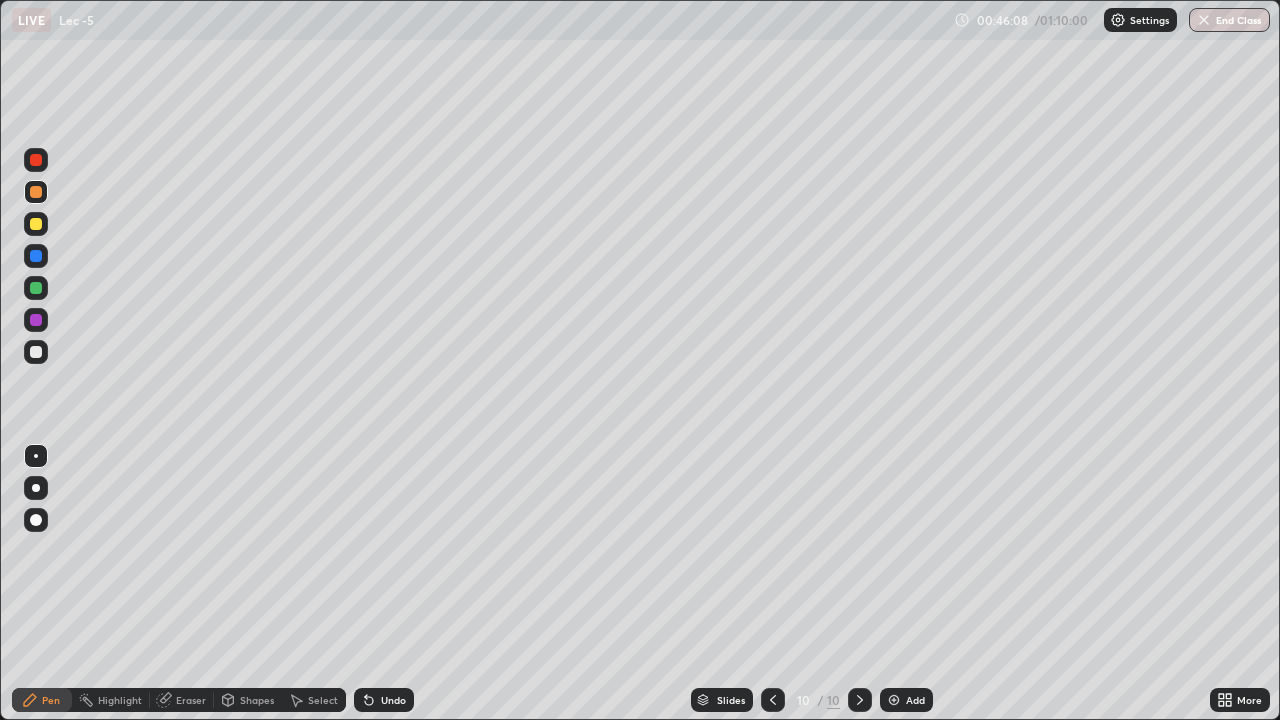 click at bounding box center [36, 224] 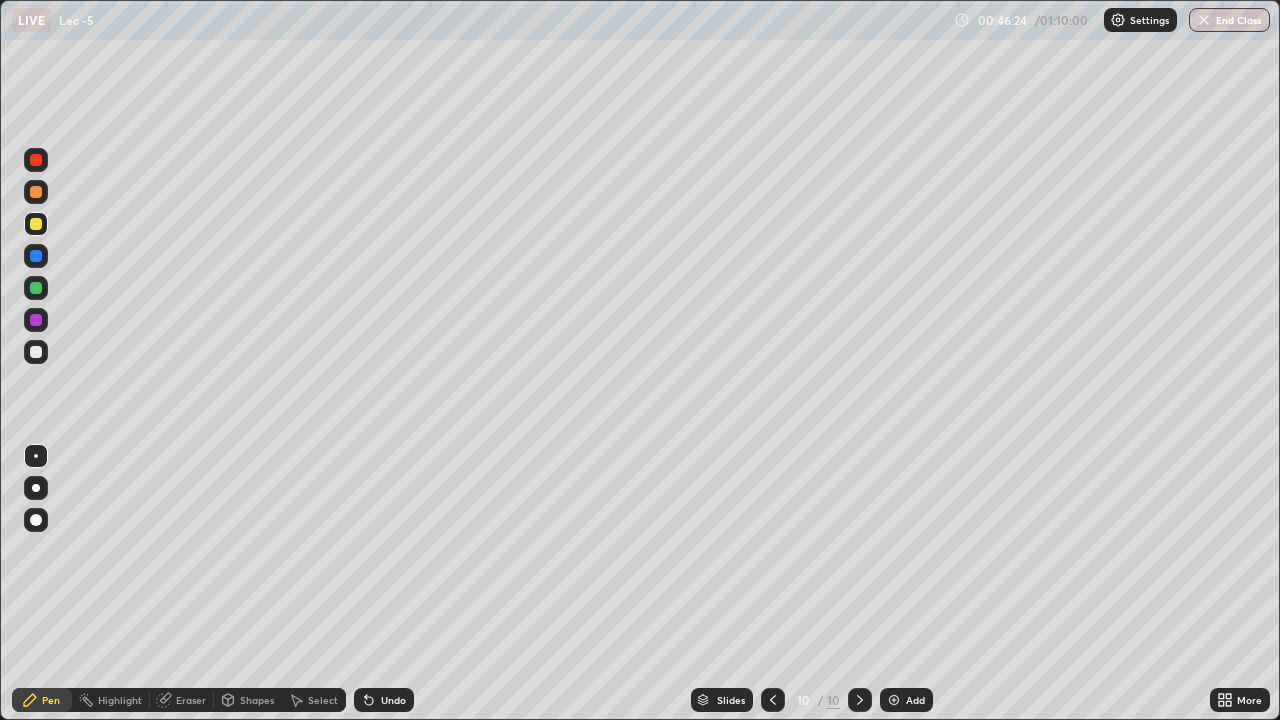 click at bounding box center (36, 352) 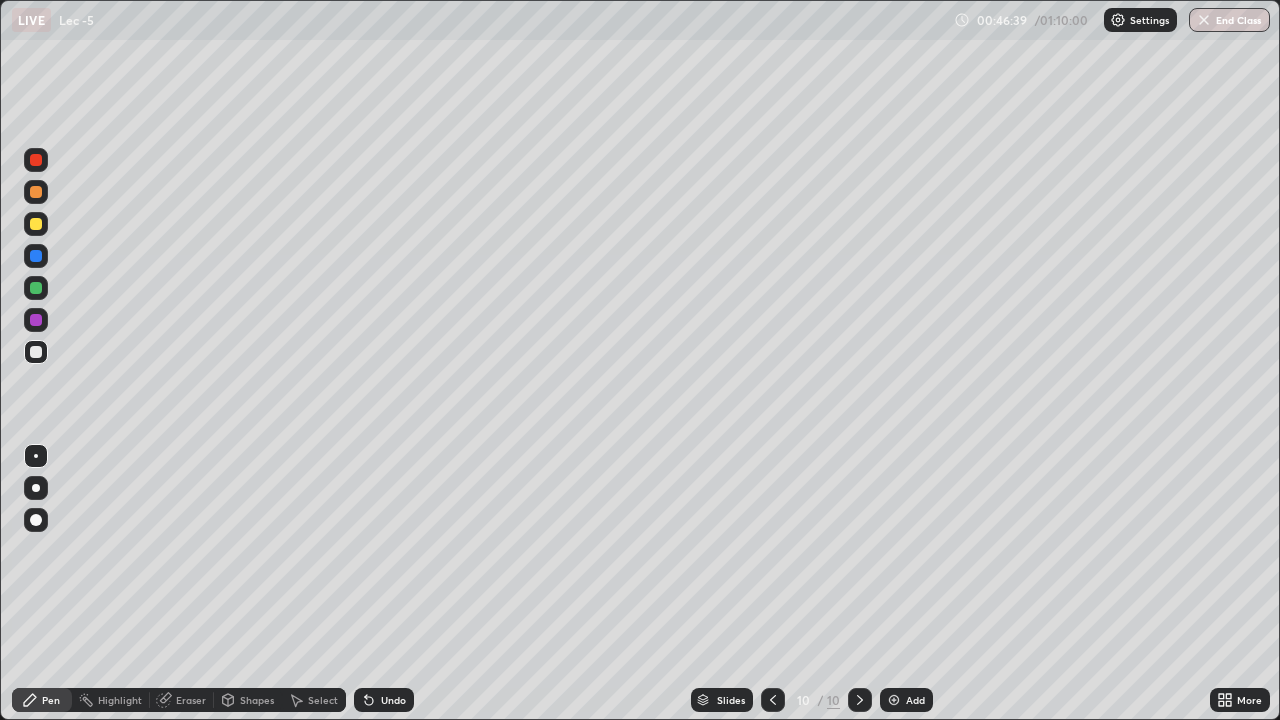 click on "Undo" at bounding box center (393, 700) 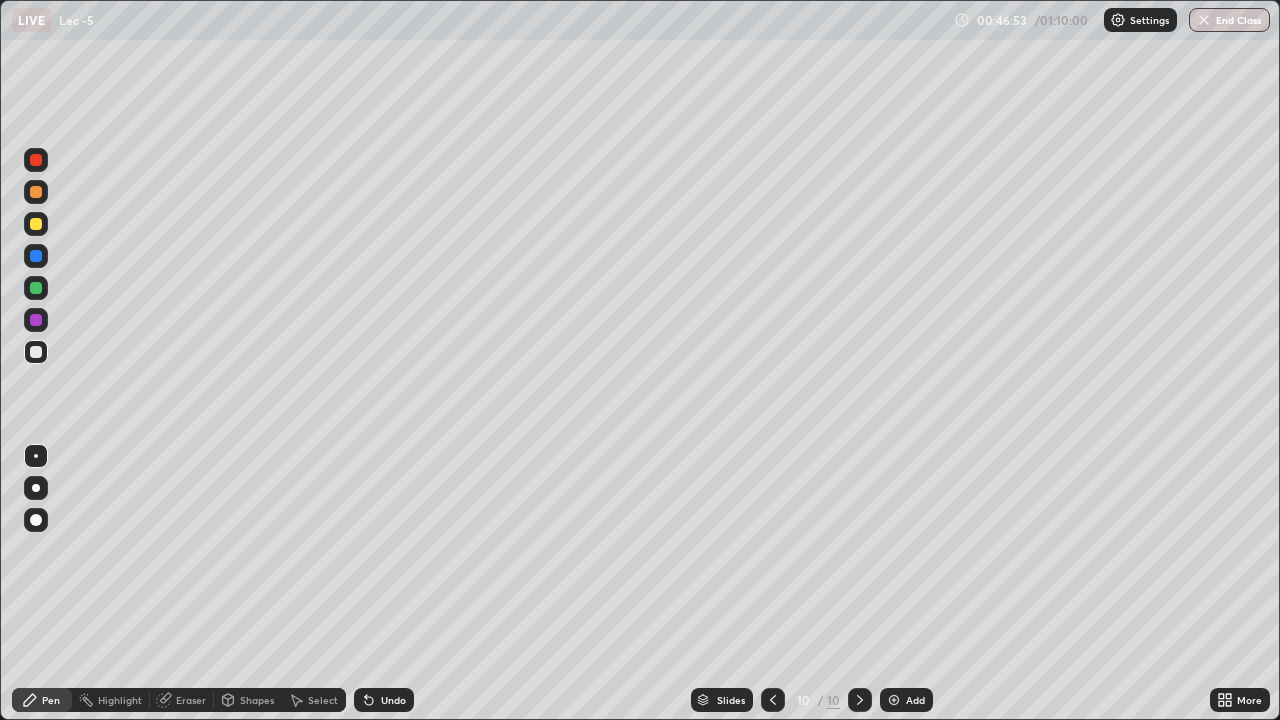 click at bounding box center (36, 192) 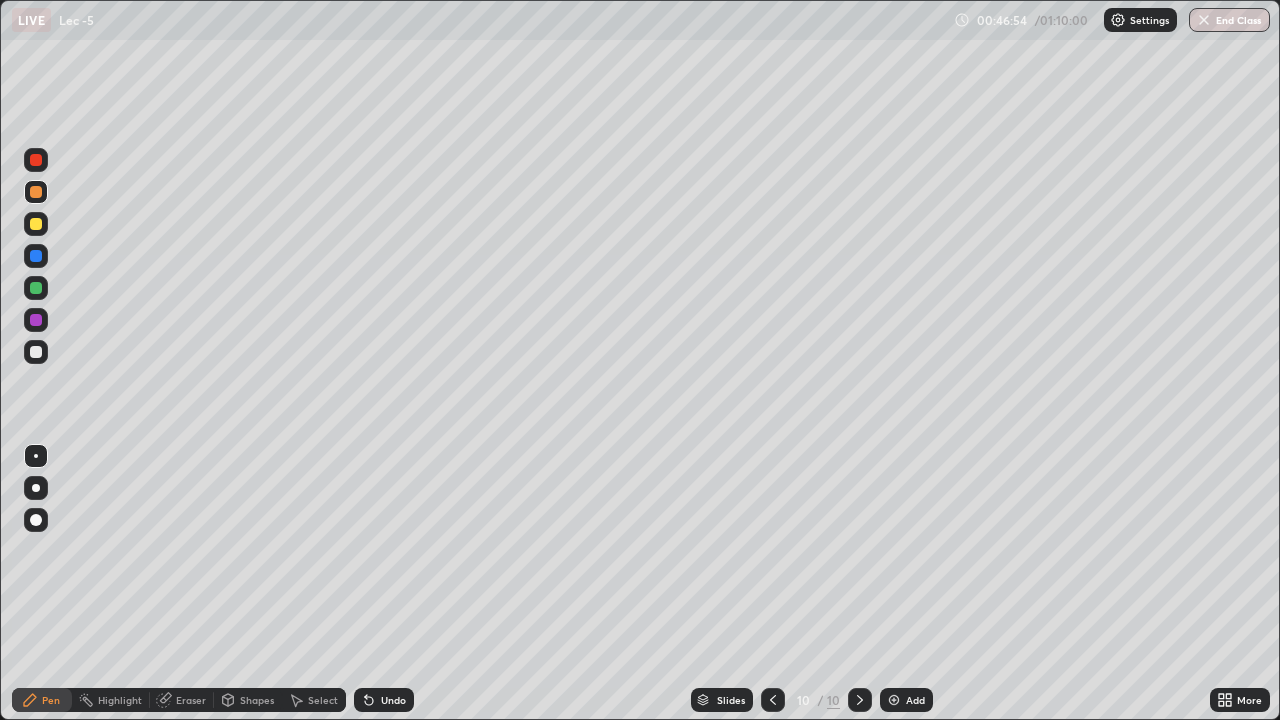 click at bounding box center (36, 192) 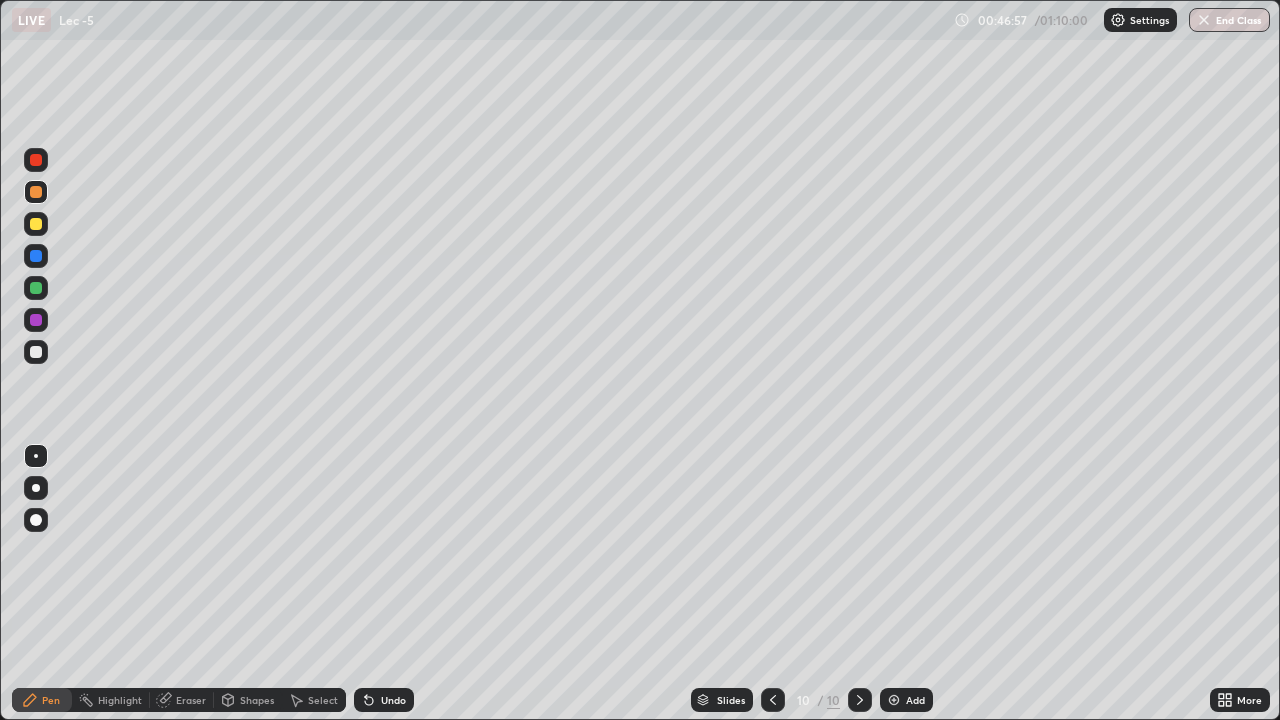 click at bounding box center (36, 224) 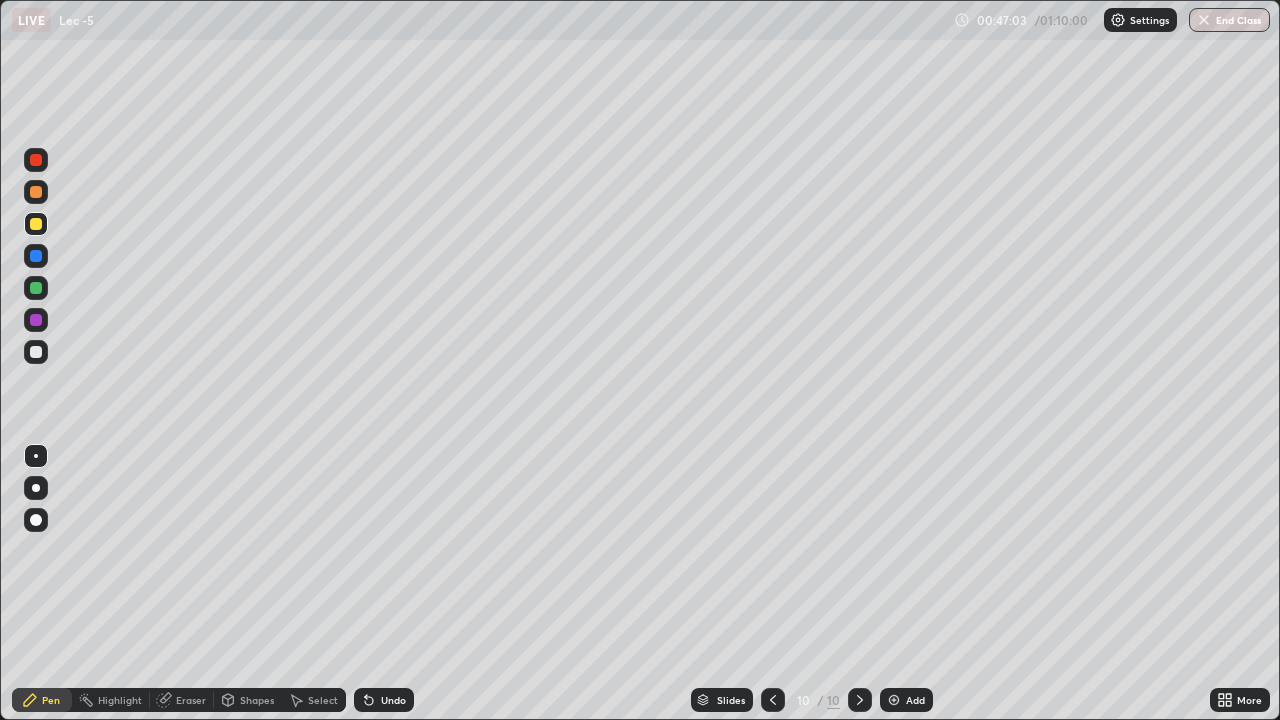 click at bounding box center (36, 192) 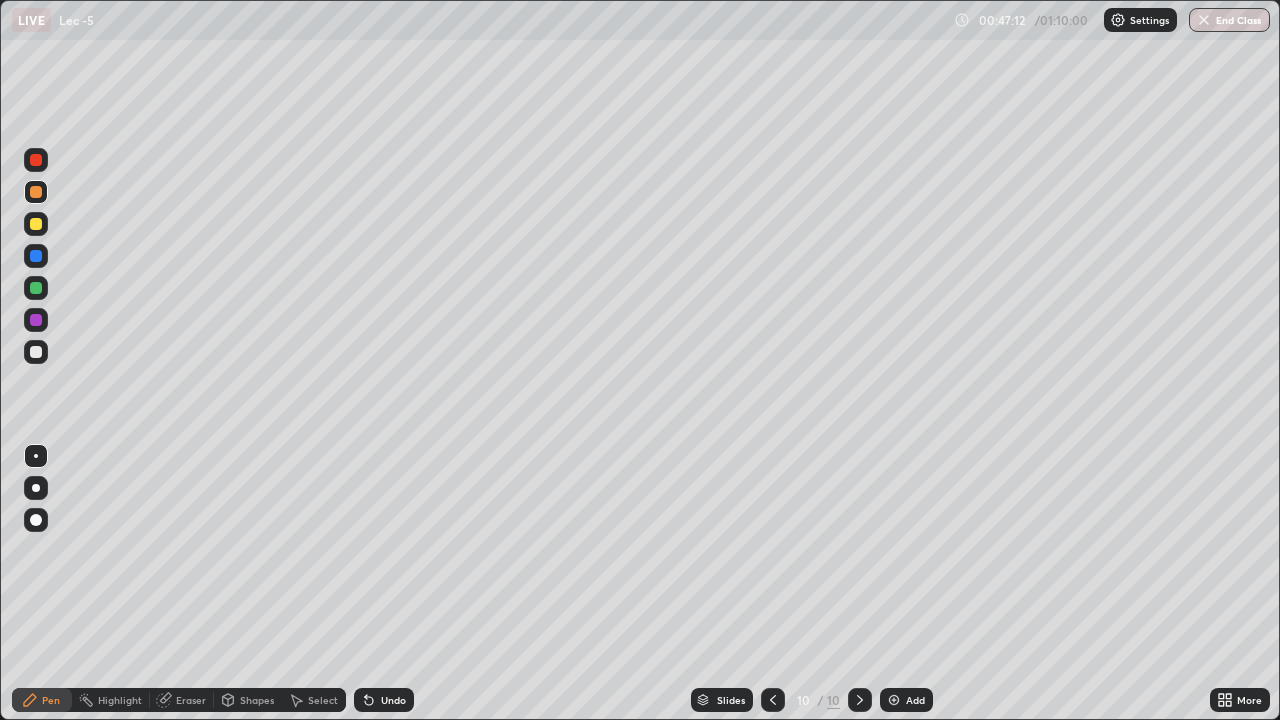 click on "Undo" at bounding box center (380, 700) 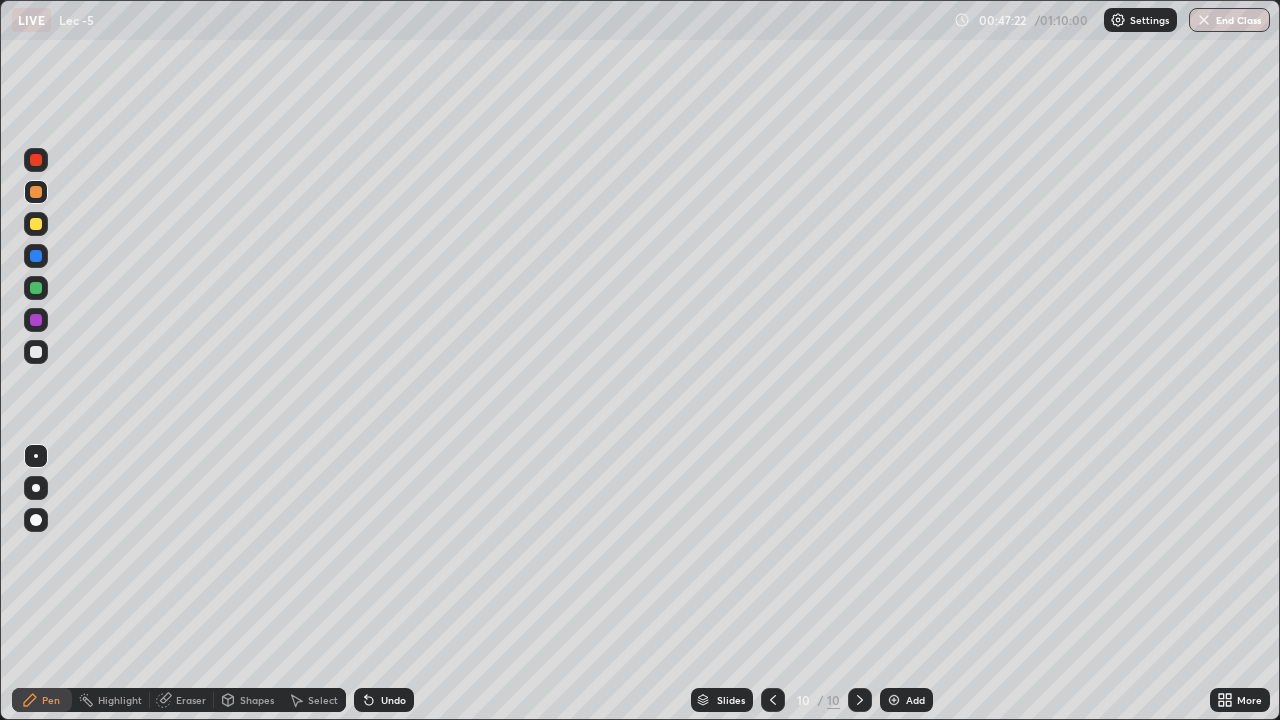 click at bounding box center [36, 160] 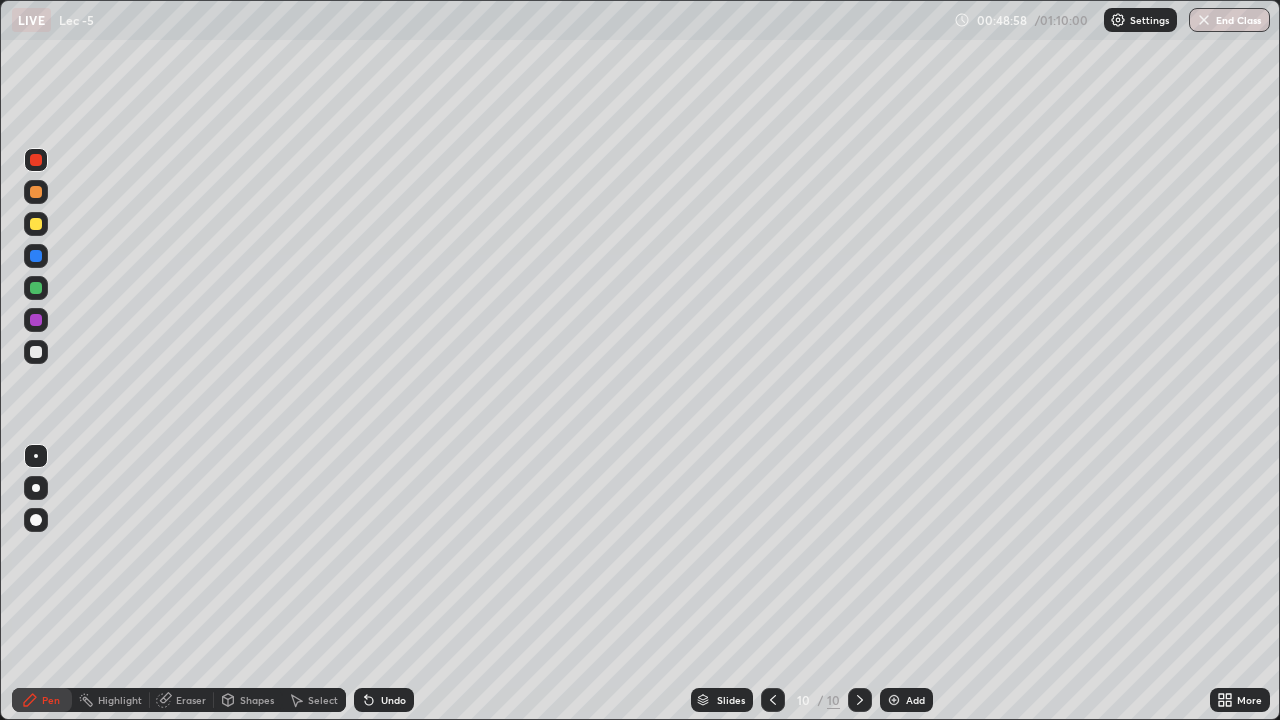 click at bounding box center [36, 256] 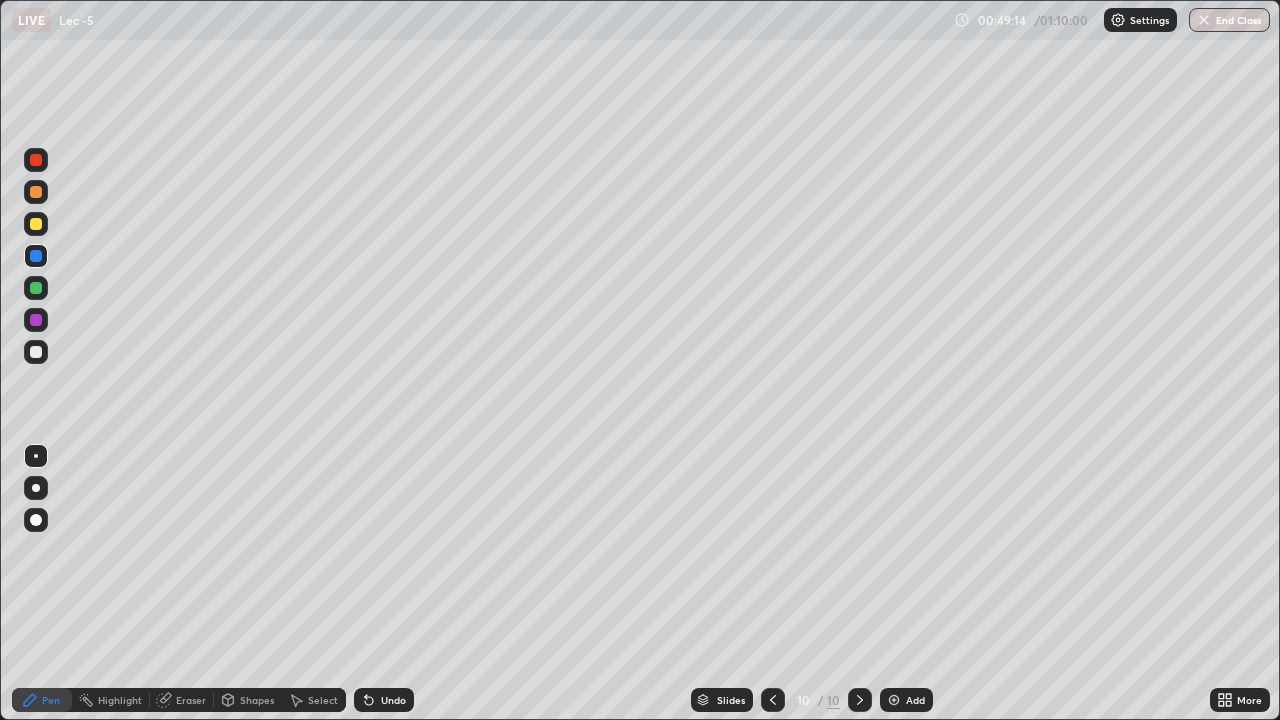 click at bounding box center [36, 288] 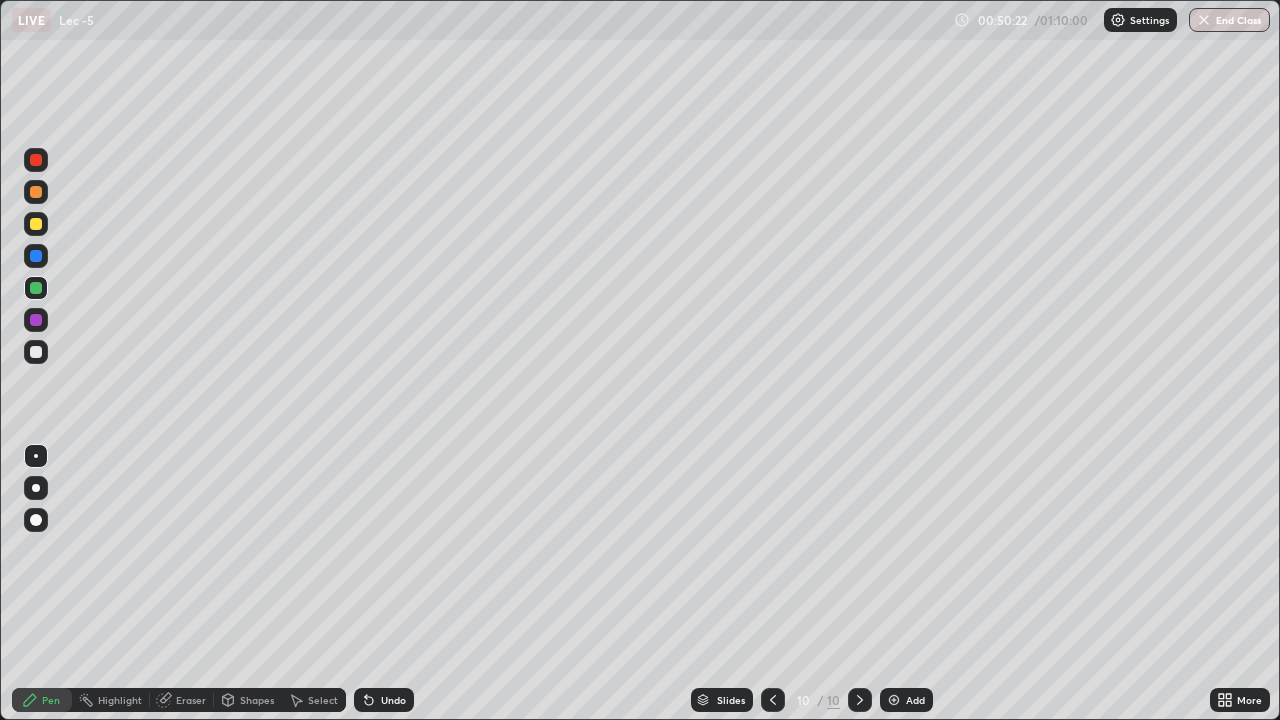 click at bounding box center [36, 352] 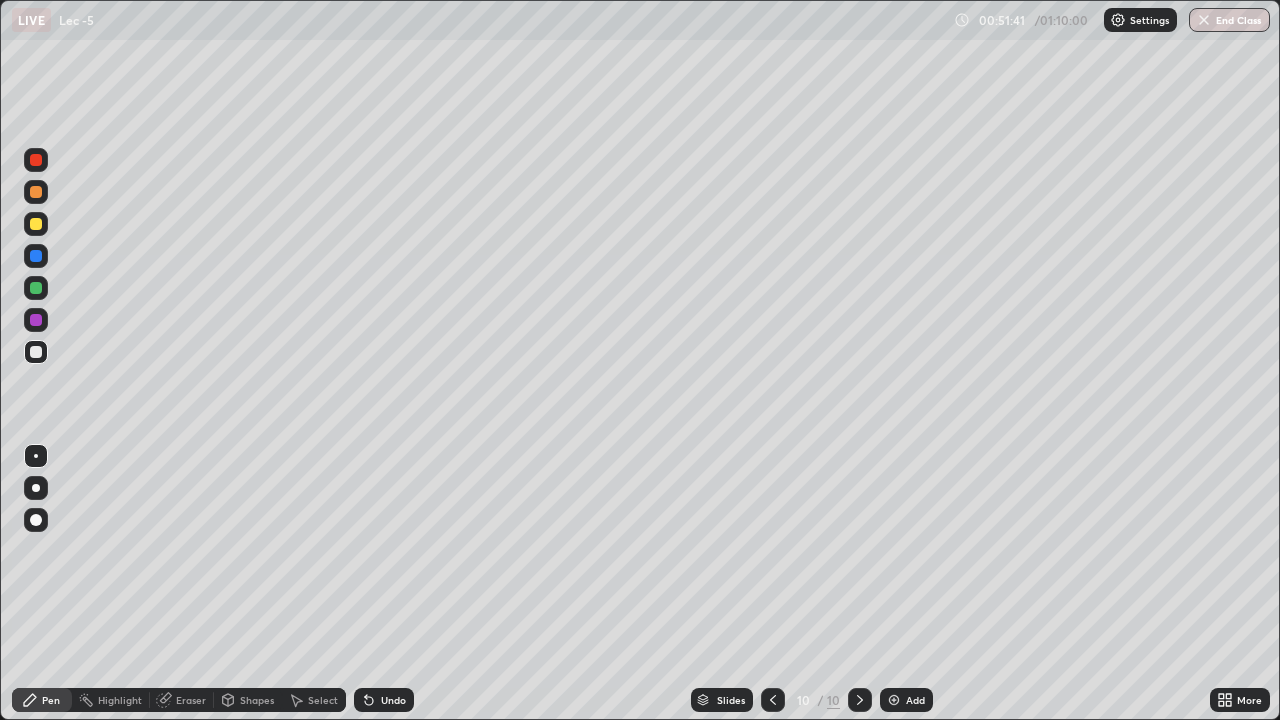 click at bounding box center [36, 224] 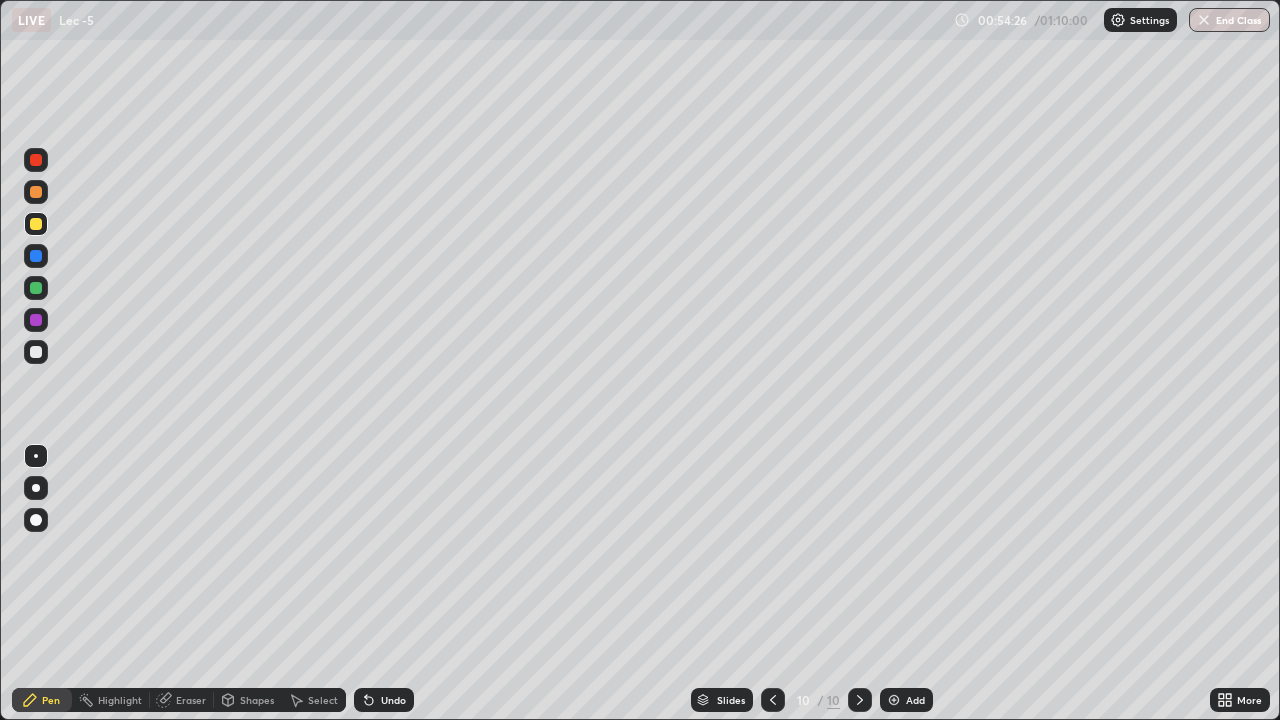 click at bounding box center [36, 256] 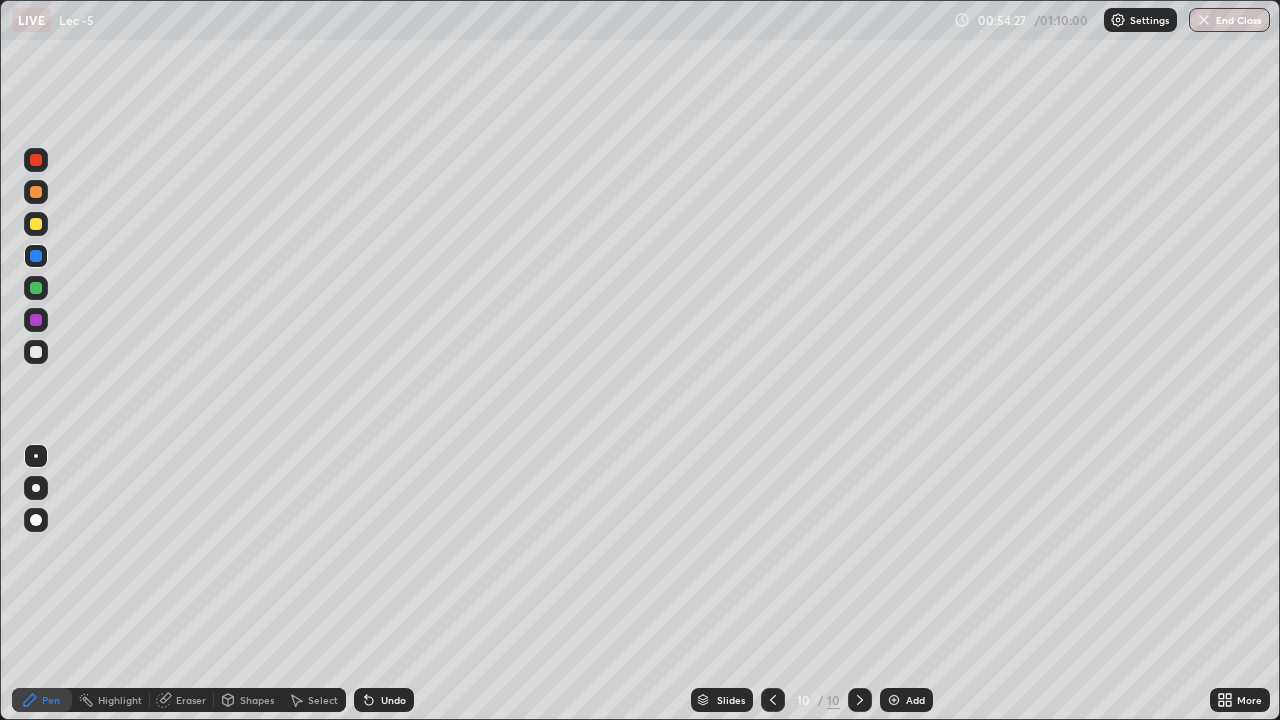 click at bounding box center (36, 192) 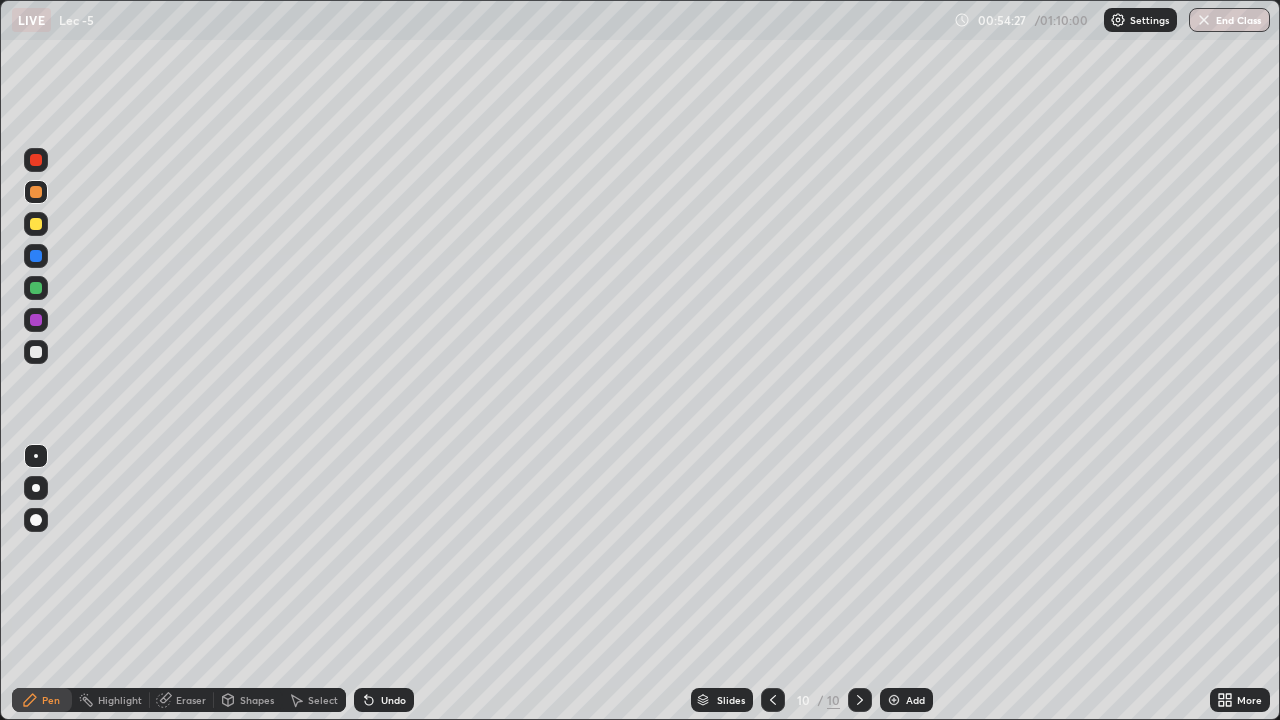 click at bounding box center [36, 160] 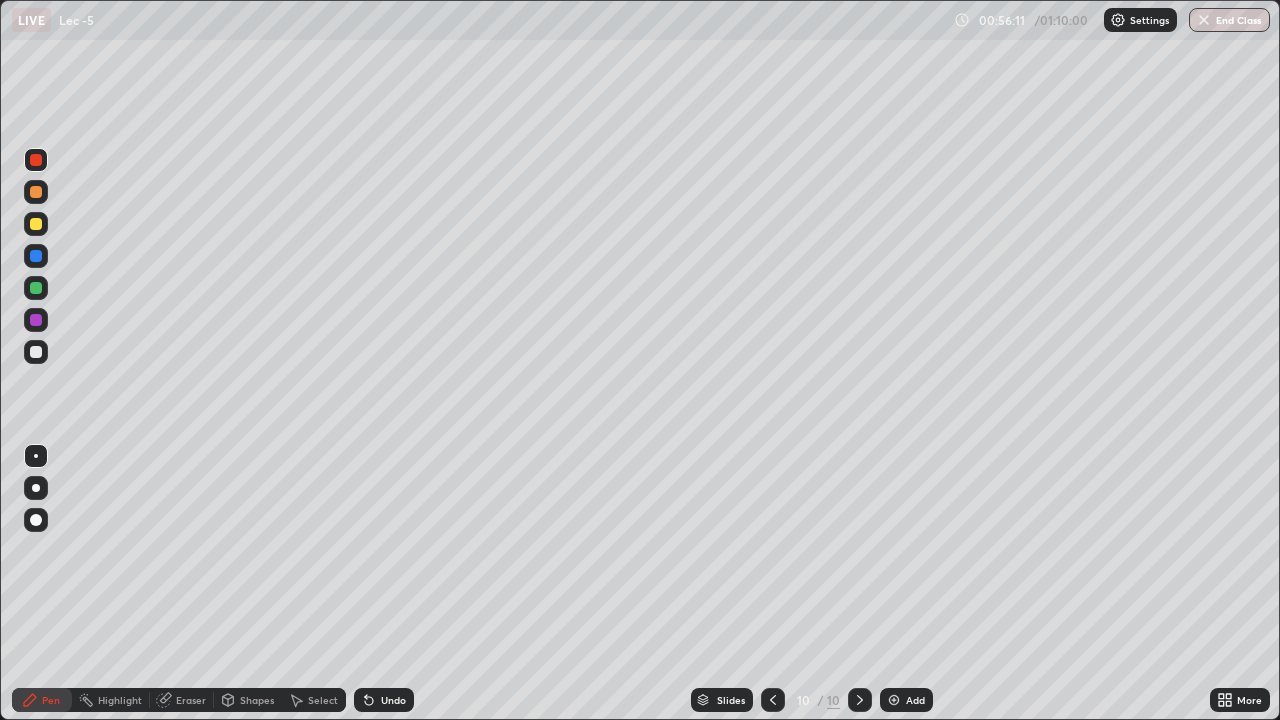 click at bounding box center (36, 320) 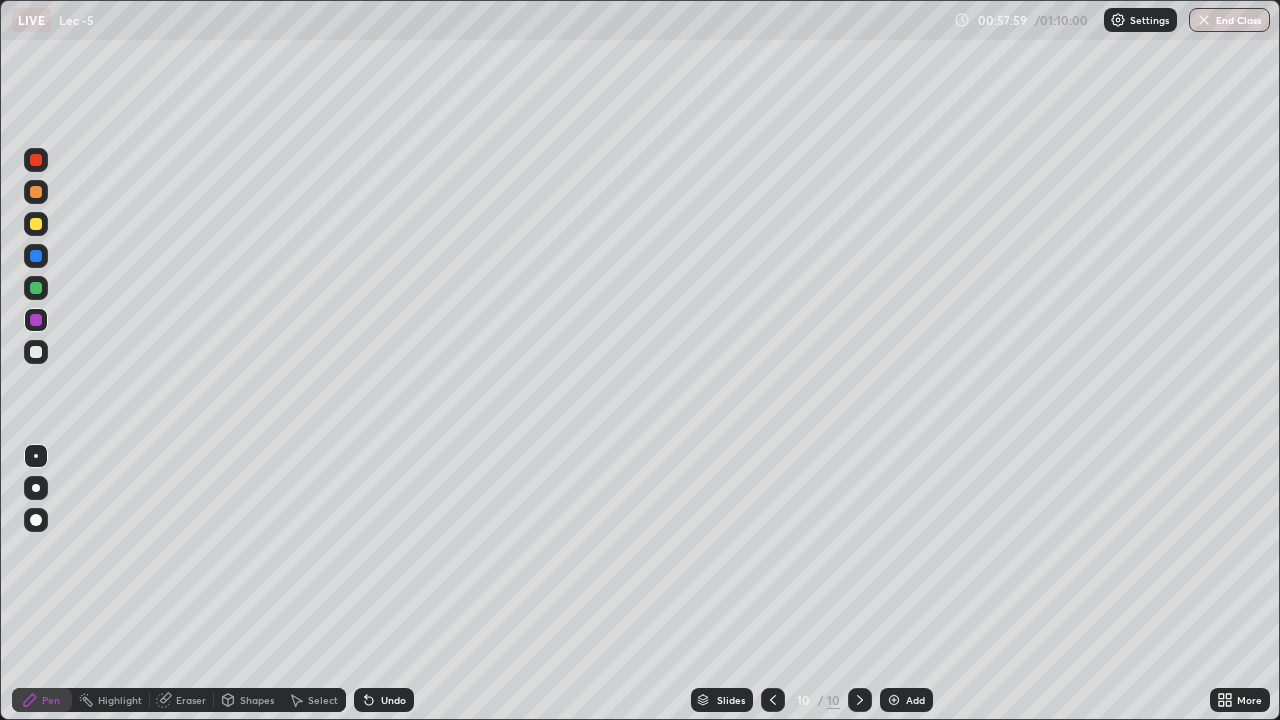 click at bounding box center [36, 224] 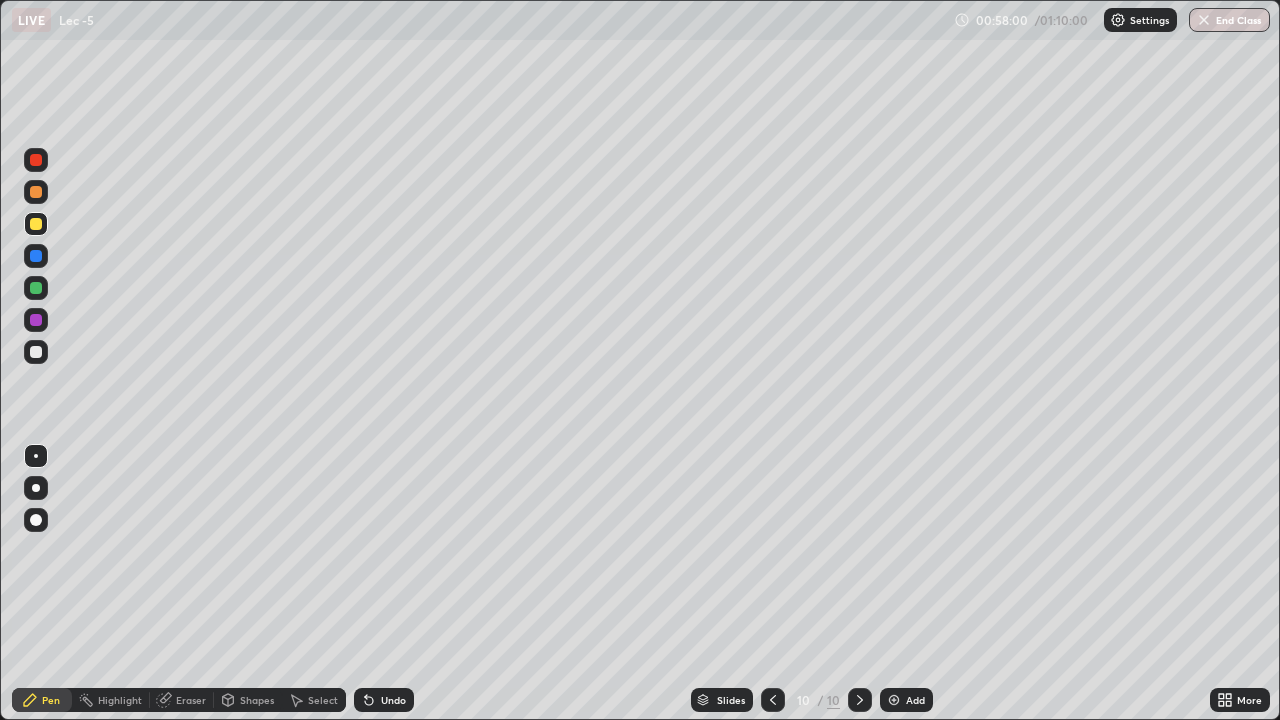 click at bounding box center [36, 192] 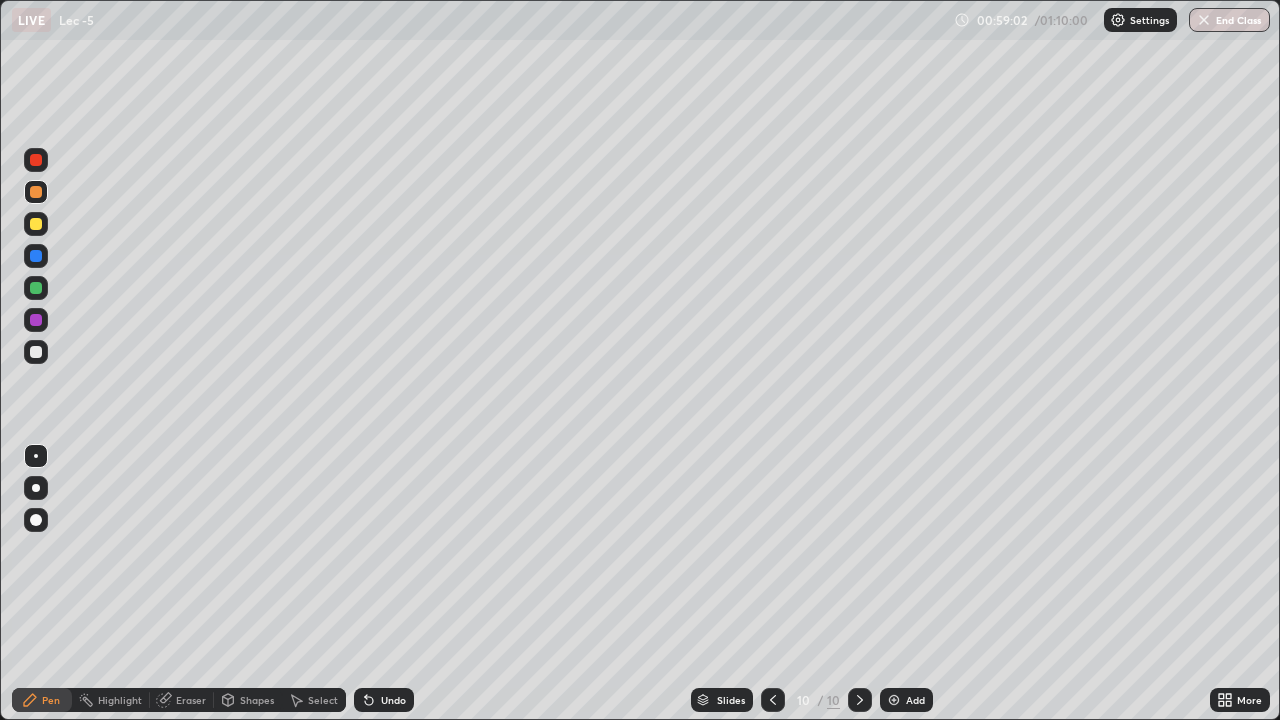 click on "Add" at bounding box center [906, 700] 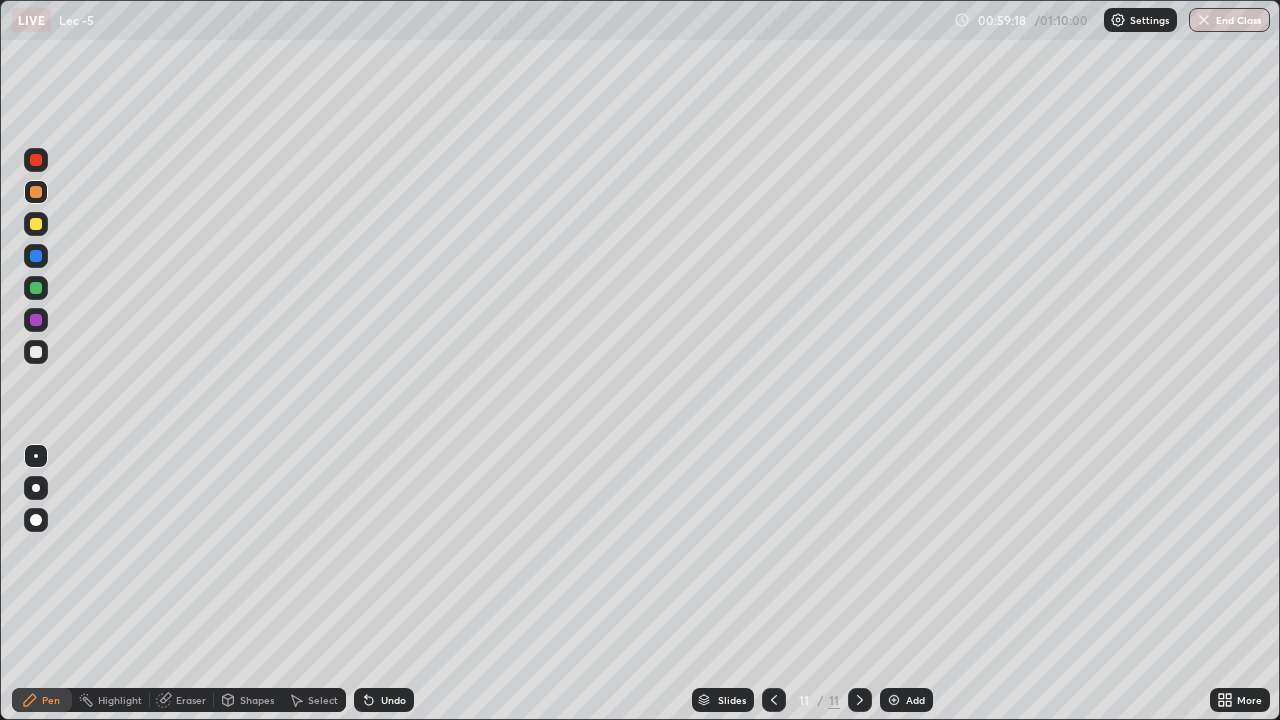 click at bounding box center [36, 320] 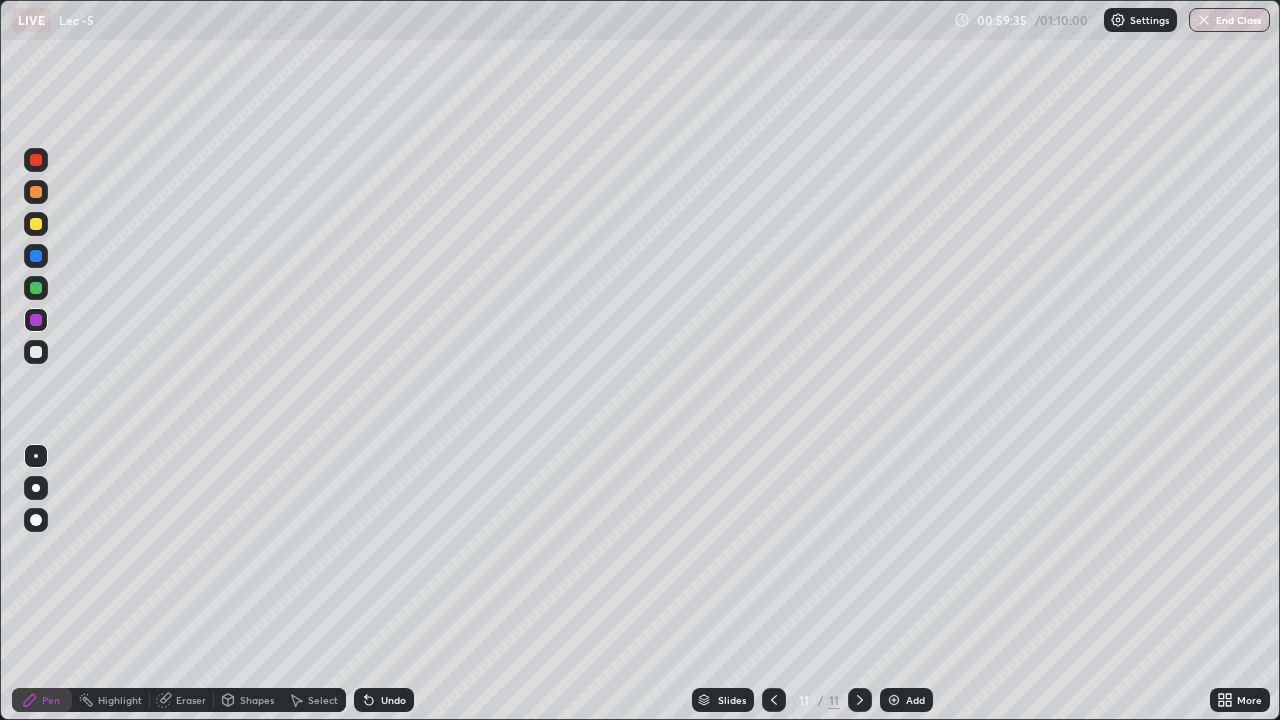 click at bounding box center (36, 224) 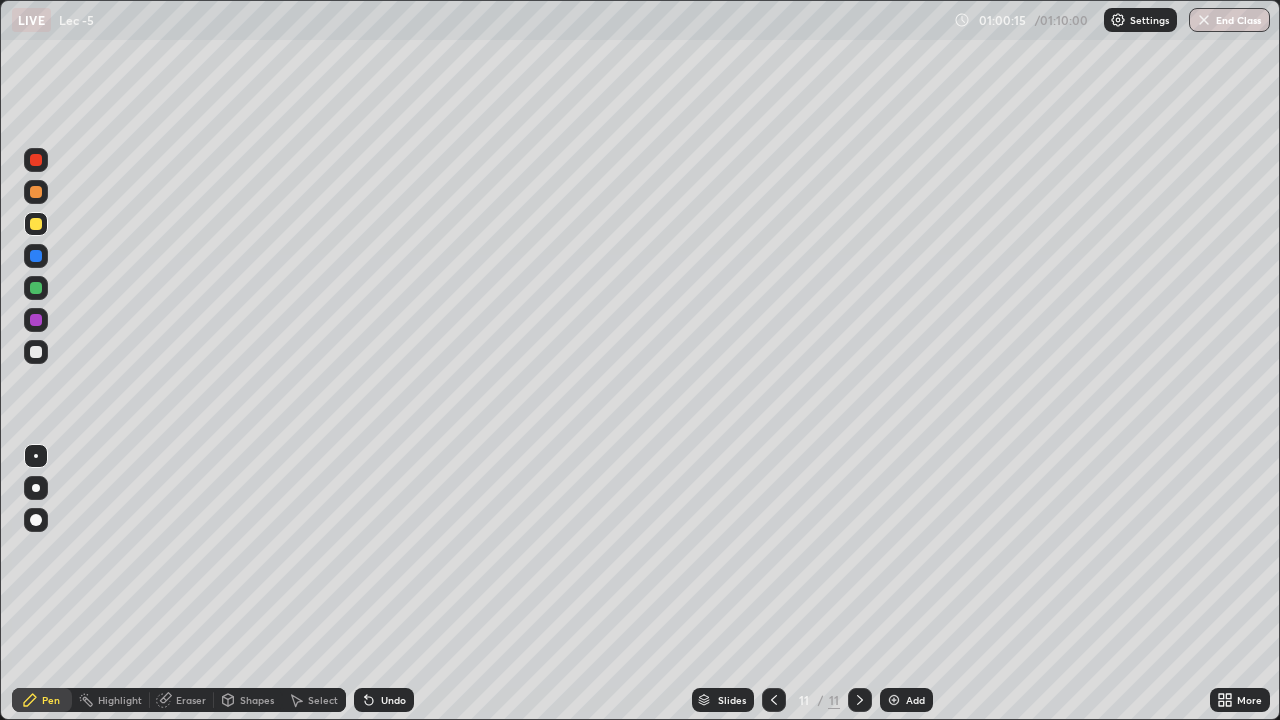 click at bounding box center (36, 288) 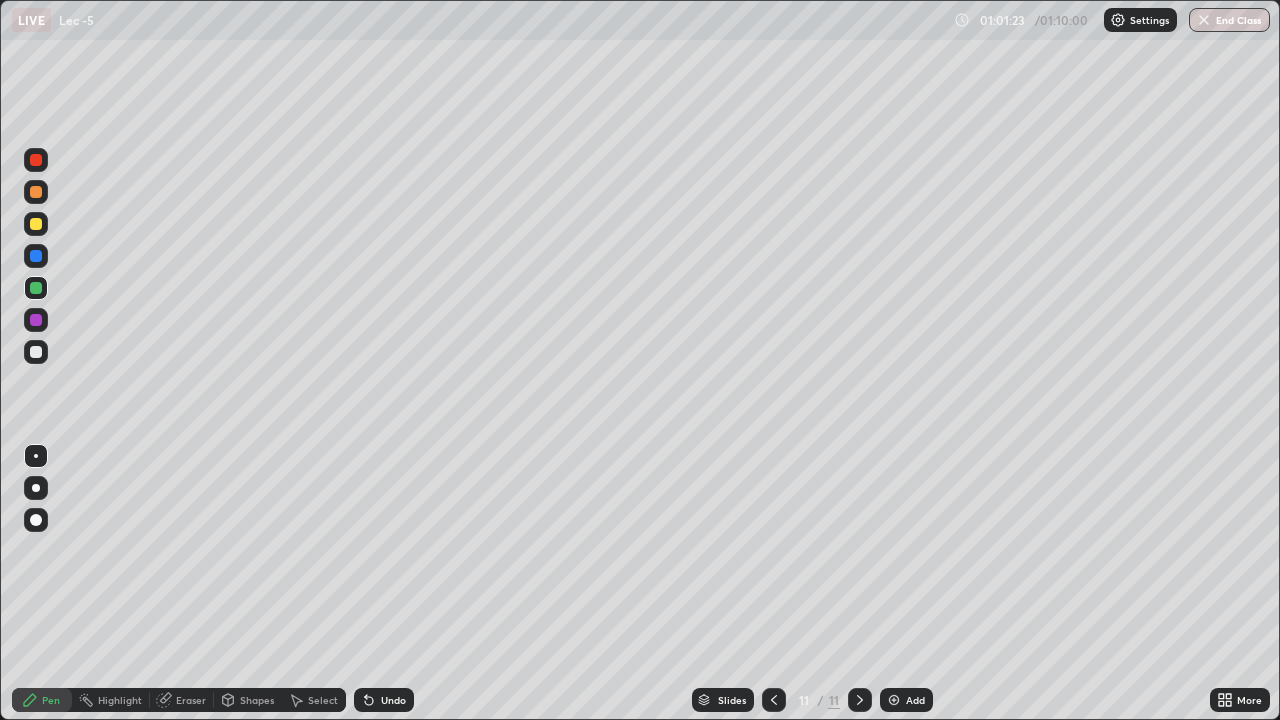 click at bounding box center [36, 192] 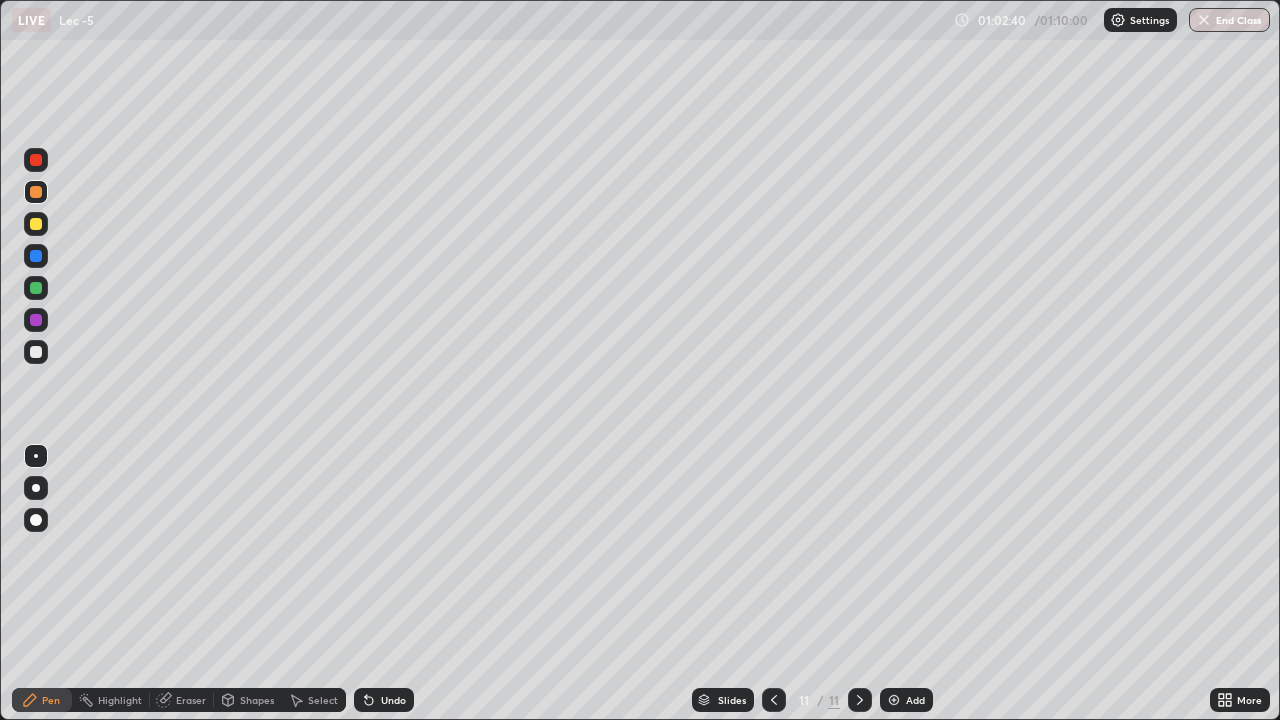 click at bounding box center (894, 700) 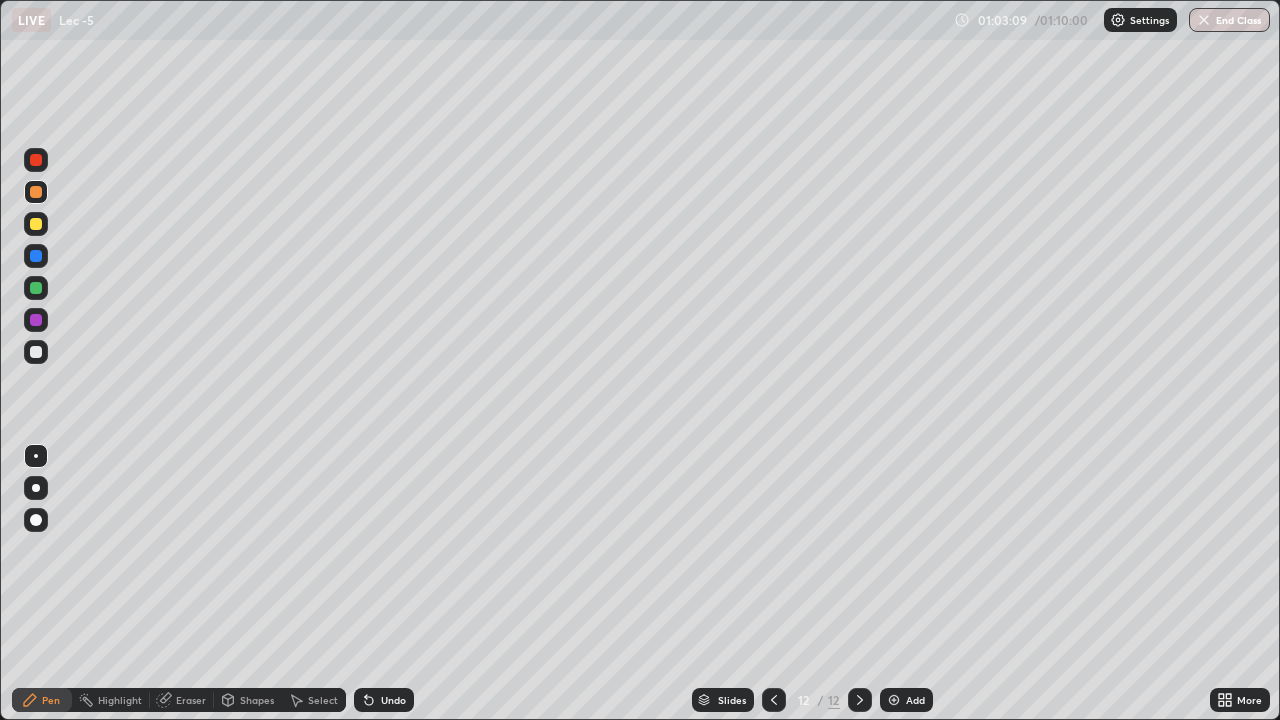 click at bounding box center [36, 224] 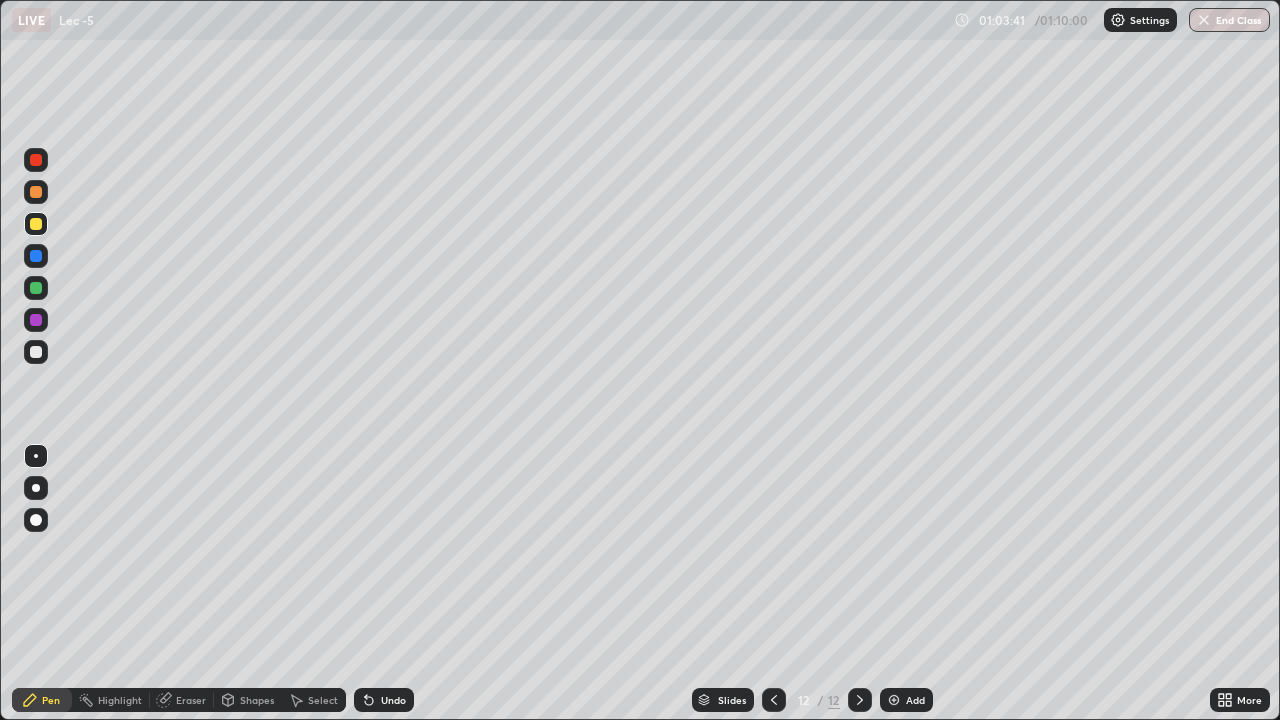 click at bounding box center (36, 288) 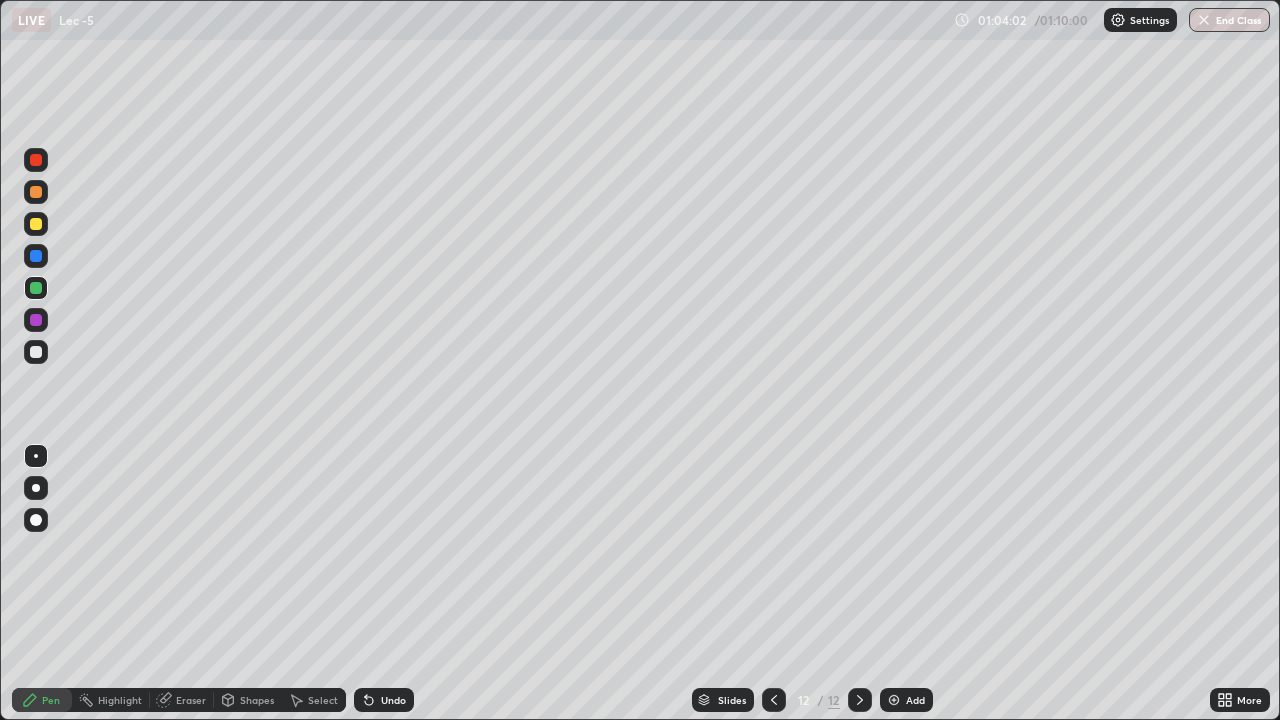 click at bounding box center [36, 192] 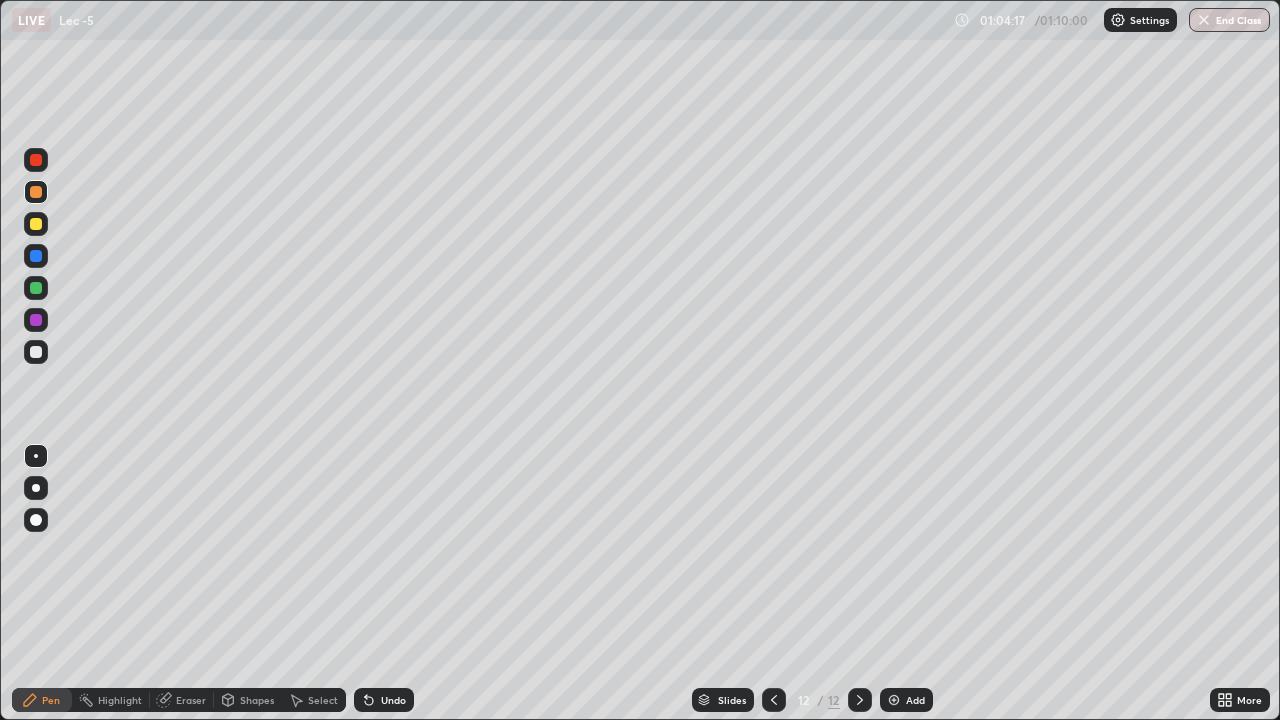 click at bounding box center (36, 352) 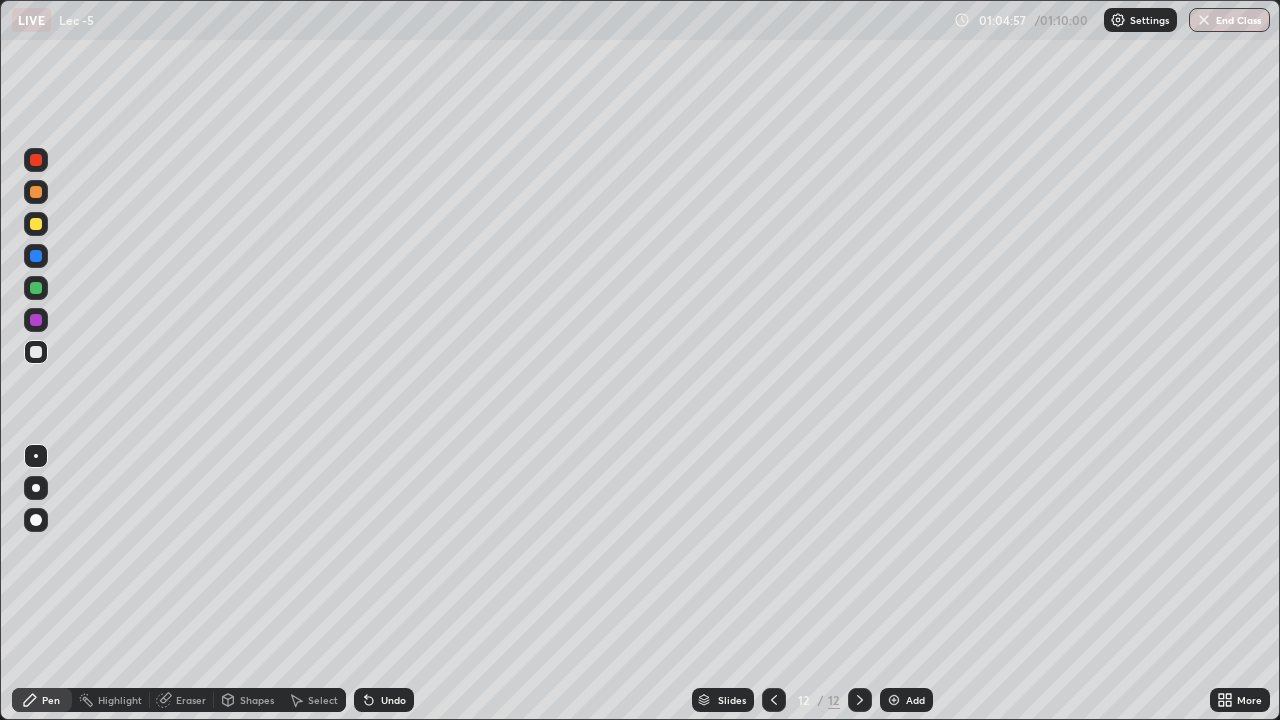 click on "End Class" at bounding box center [1229, 20] 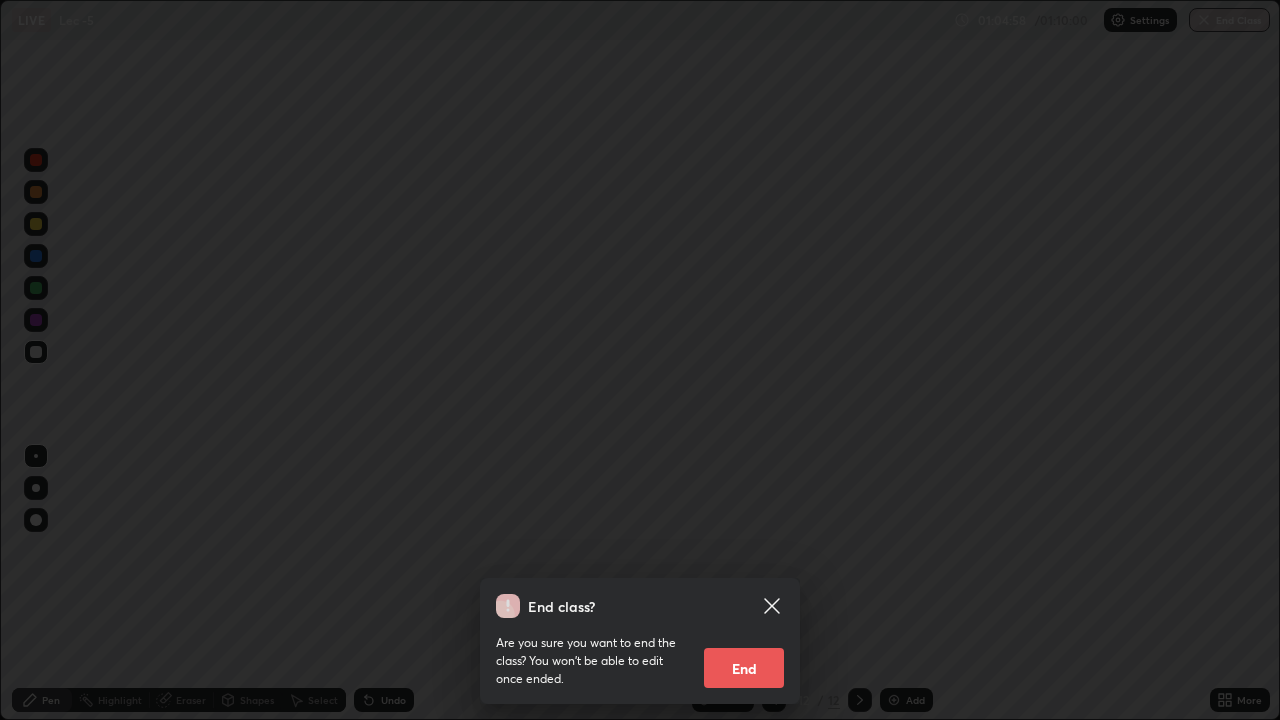click on "End" at bounding box center [744, 668] 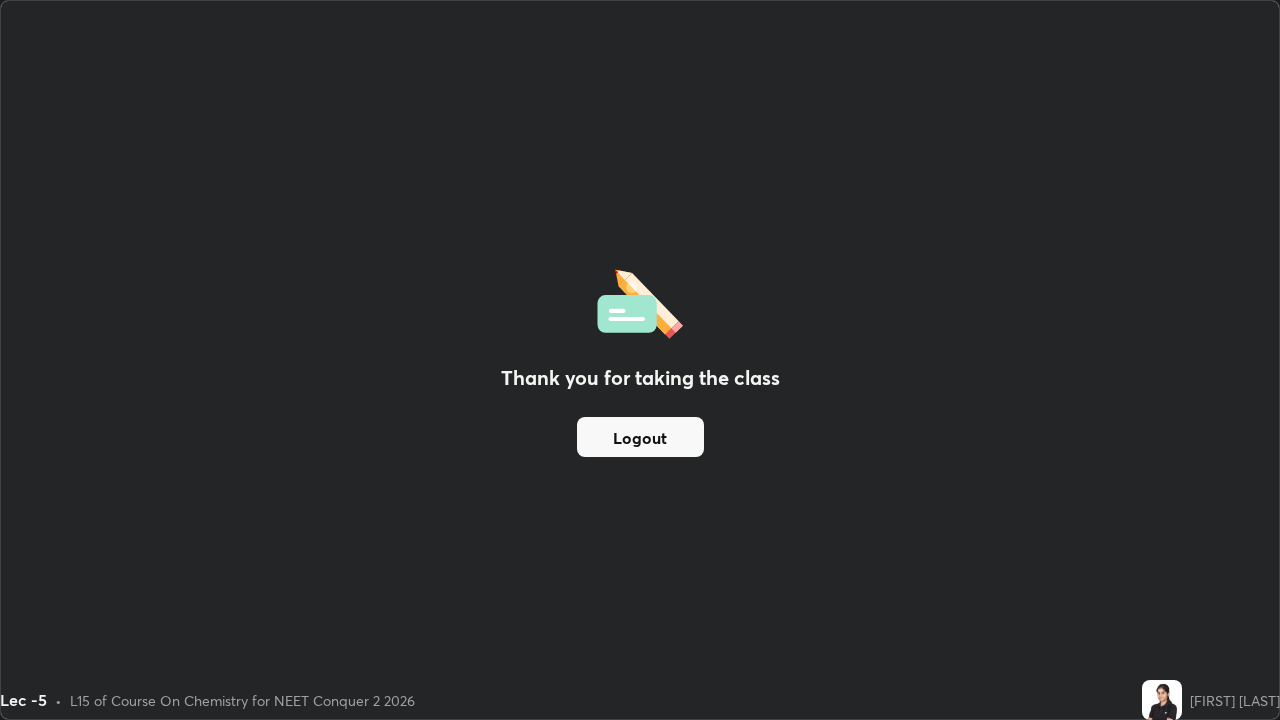 click on "Logout" at bounding box center (640, 437) 